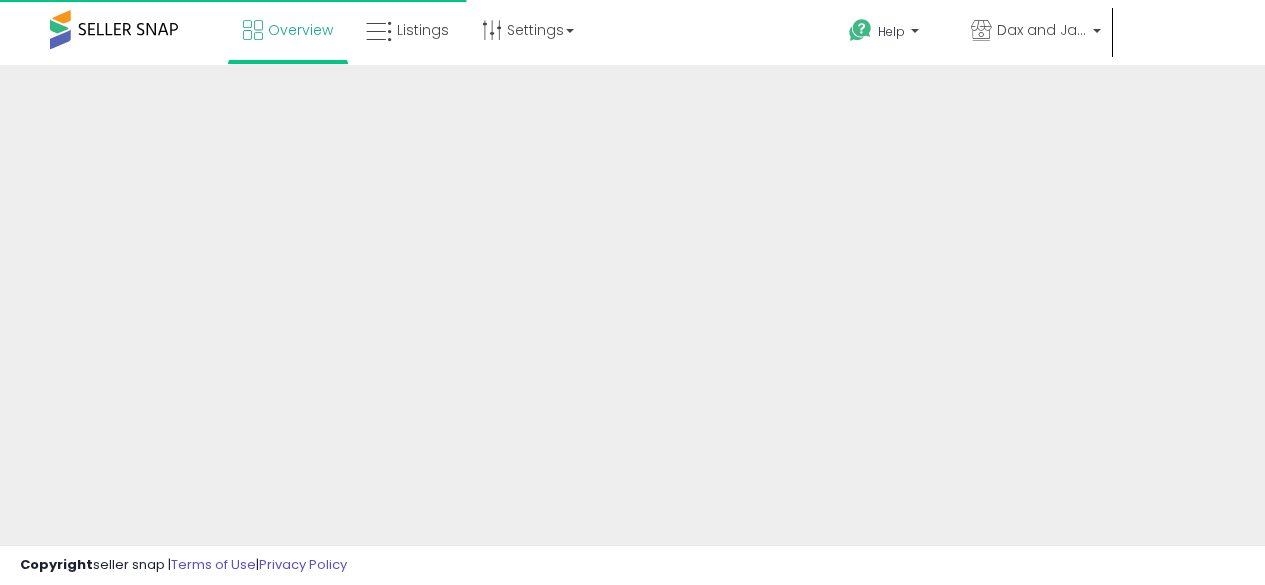 scroll, scrollTop: 0, scrollLeft: 0, axis: both 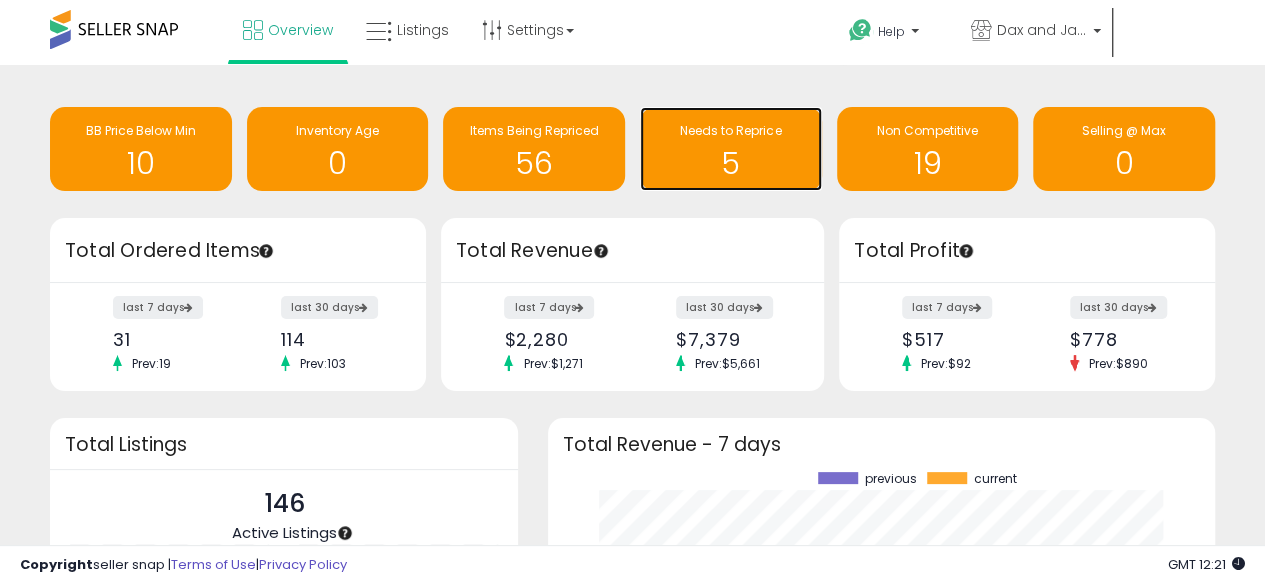 click on "5" at bounding box center (731, 163) 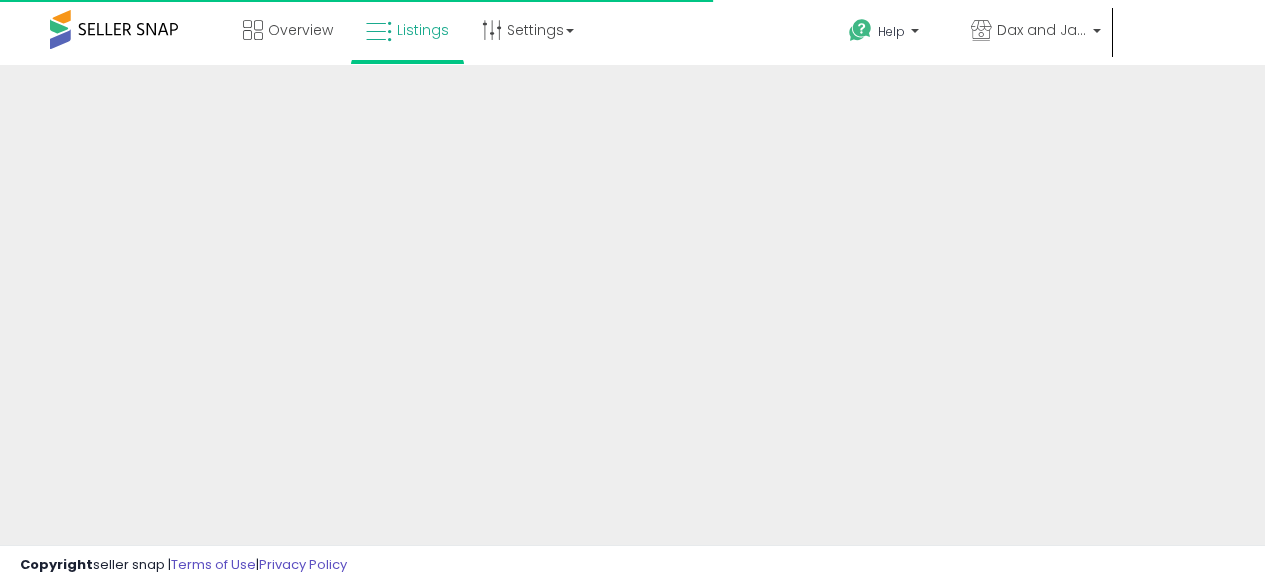 scroll, scrollTop: 0, scrollLeft: 0, axis: both 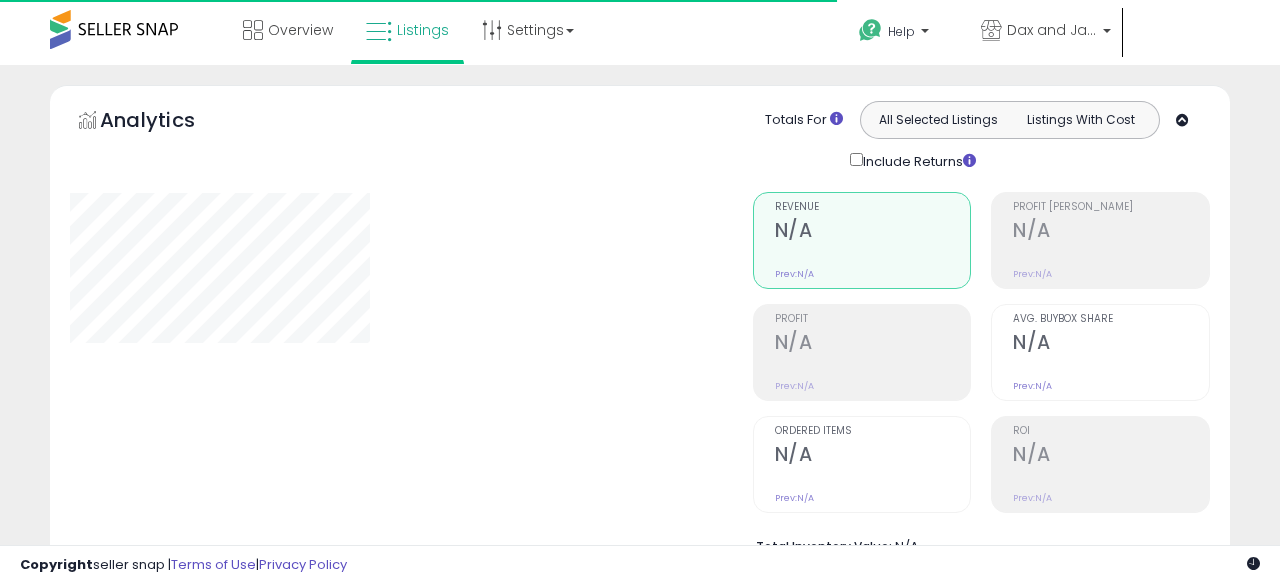 select on "**" 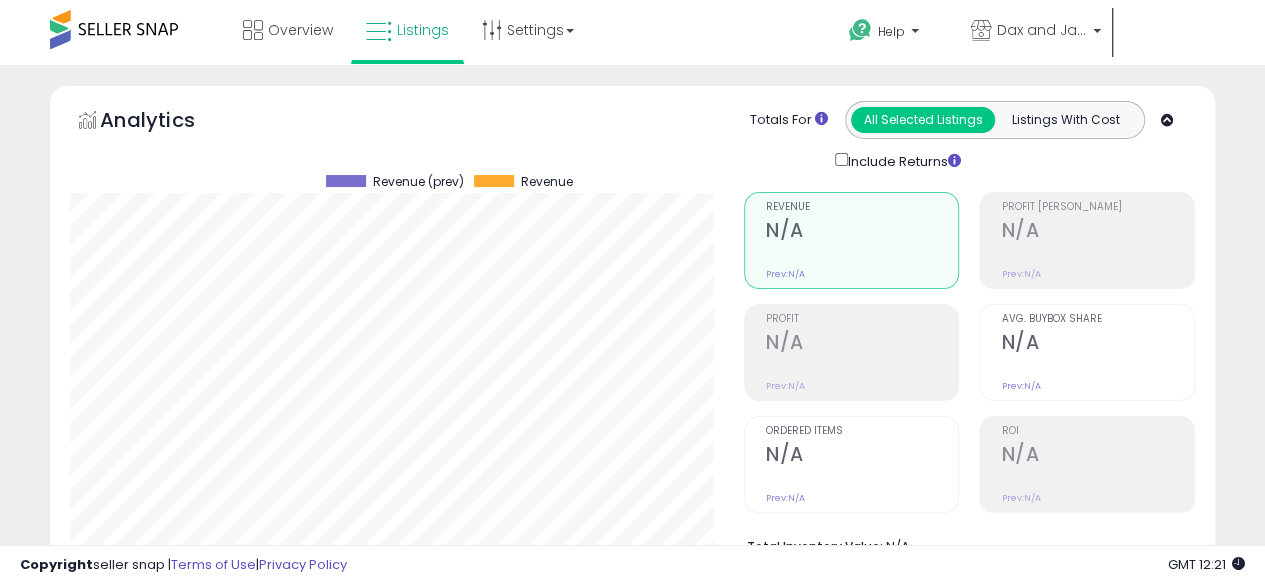 scroll, scrollTop: 999590, scrollLeft: 999326, axis: both 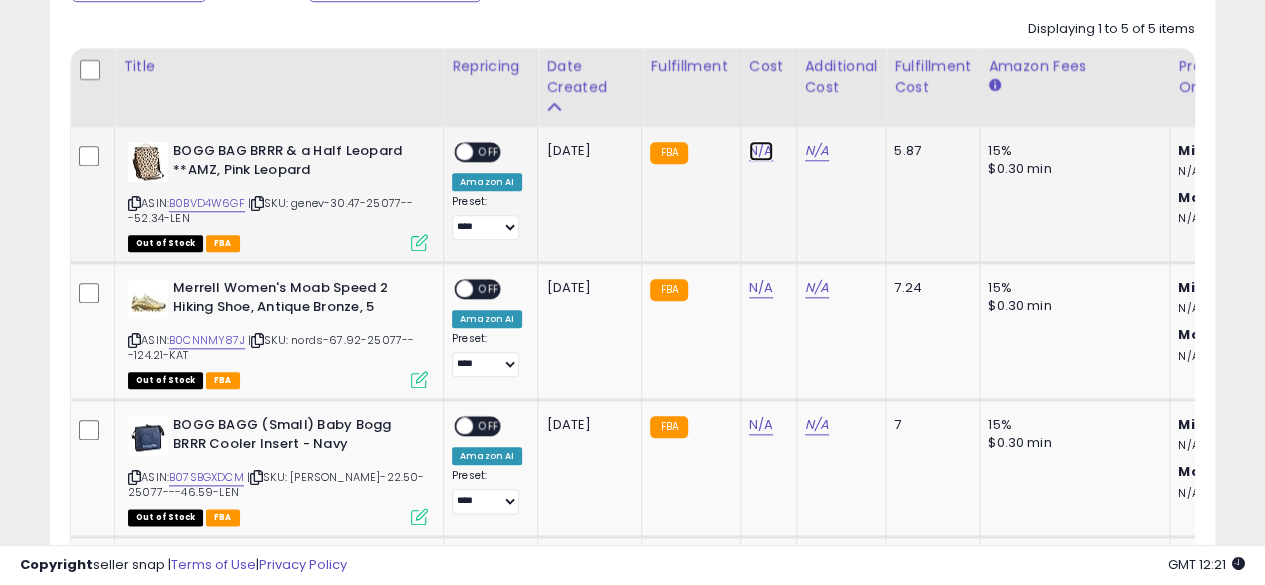 click on "N/A" at bounding box center (761, 151) 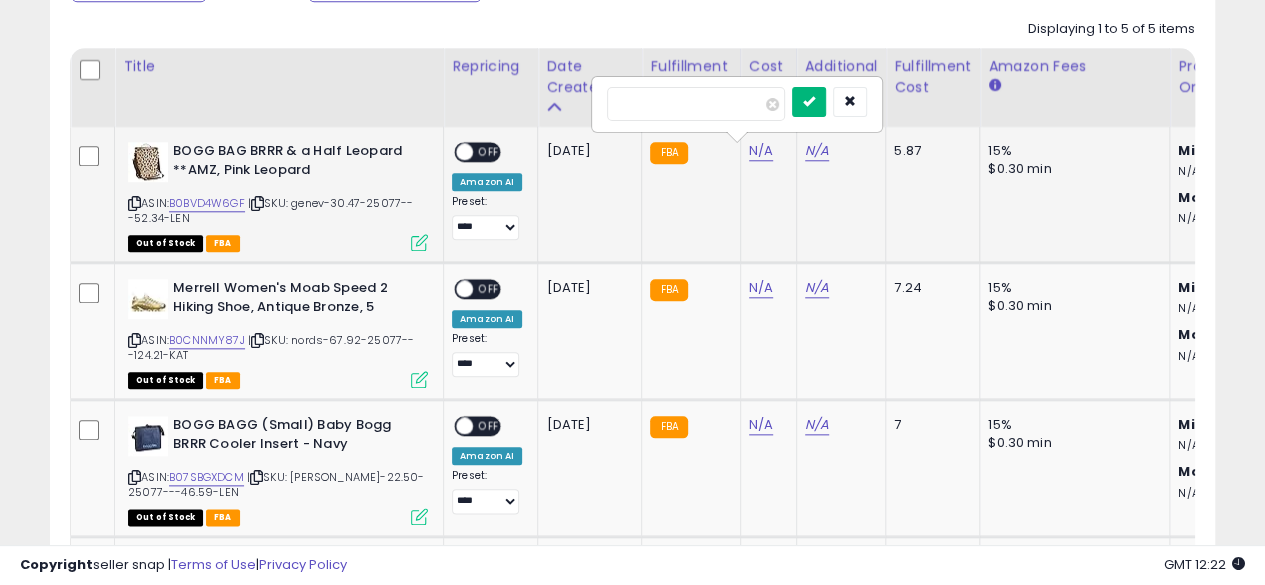 type on "*****" 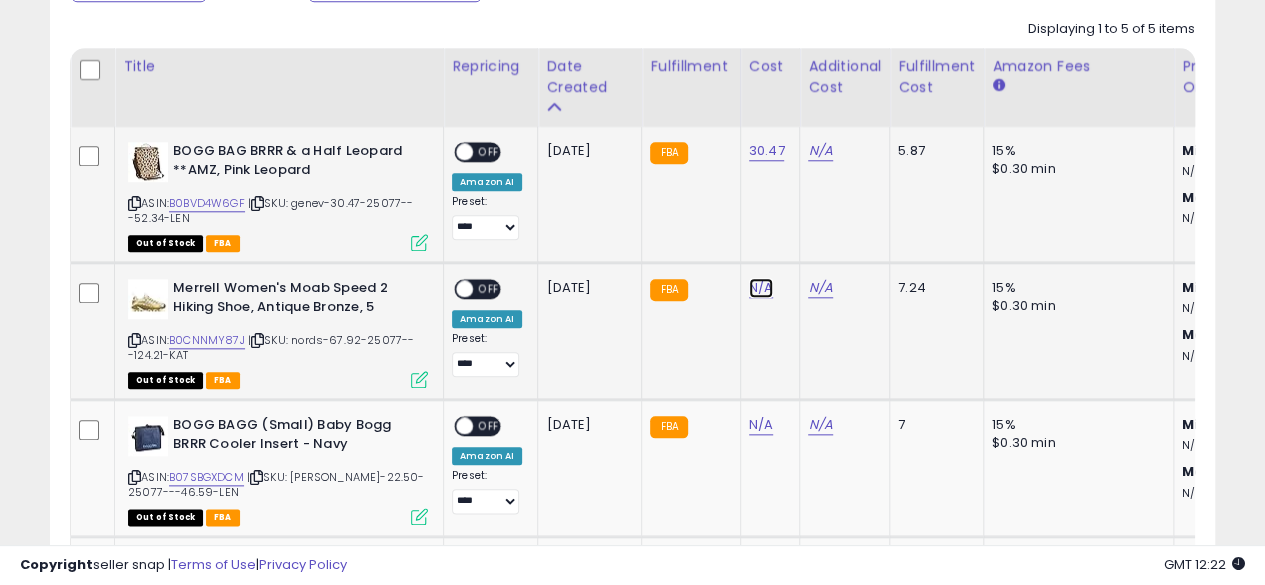click on "N/A" at bounding box center (761, 288) 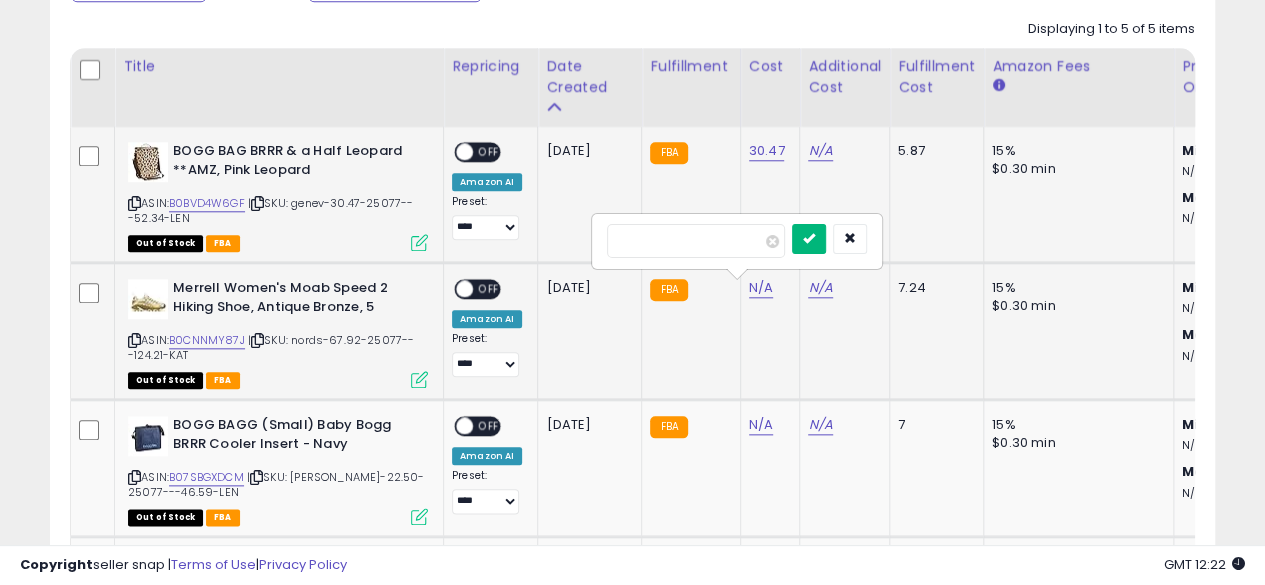 type on "*****" 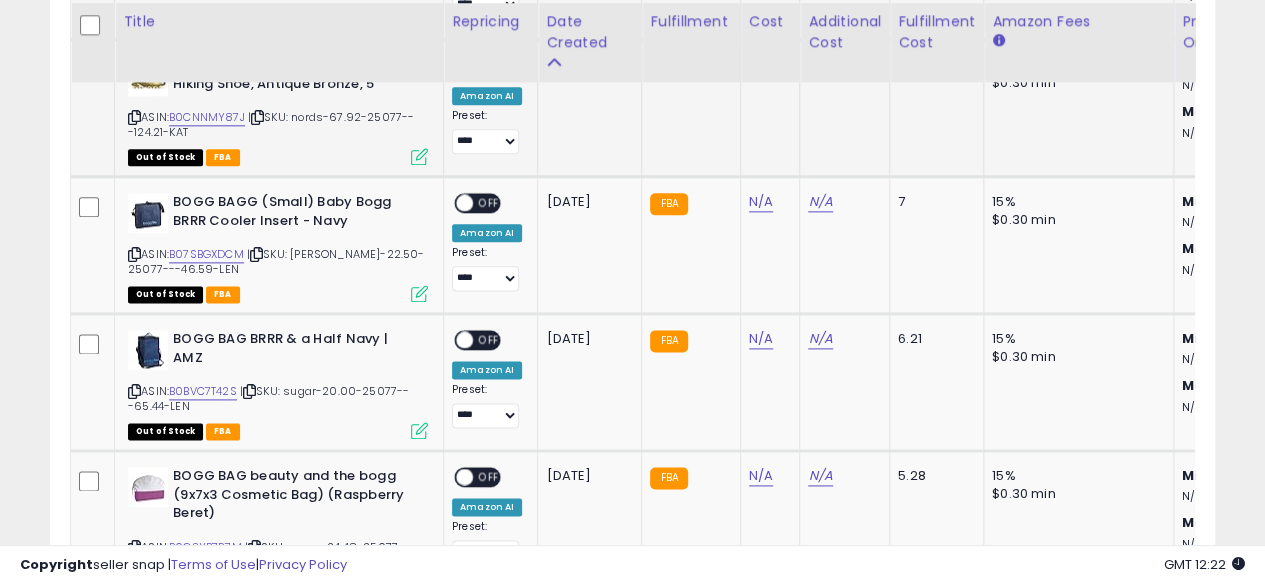 scroll, scrollTop: 1148, scrollLeft: 0, axis: vertical 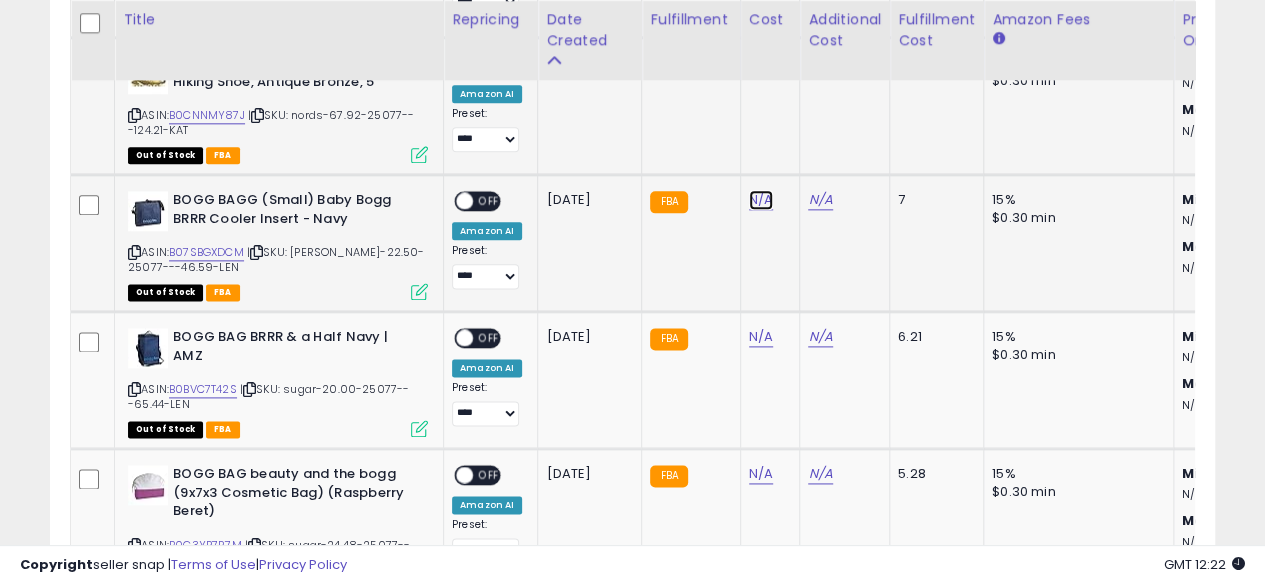 click on "N/A" at bounding box center [761, 200] 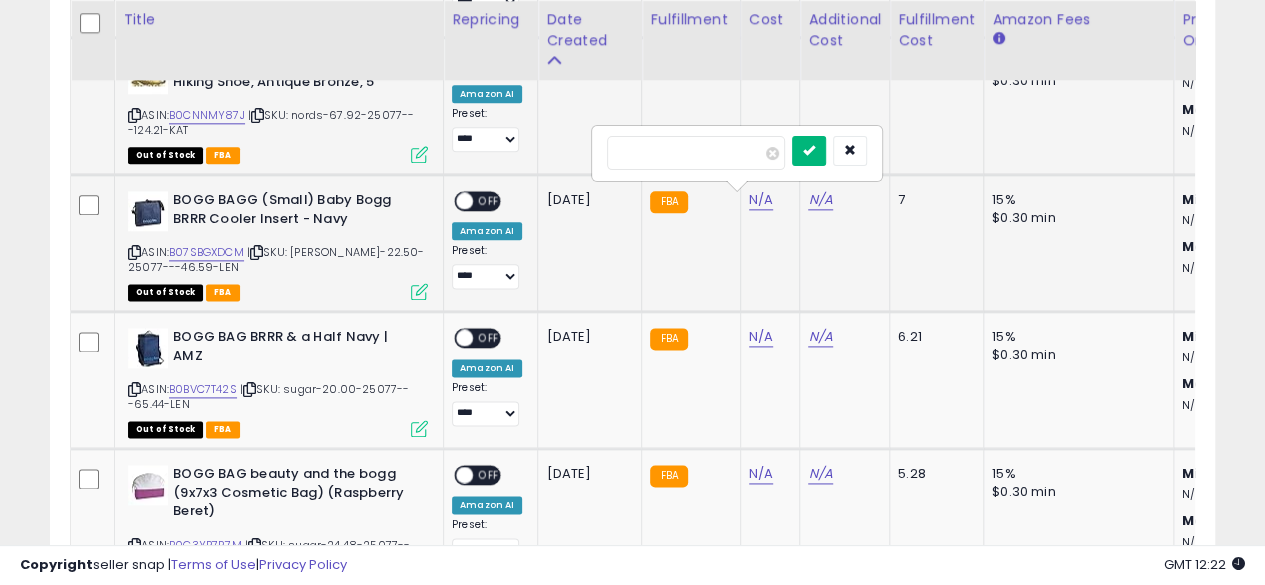 type on "*****" 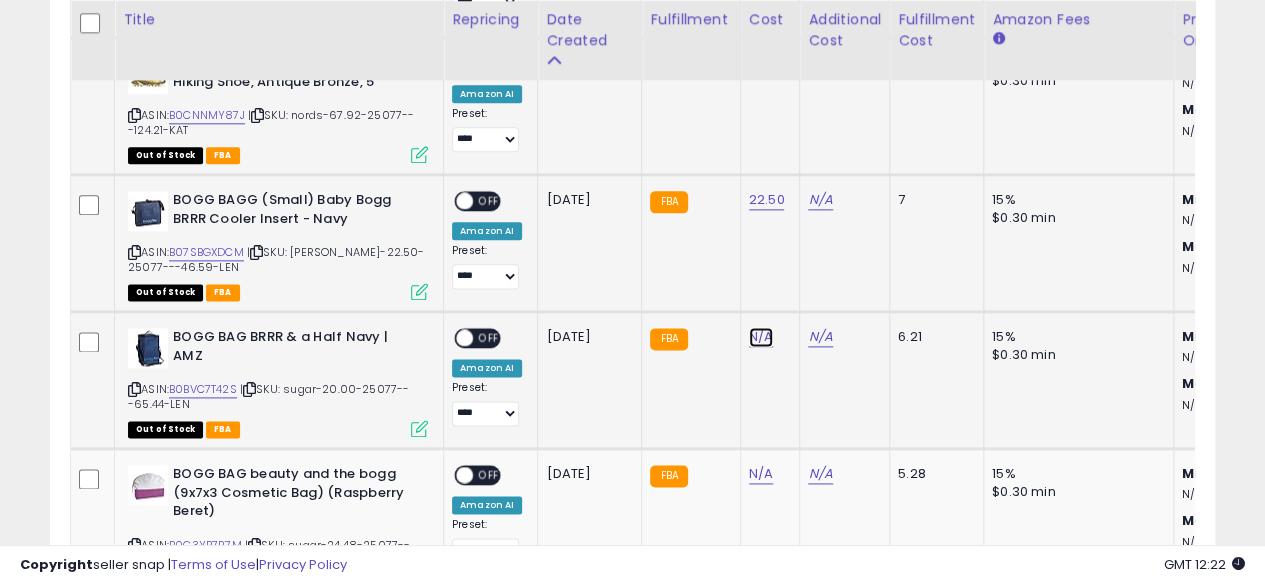 click on "N/A" at bounding box center (761, 337) 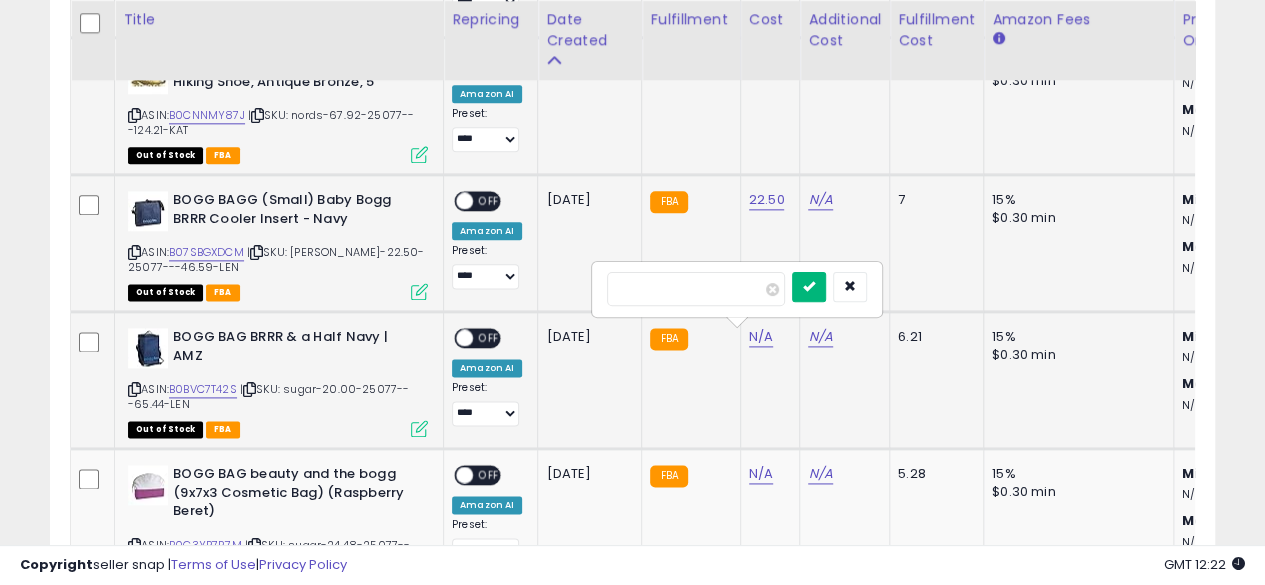 type on "*****" 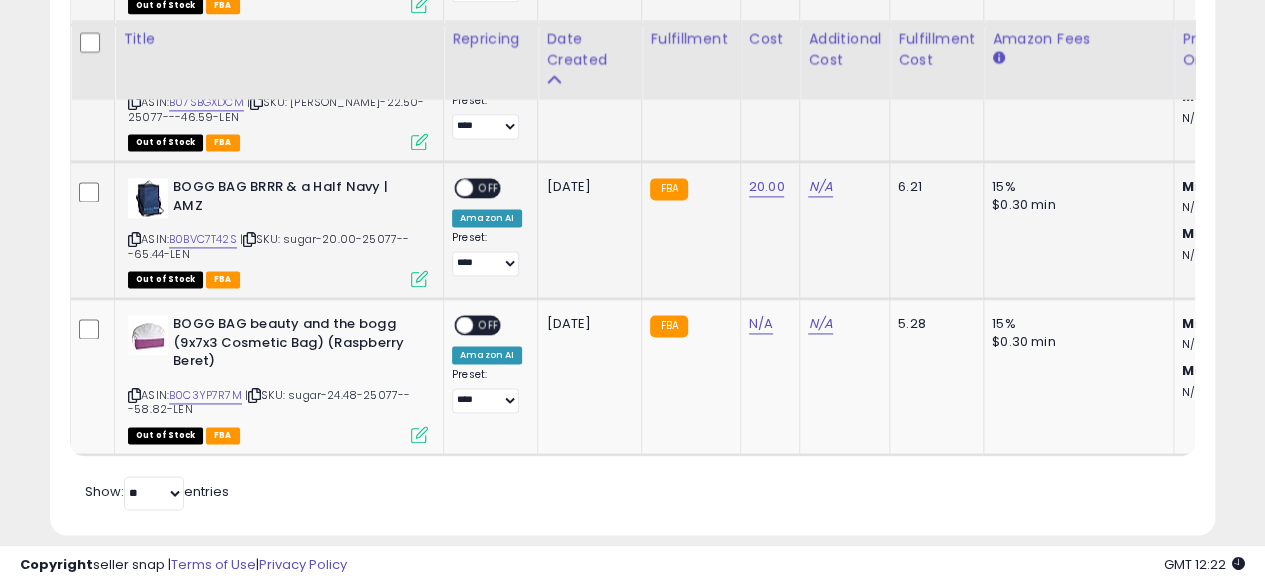 scroll, scrollTop: 1322, scrollLeft: 0, axis: vertical 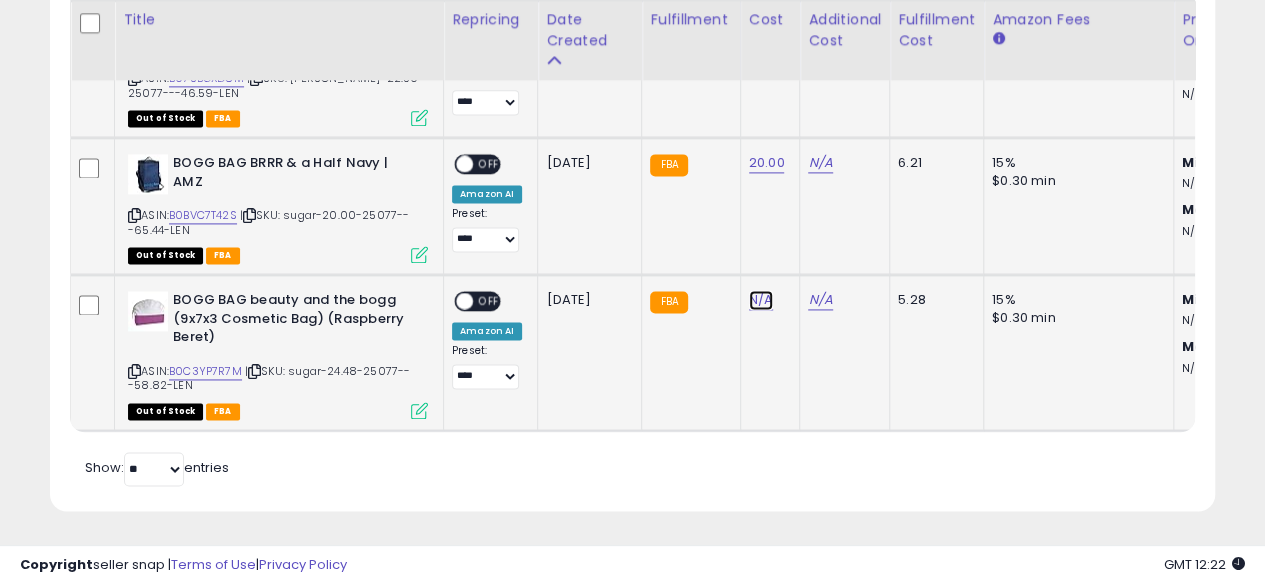 click on "N/A" at bounding box center [761, 300] 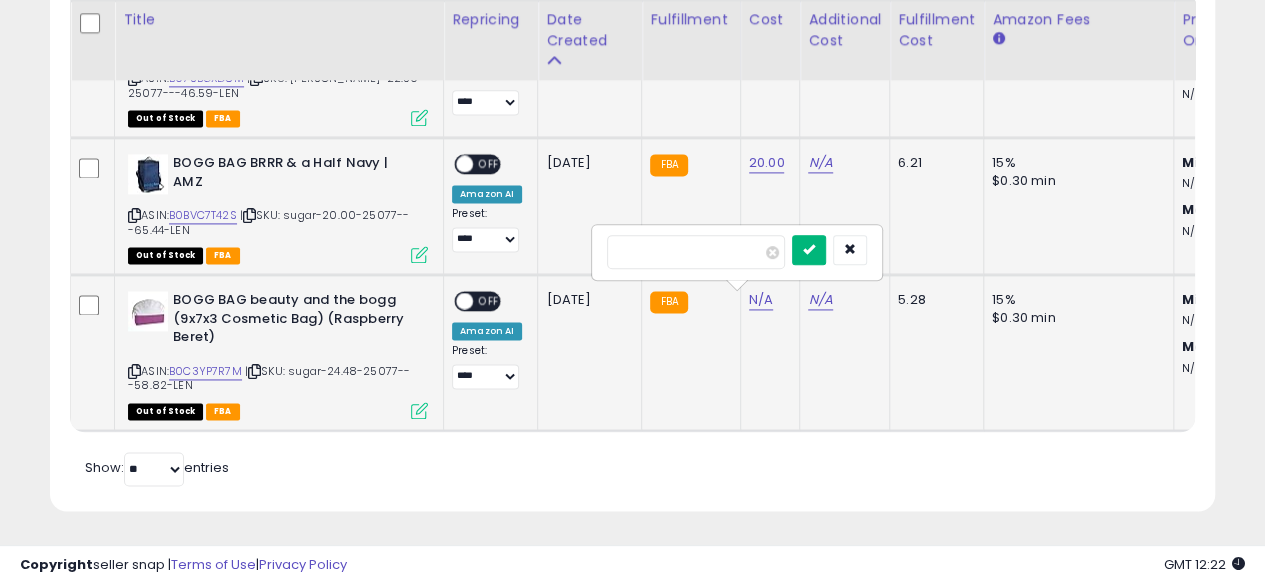 type on "*****" 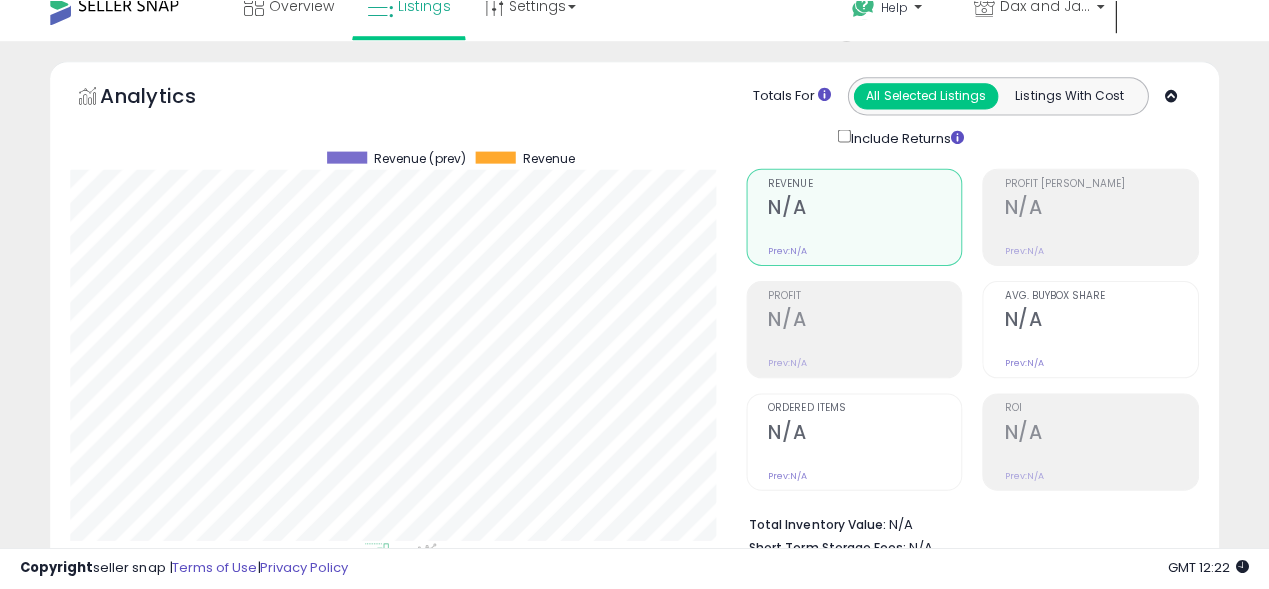 scroll, scrollTop: 0, scrollLeft: 0, axis: both 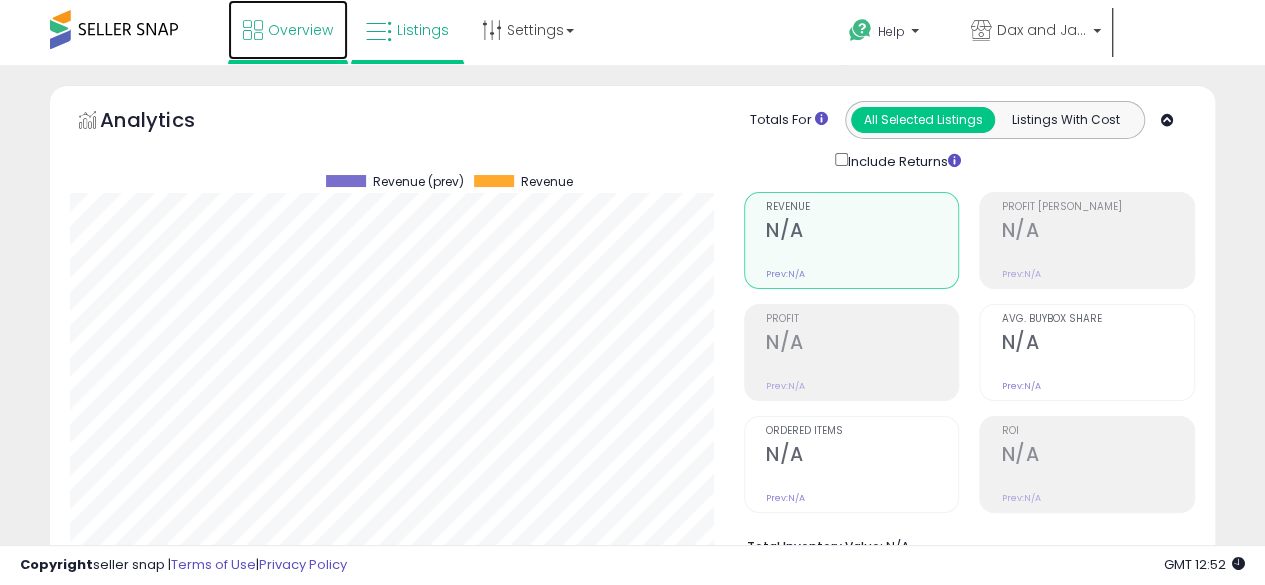 click on "Overview" at bounding box center [300, 30] 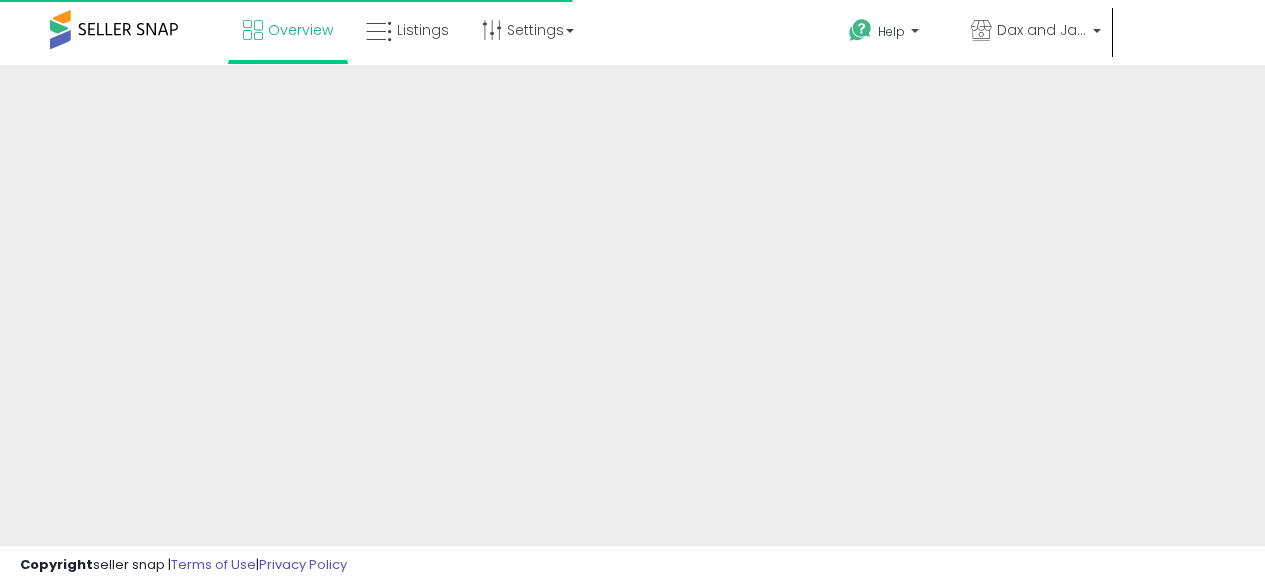scroll, scrollTop: 0, scrollLeft: 0, axis: both 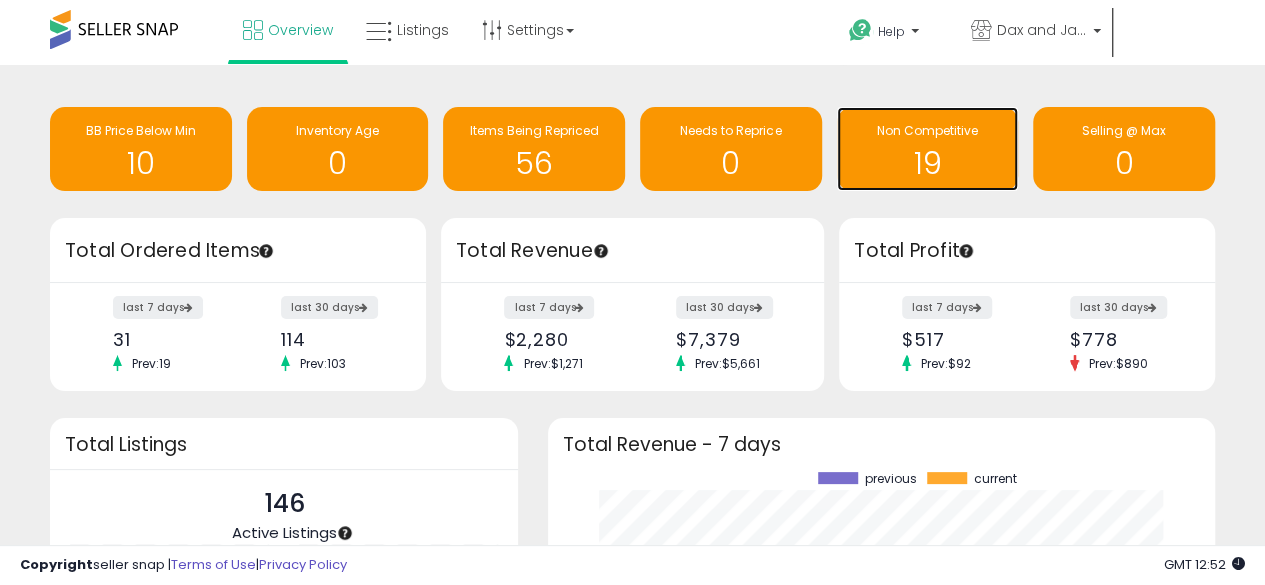 click on "19" at bounding box center (928, 163) 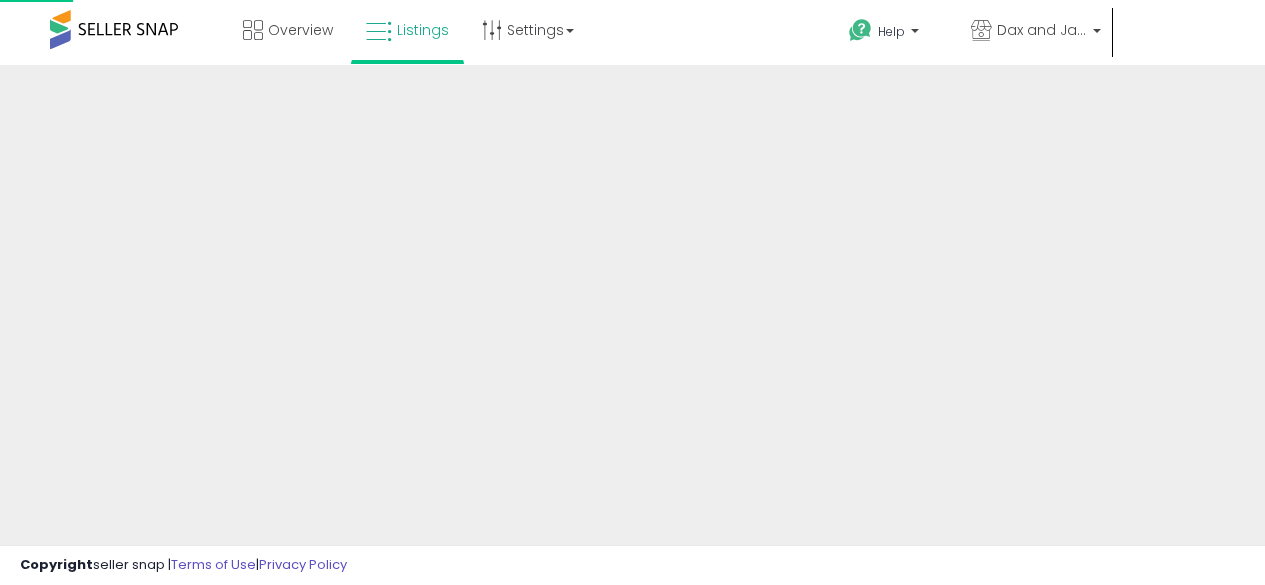 scroll, scrollTop: 0, scrollLeft: 0, axis: both 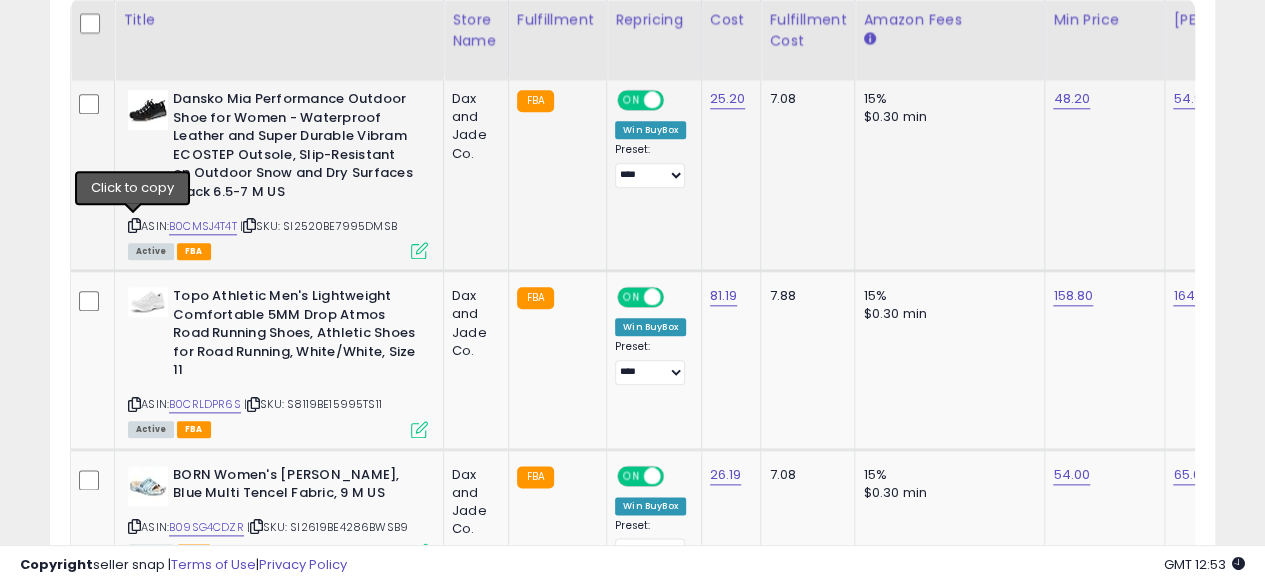 click at bounding box center [134, 225] 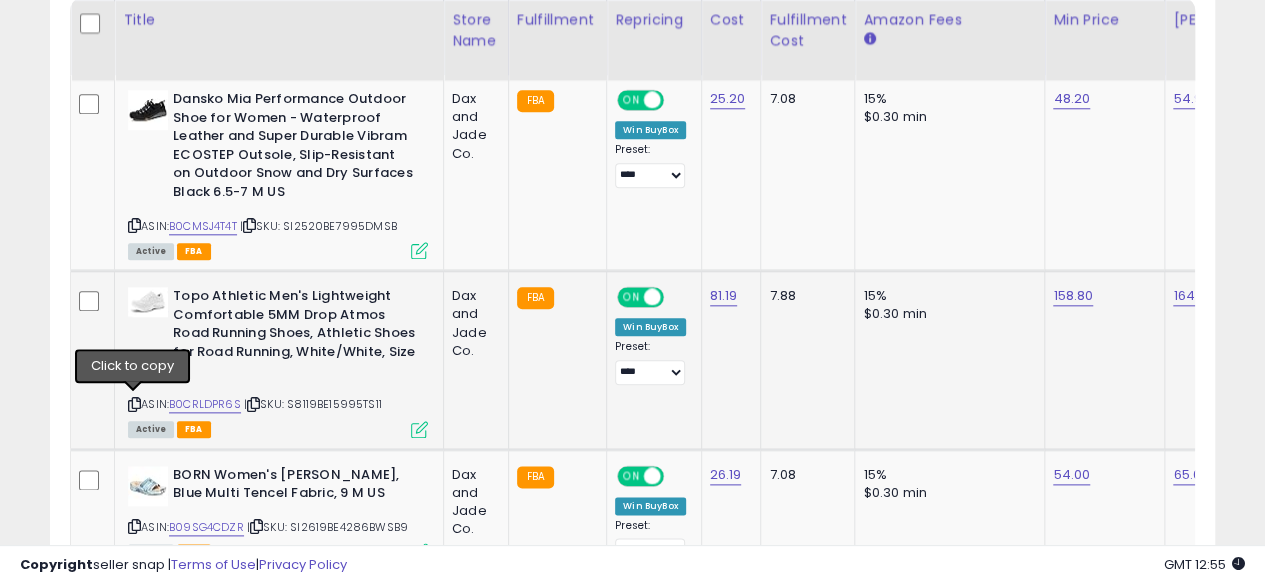 click at bounding box center (134, 404) 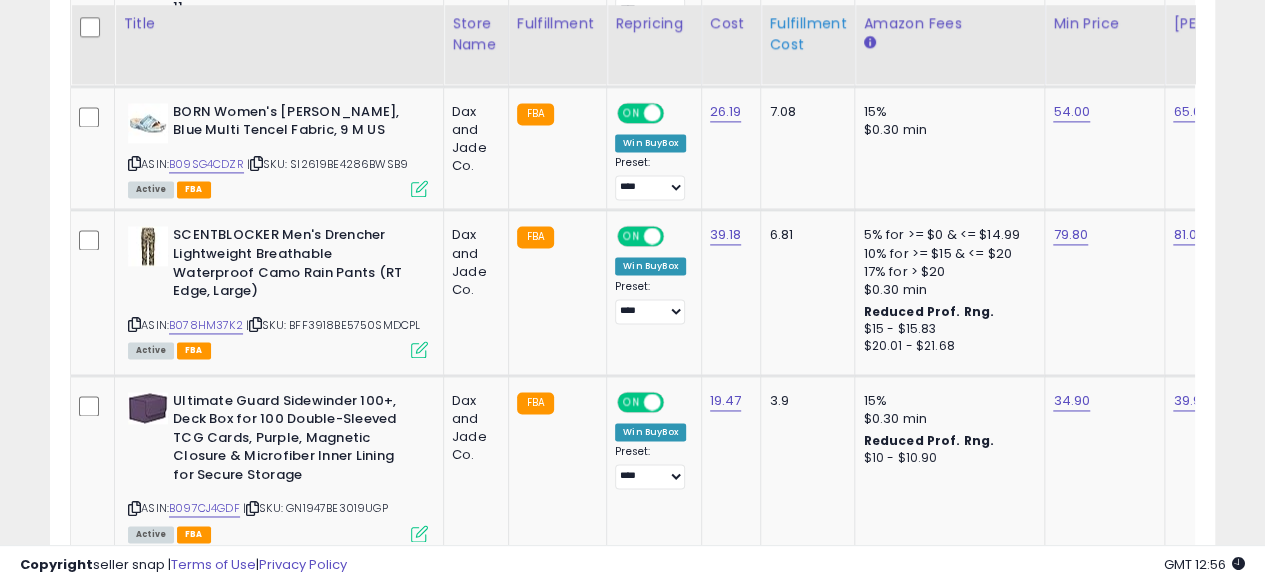 scroll, scrollTop: 1342, scrollLeft: 0, axis: vertical 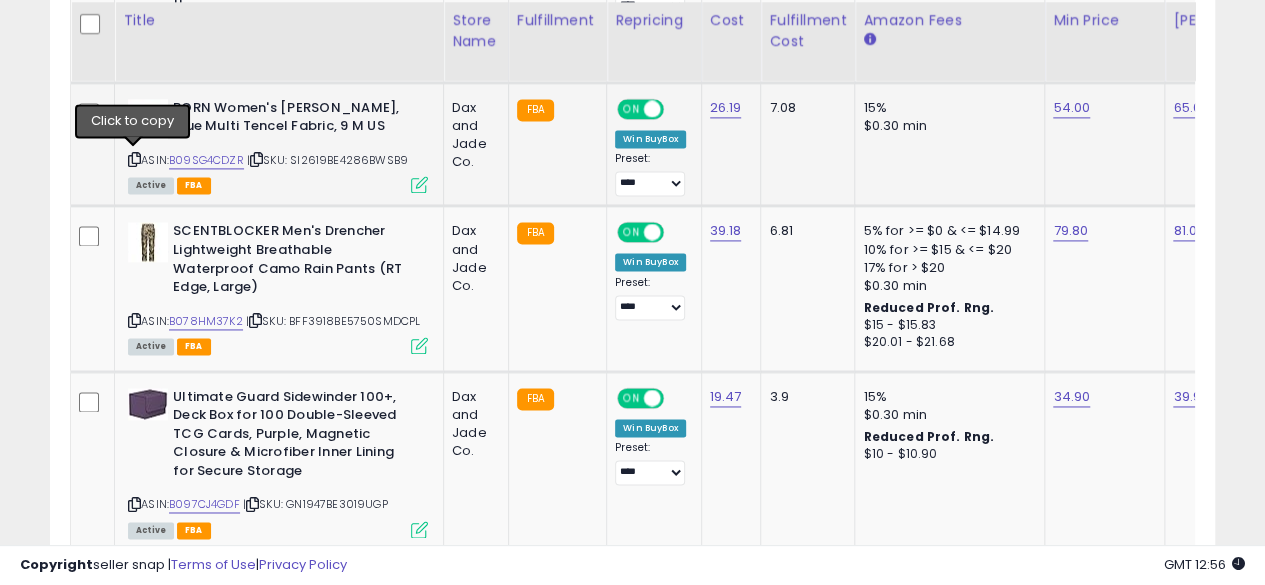click at bounding box center (134, 159) 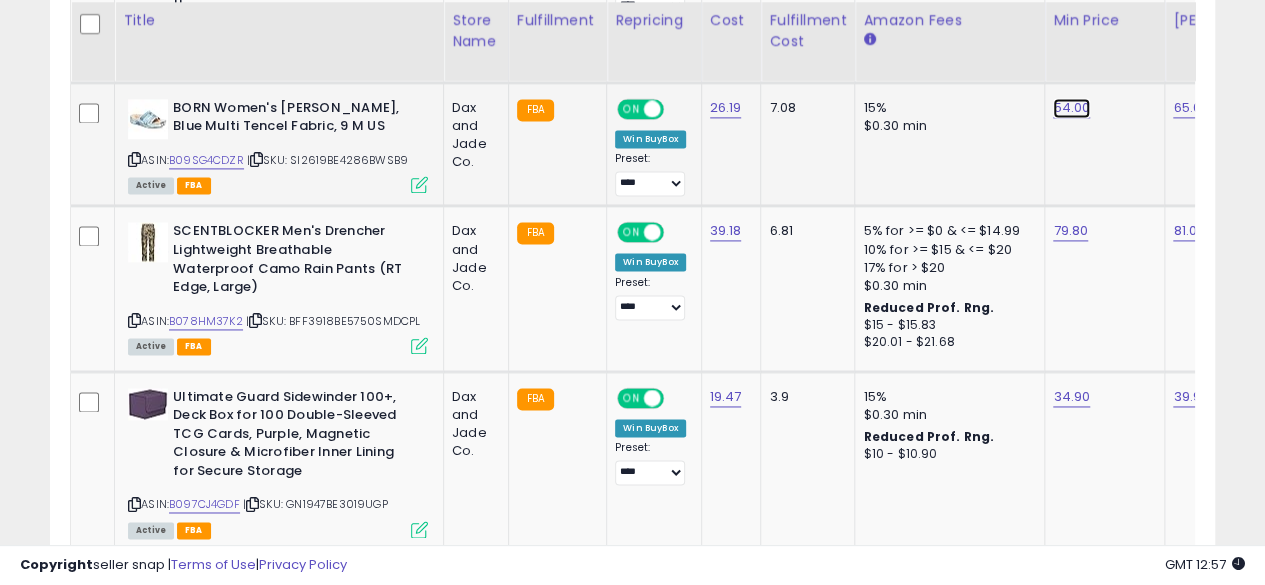 click on "54.00" at bounding box center [1071, -268] 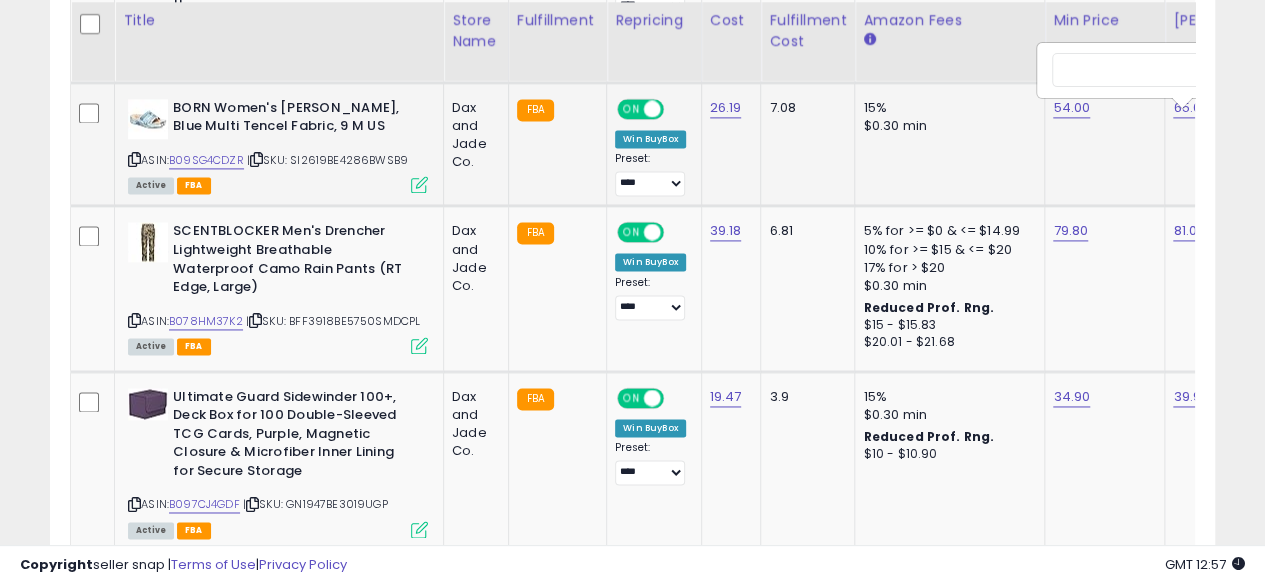 scroll, scrollTop: 0, scrollLeft: 71, axis: horizontal 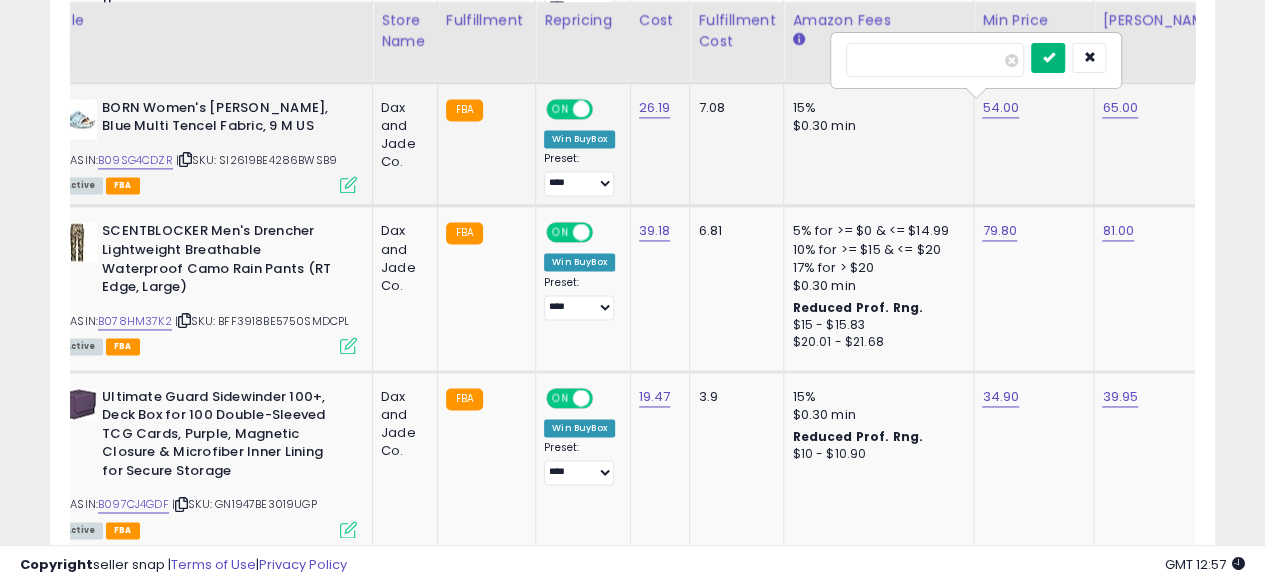 type on "*****" 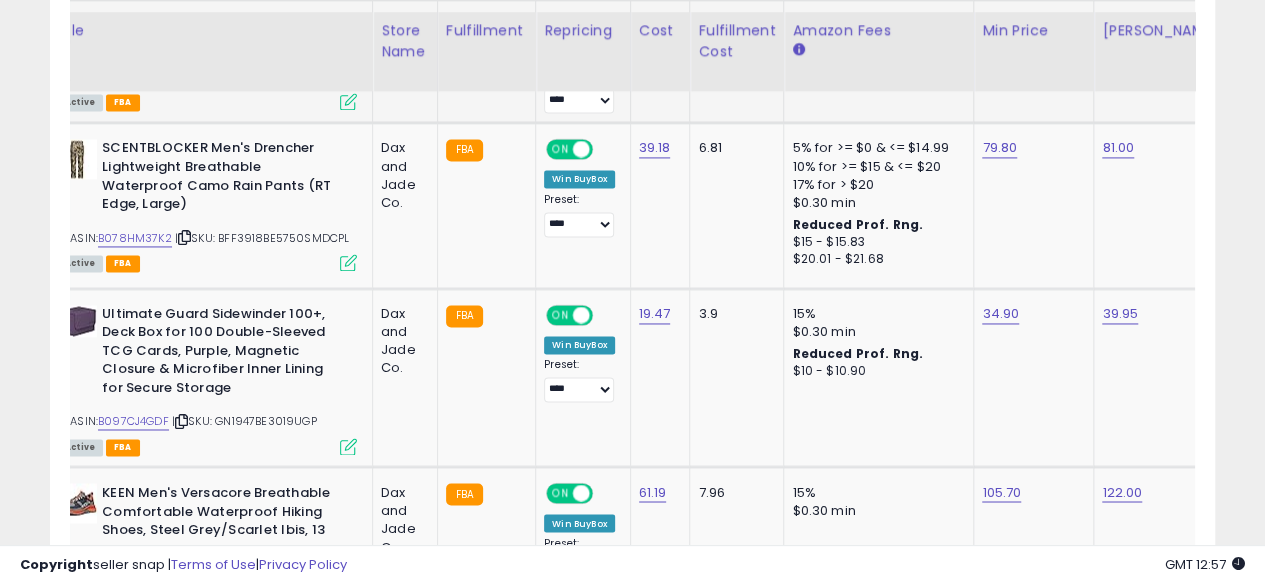 scroll, scrollTop: 1441, scrollLeft: 0, axis: vertical 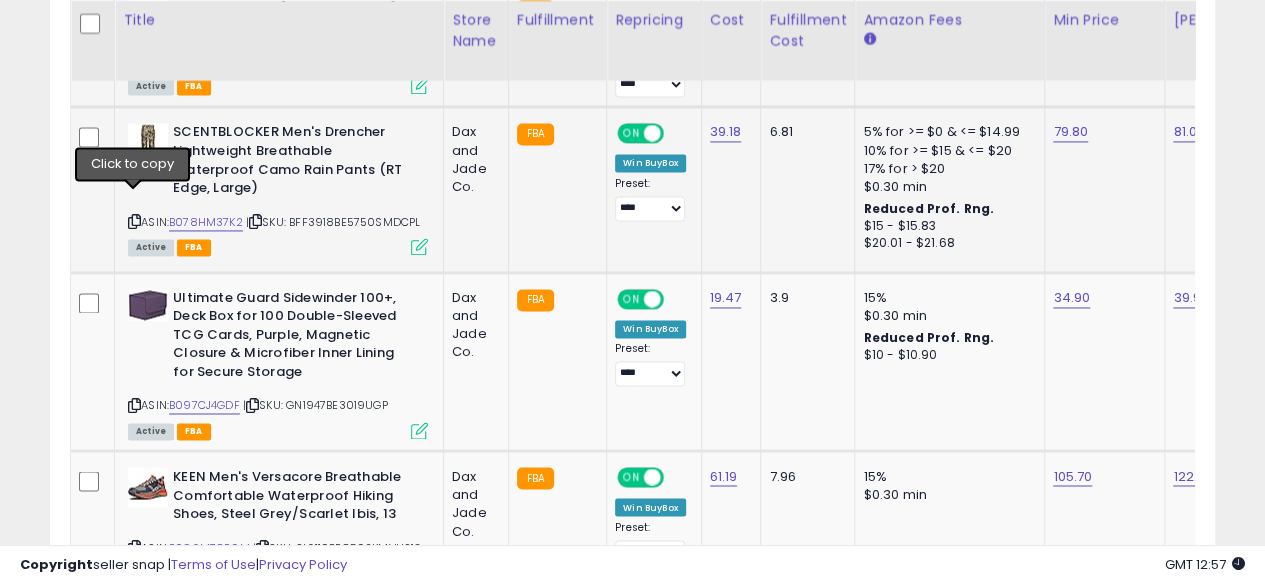click at bounding box center (134, 221) 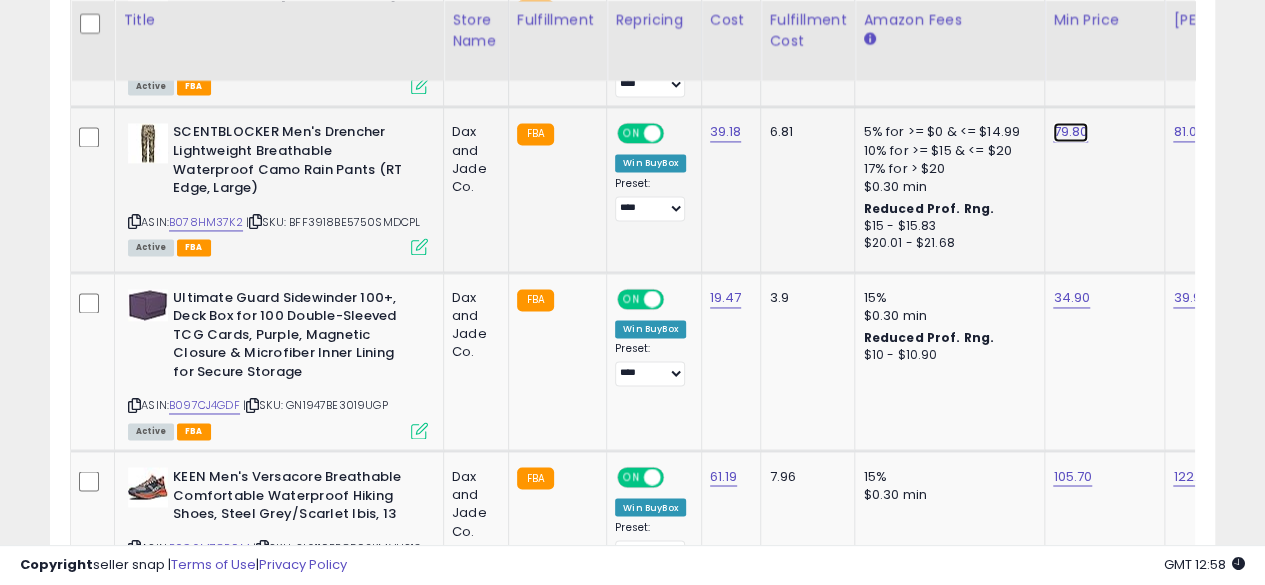 click on "79.80" at bounding box center (1071, -367) 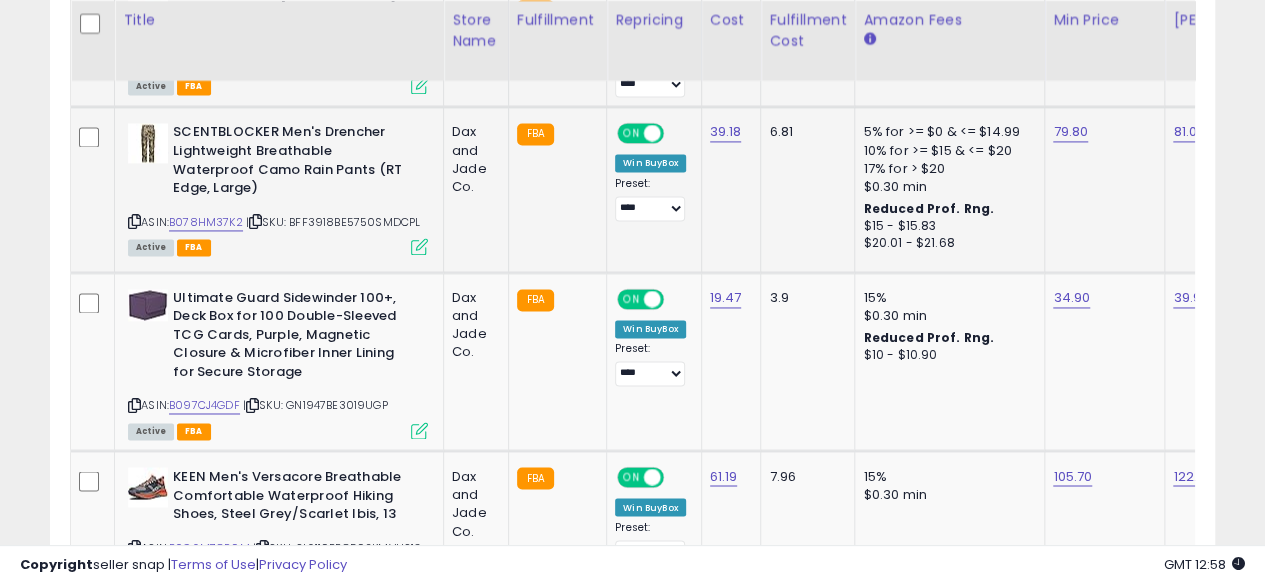 scroll, scrollTop: 0, scrollLeft: 70, axis: horizontal 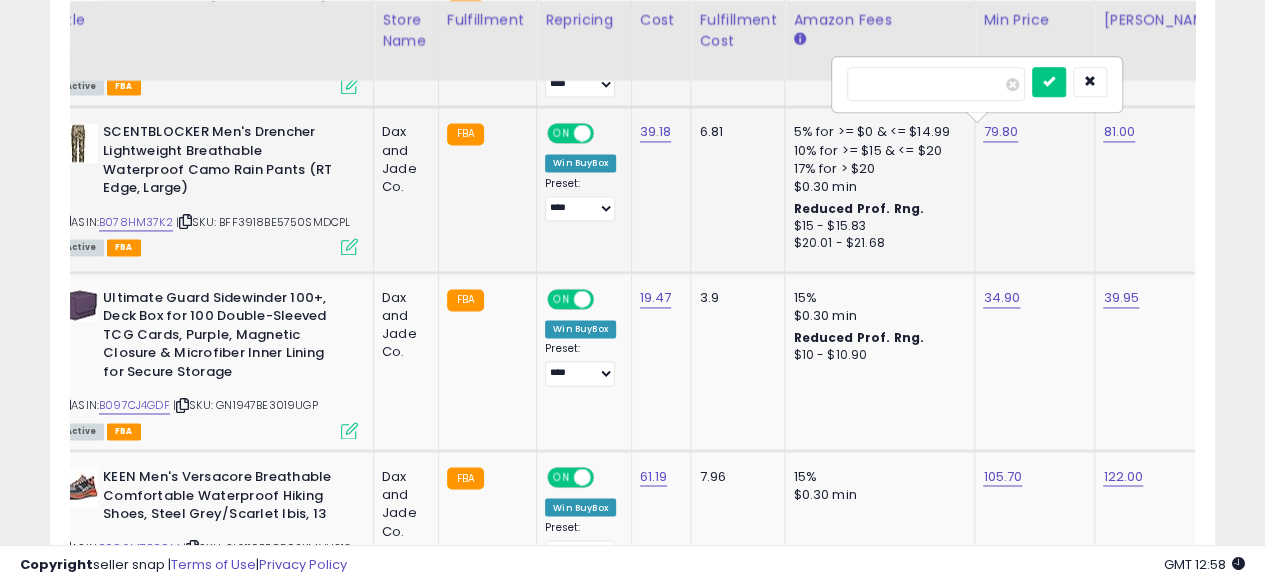 type on "*" 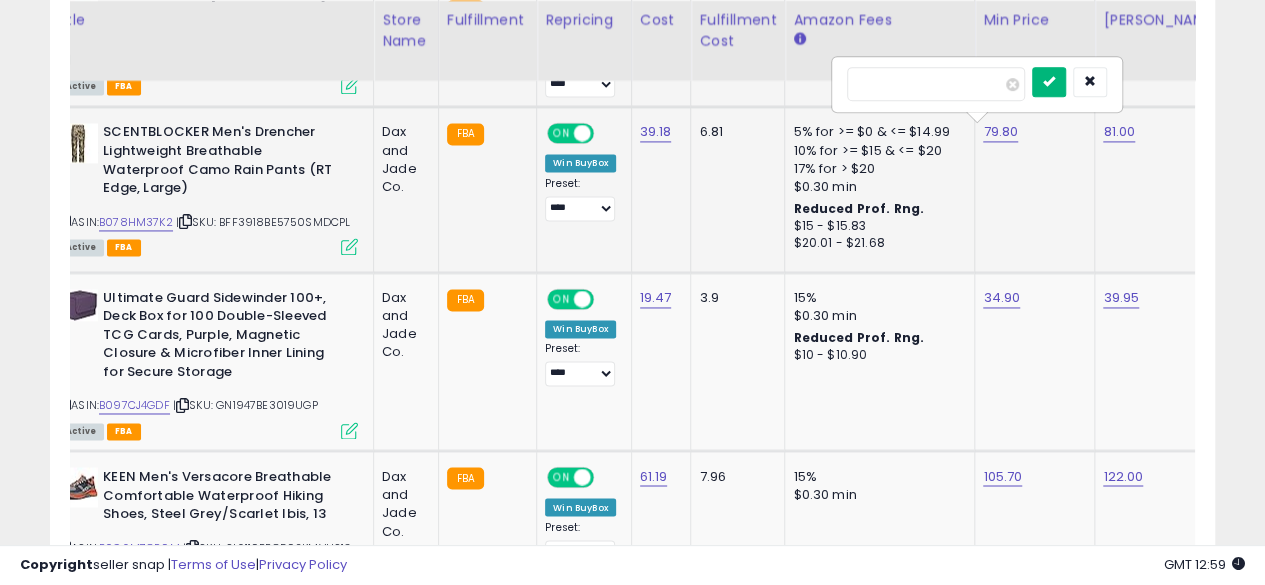 type on "*****" 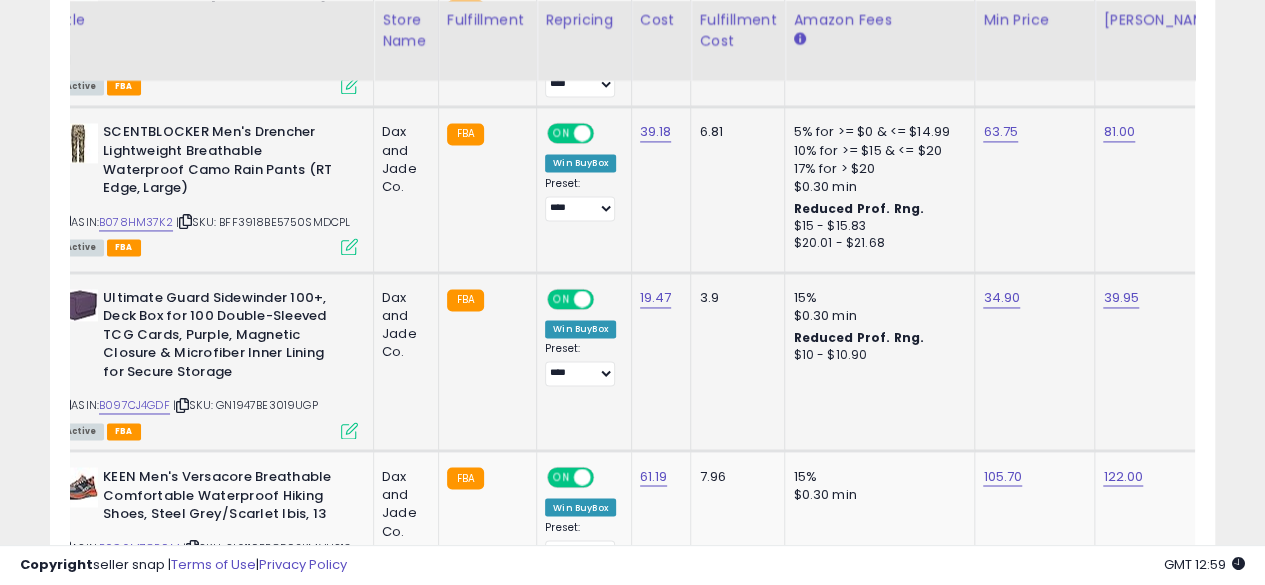 click on "34.90" 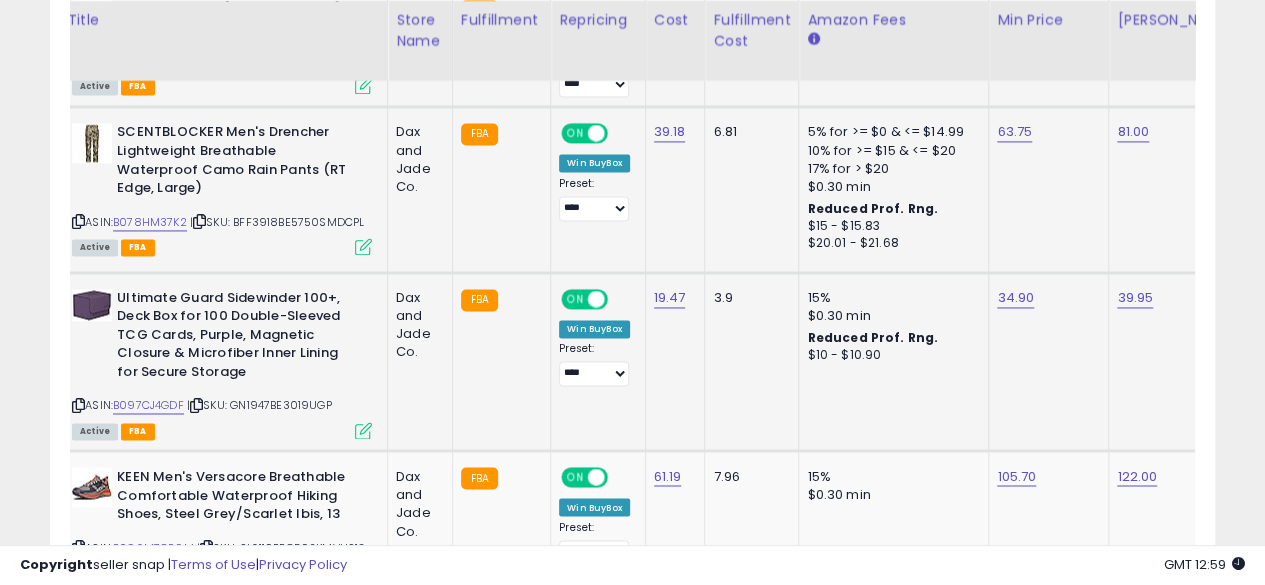 scroll, scrollTop: 0, scrollLeft: 0, axis: both 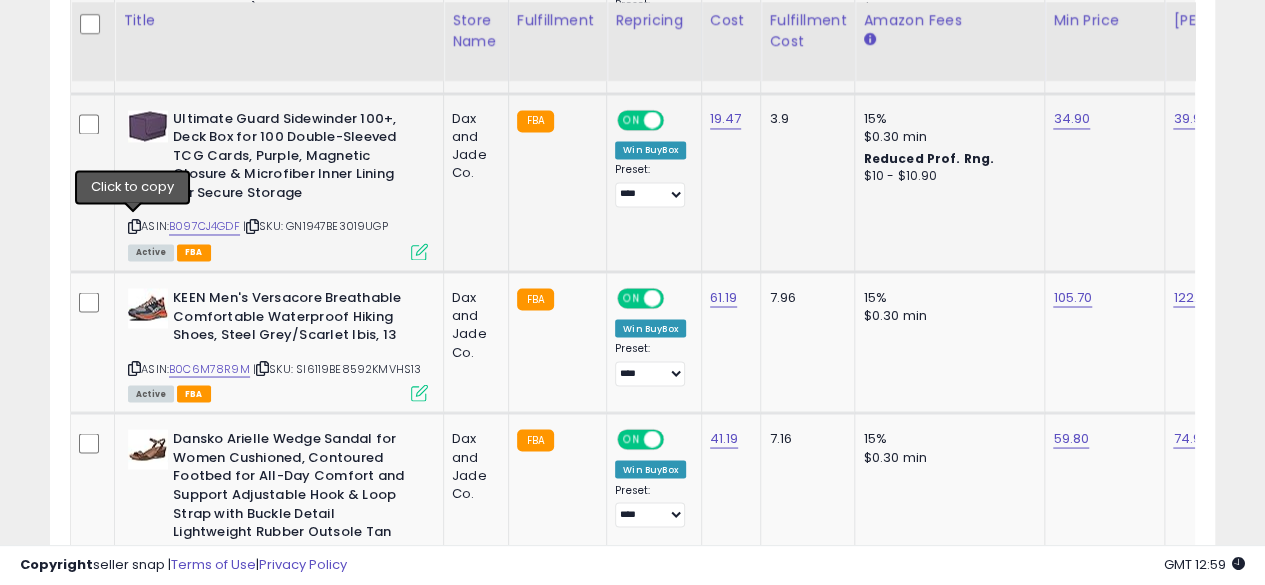 click at bounding box center [134, 226] 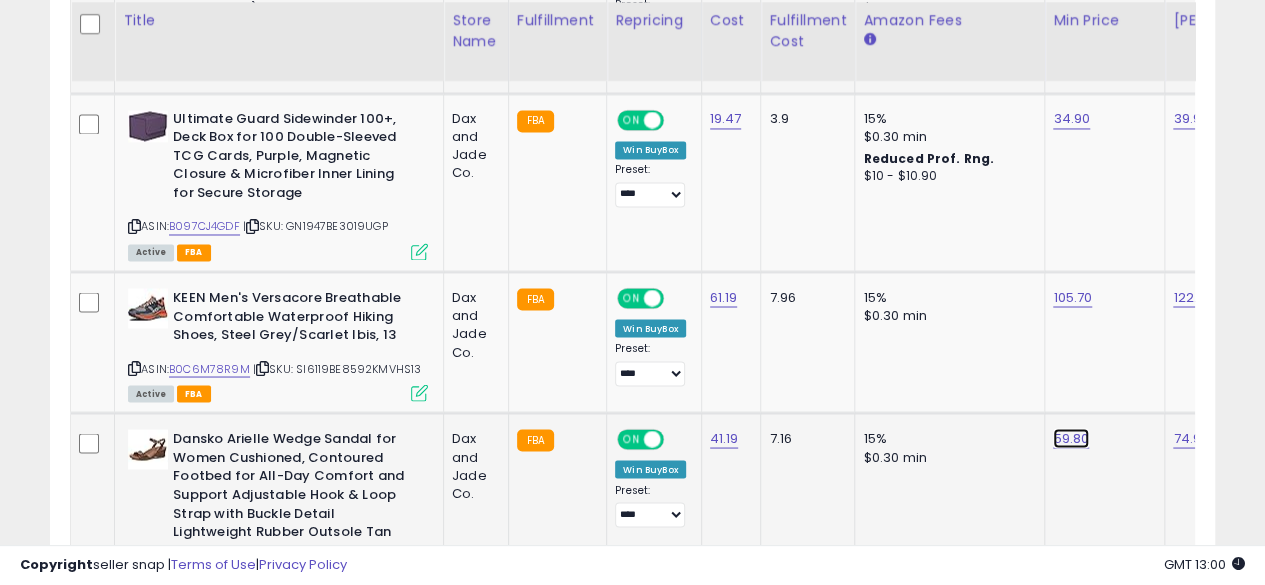 click on "59.80" at bounding box center [1071, -546] 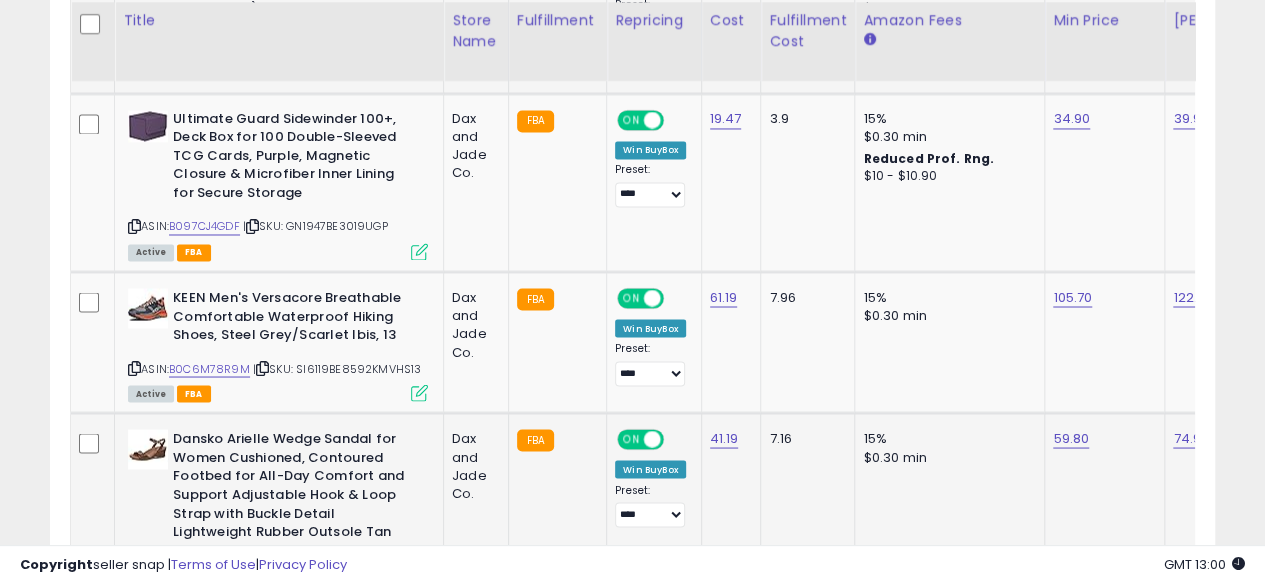 scroll, scrollTop: 1622, scrollLeft: 0, axis: vertical 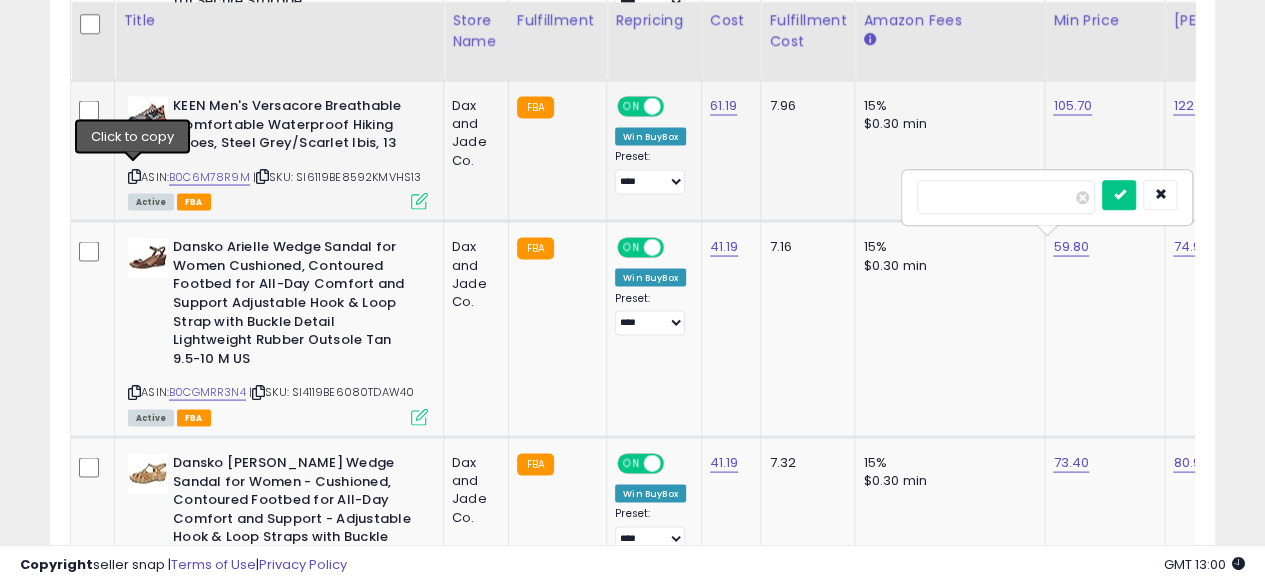 click at bounding box center (134, 175) 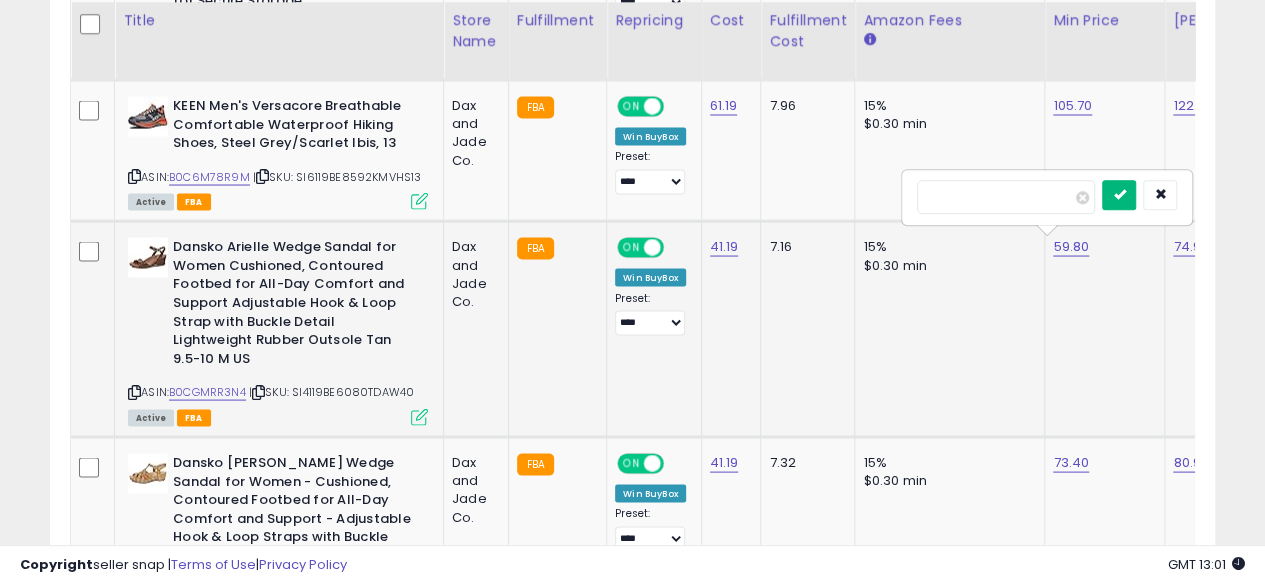 click at bounding box center (1119, 195) 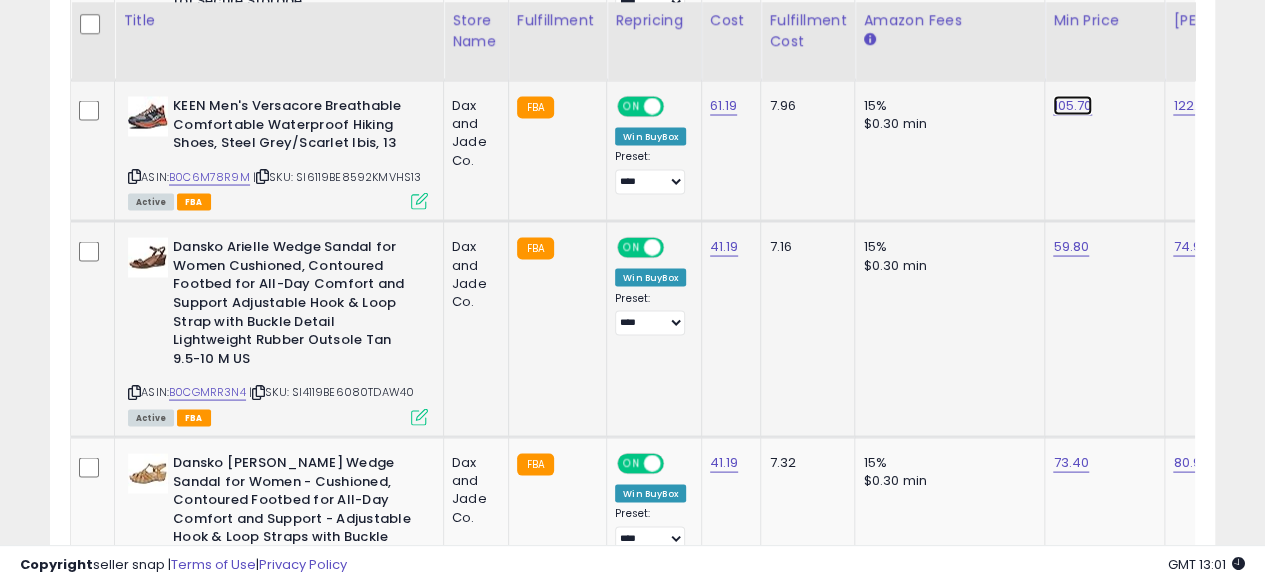 click on "105.70" at bounding box center [1071, -738] 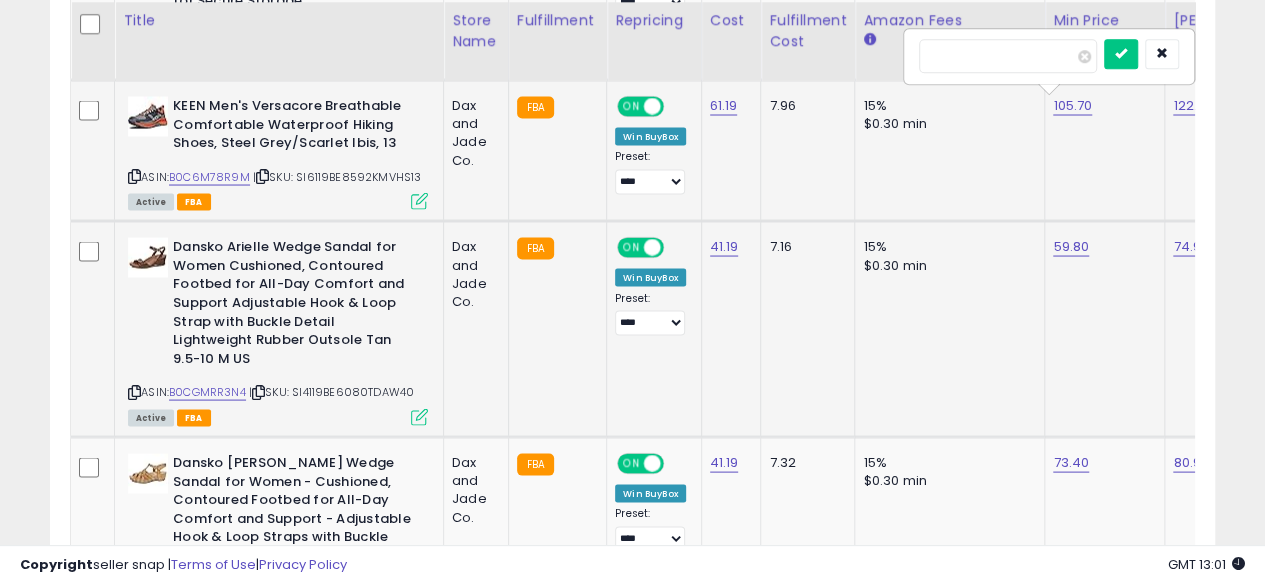 scroll, scrollTop: 0, scrollLeft: 73, axis: horizontal 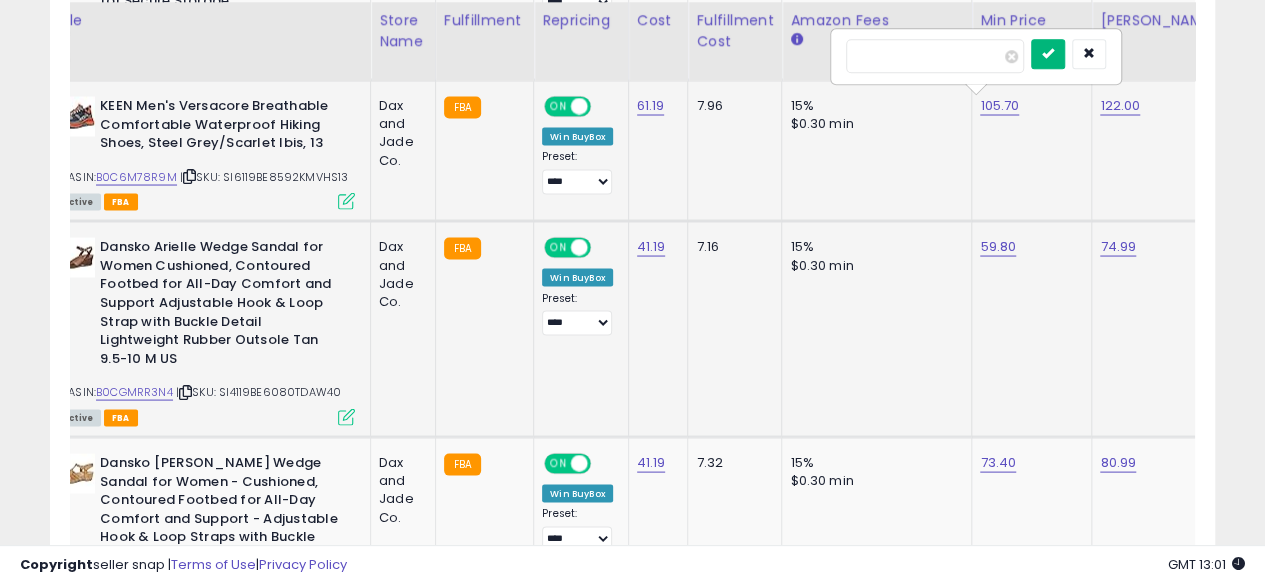 type on "******" 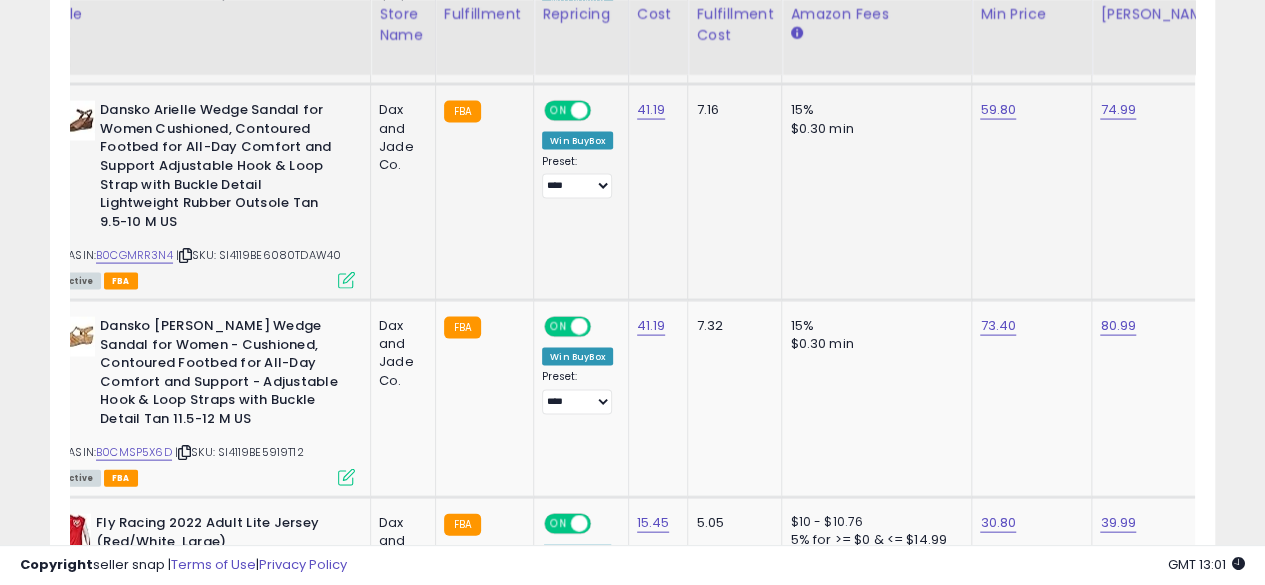 scroll, scrollTop: 1954, scrollLeft: 0, axis: vertical 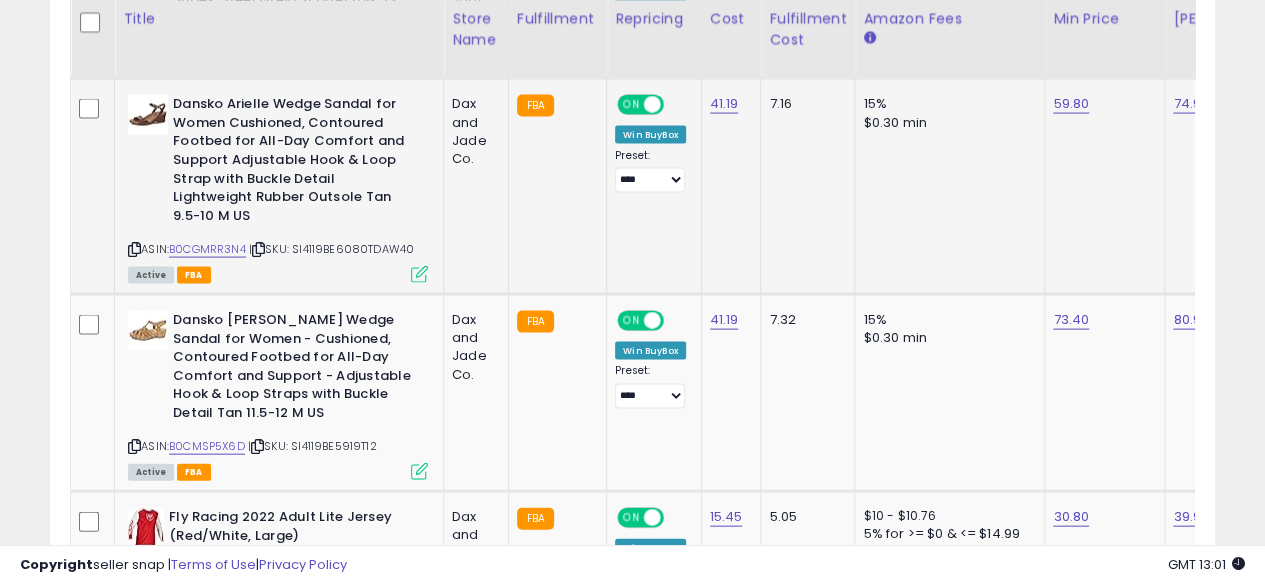 click at bounding box center (134, 249) 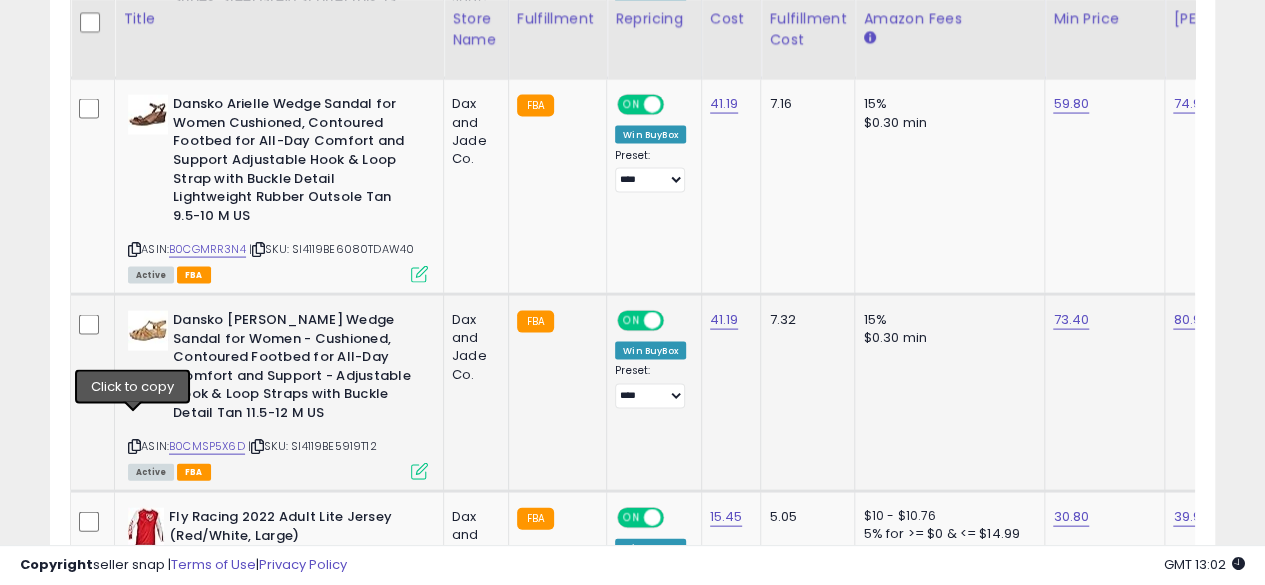 click at bounding box center [134, 446] 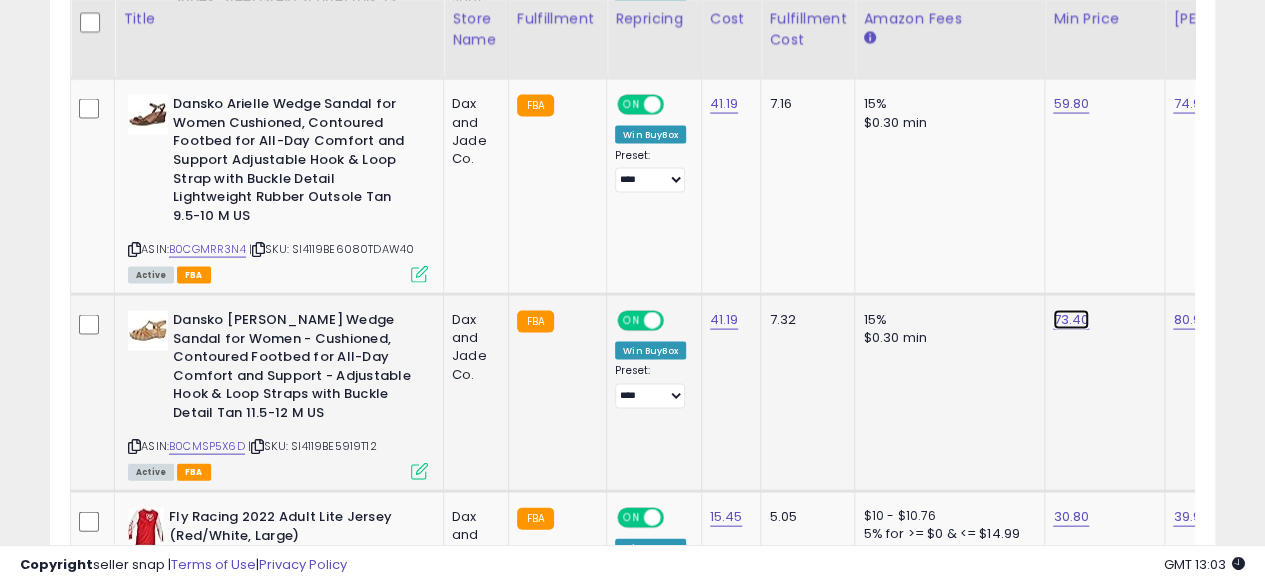 click on "73.40" at bounding box center [1071, -880] 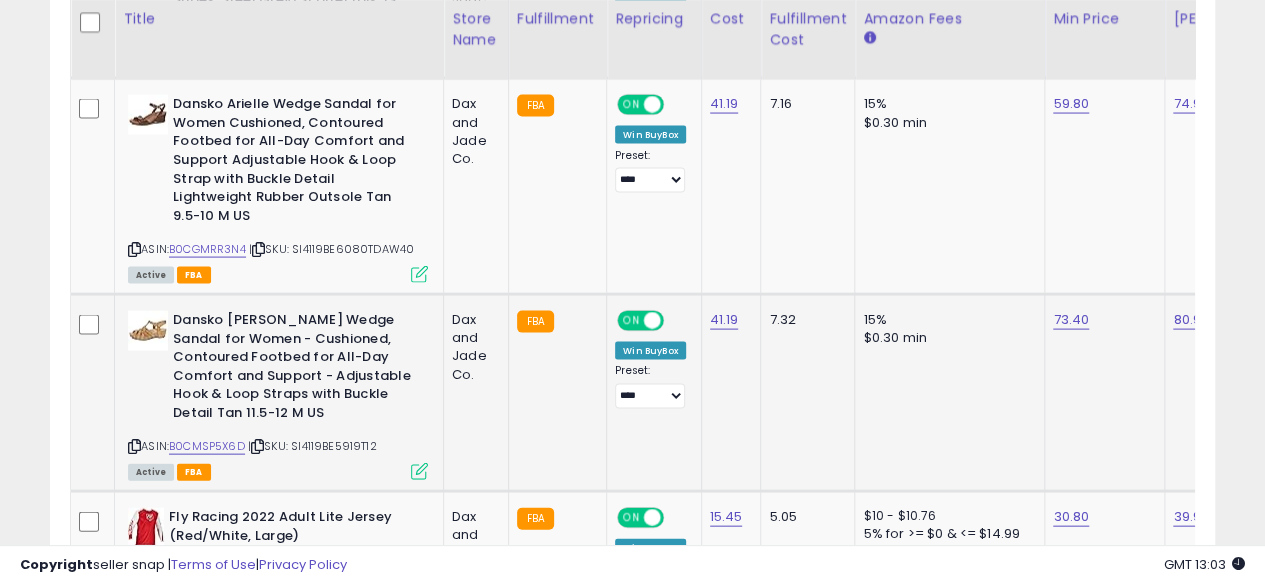 scroll, scrollTop: 0, scrollLeft: 70, axis: horizontal 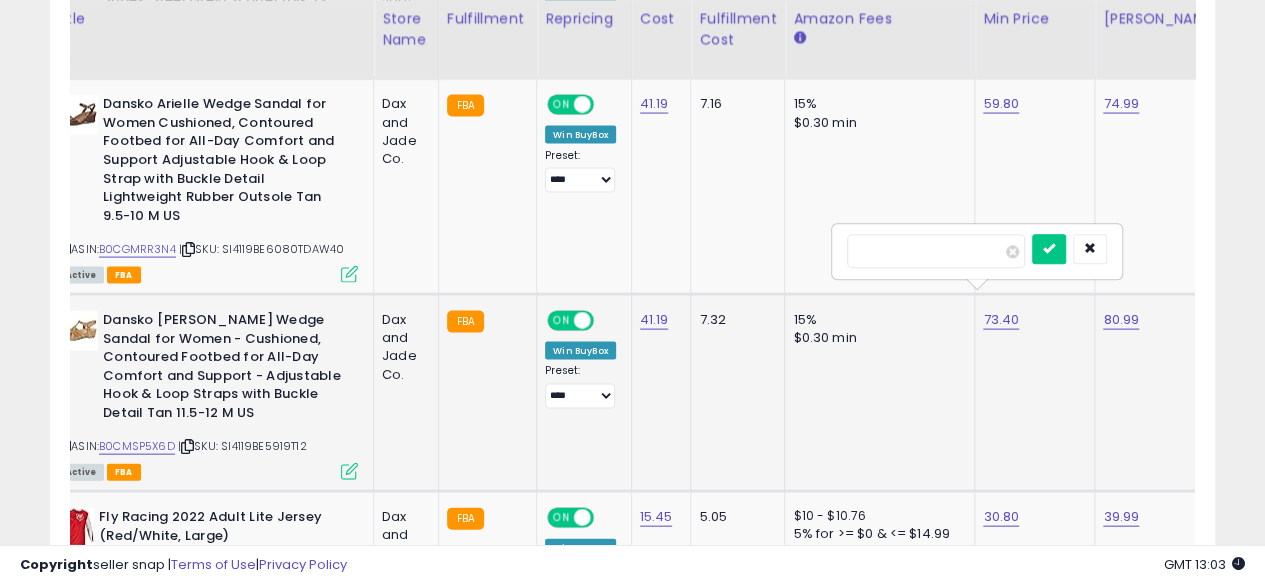 type on "*****" 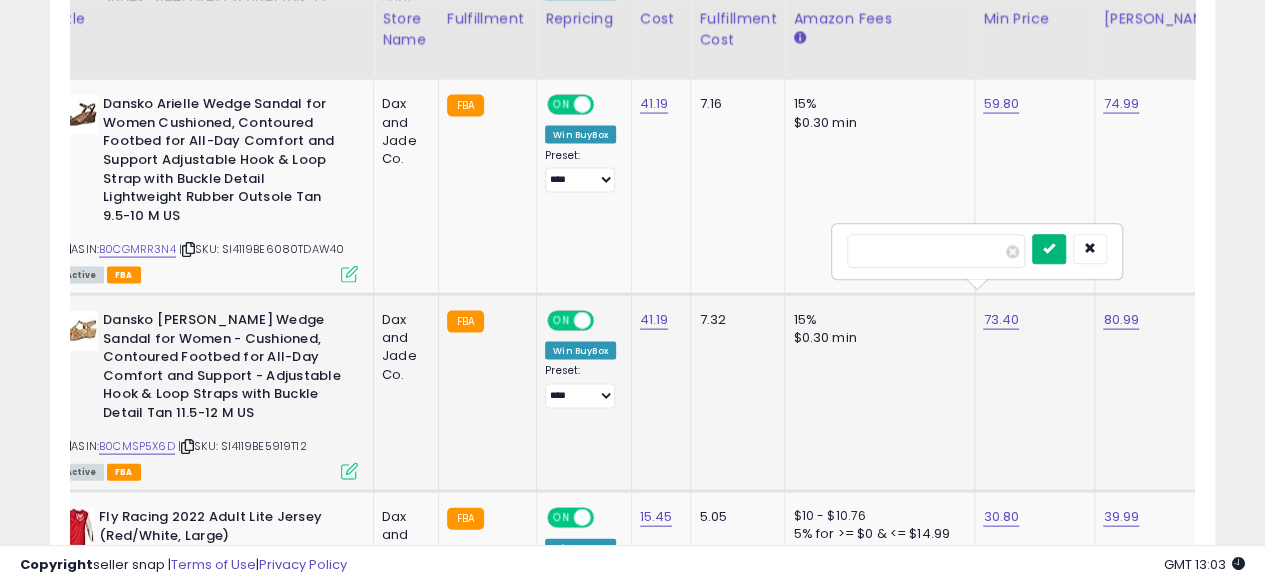 click at bounding box center (1049, 250) 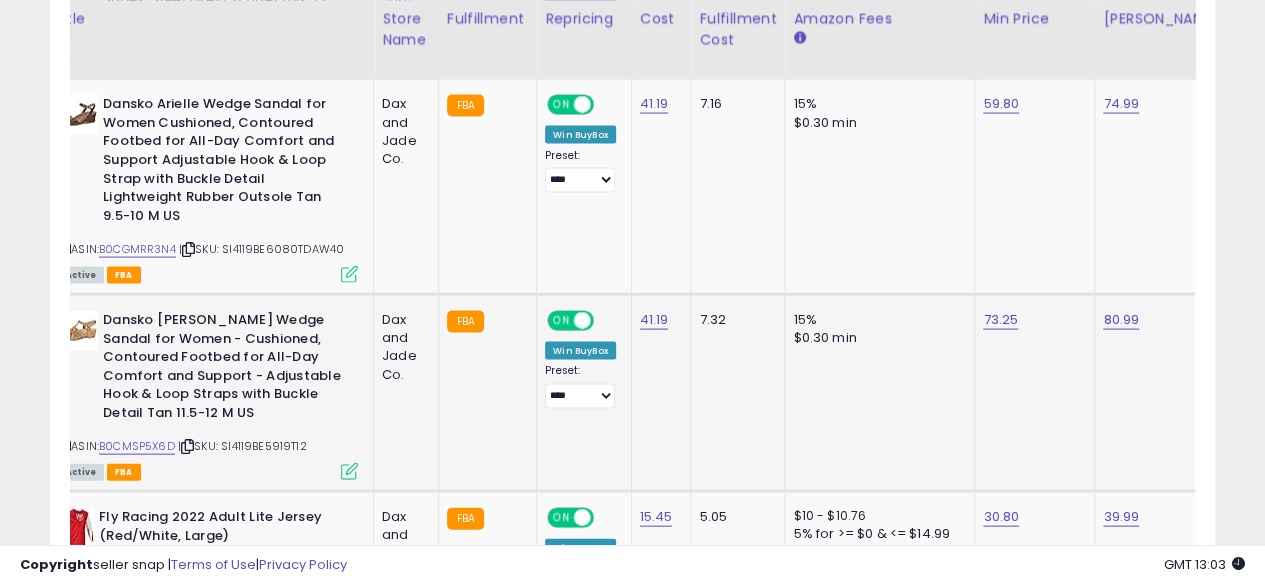 scroll, scrollTop: 0, scrollLeft: 0, axis: both 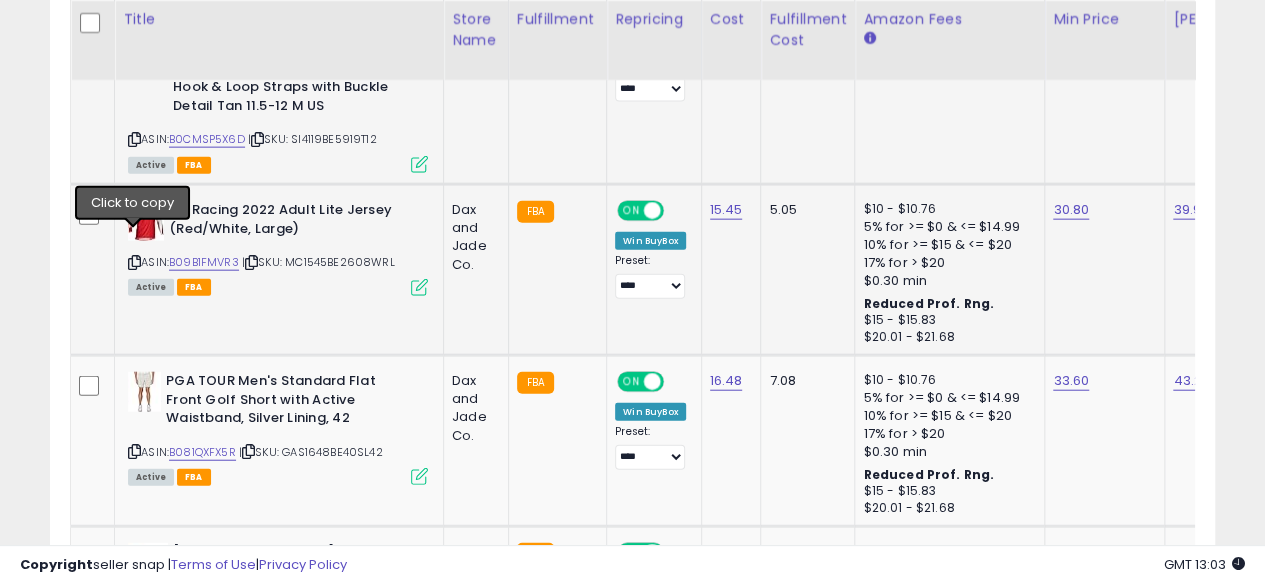 click at bounding box center [134, 262] 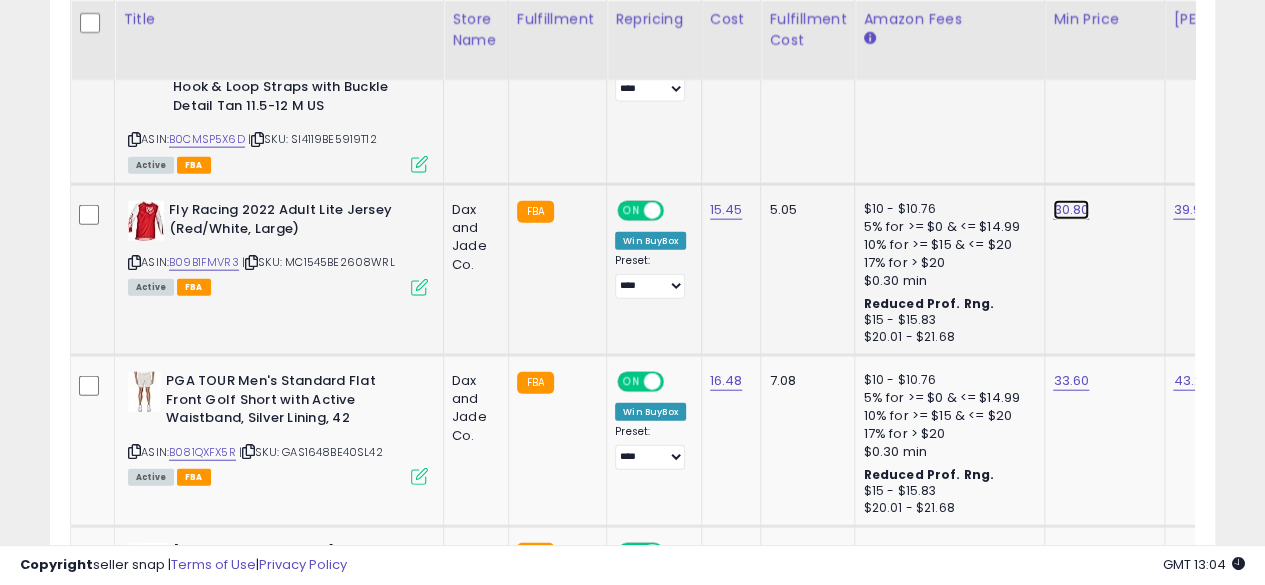 click on "30.80" at bounding box center (1071, -1187) 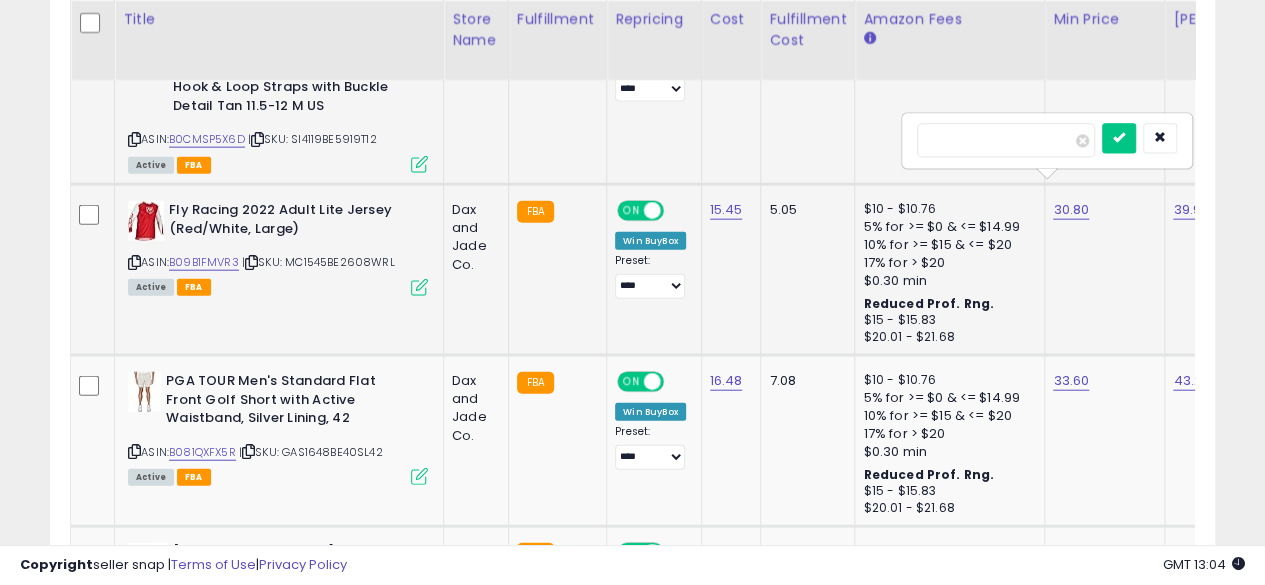 scroll, scrollTop: 0, scrollLeft: 71, axis: horizontal 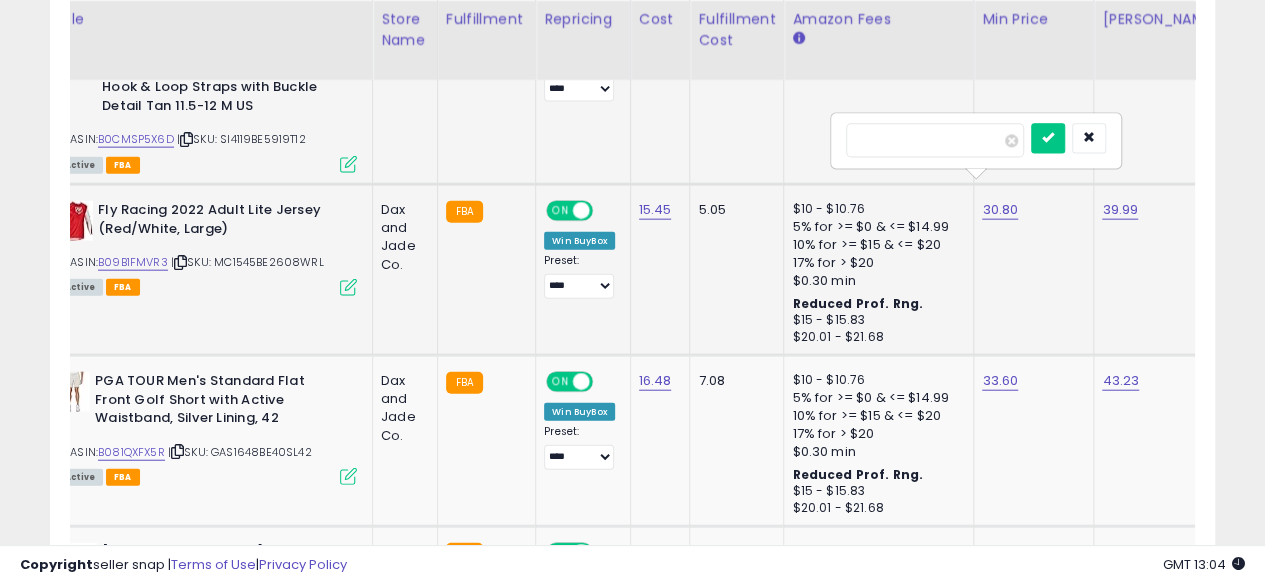 type on "*" 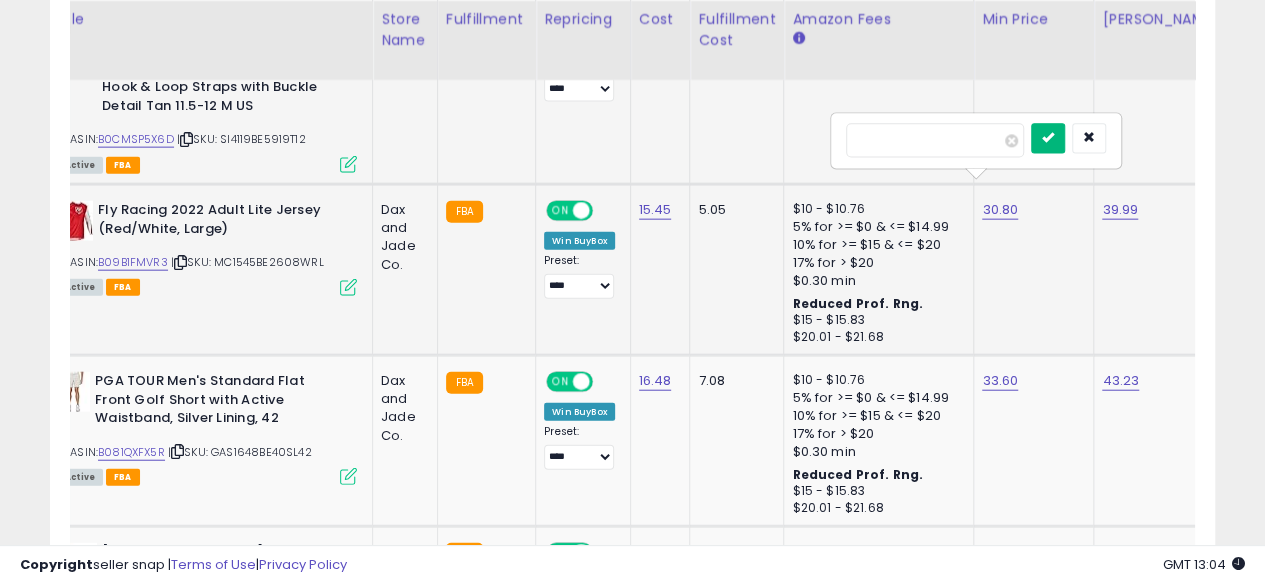 type on "*****" 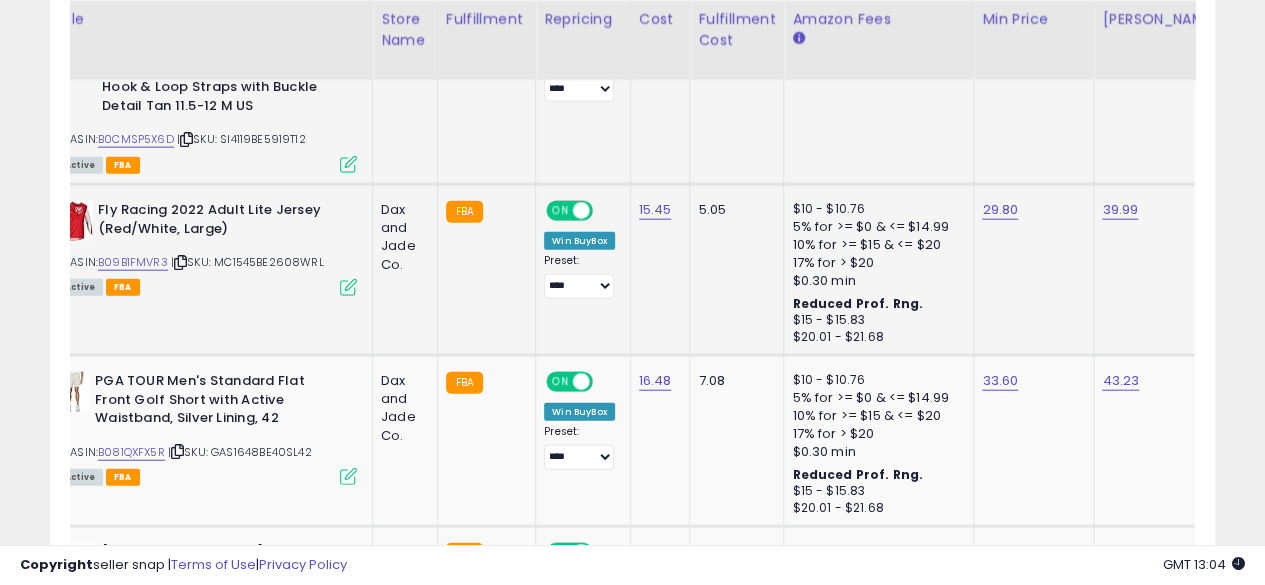 scroll, scrollTop: 0, scrollLeft: 0, axis: both 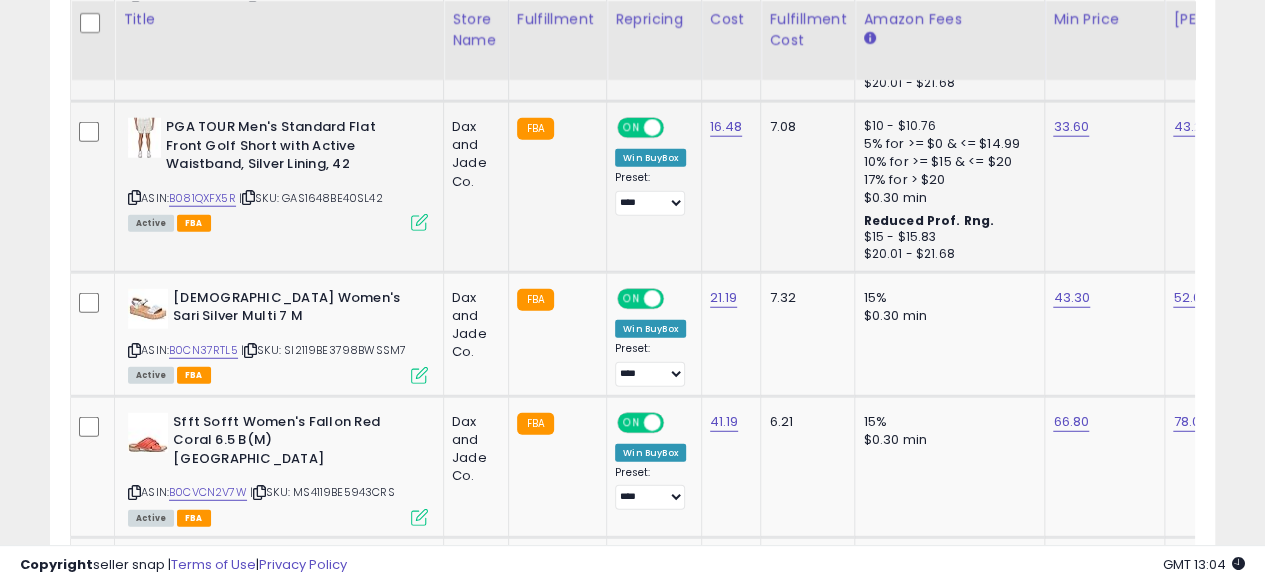 click at bounding box center (134, 197) 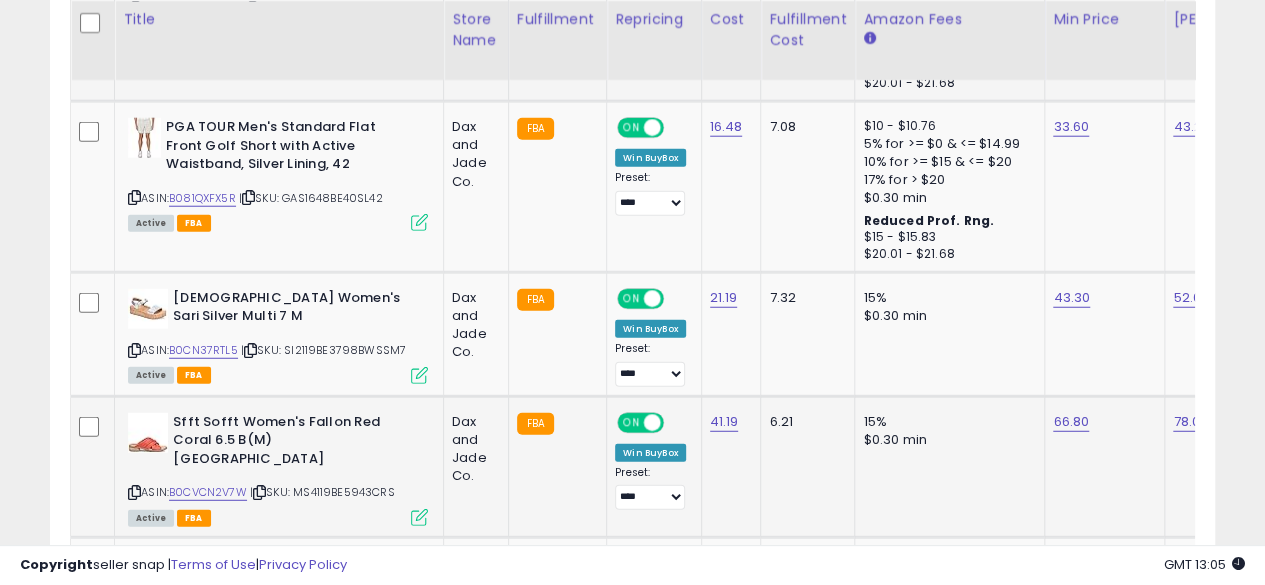 click on "66.80" 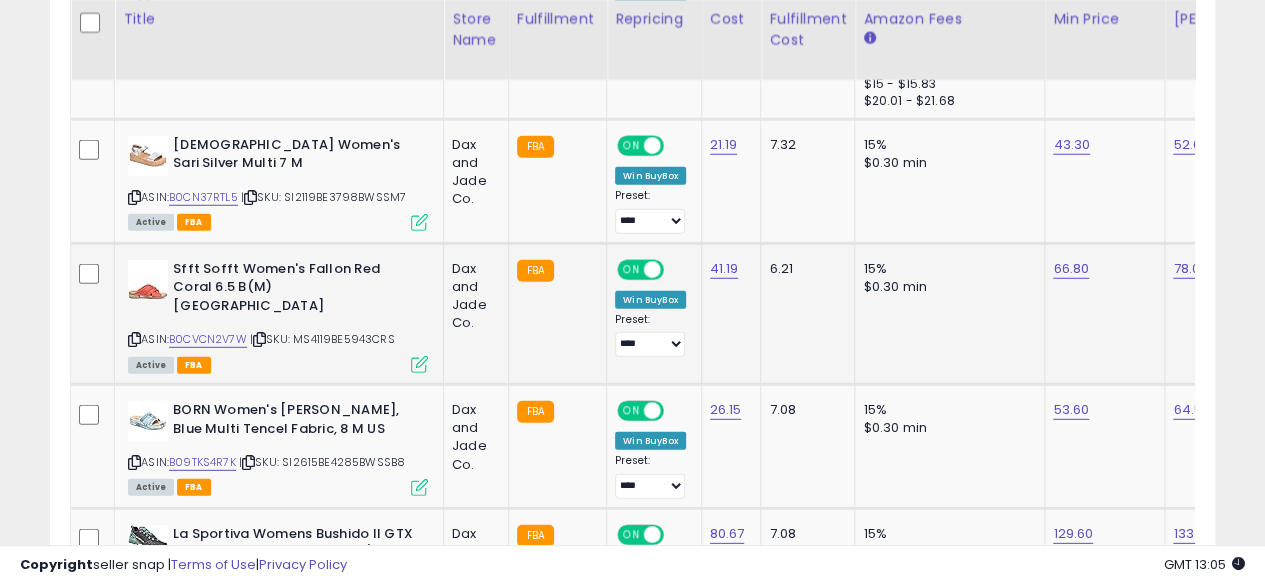 scroll, scrollTop: 2671, scrollLeft: 0, axis: vertical 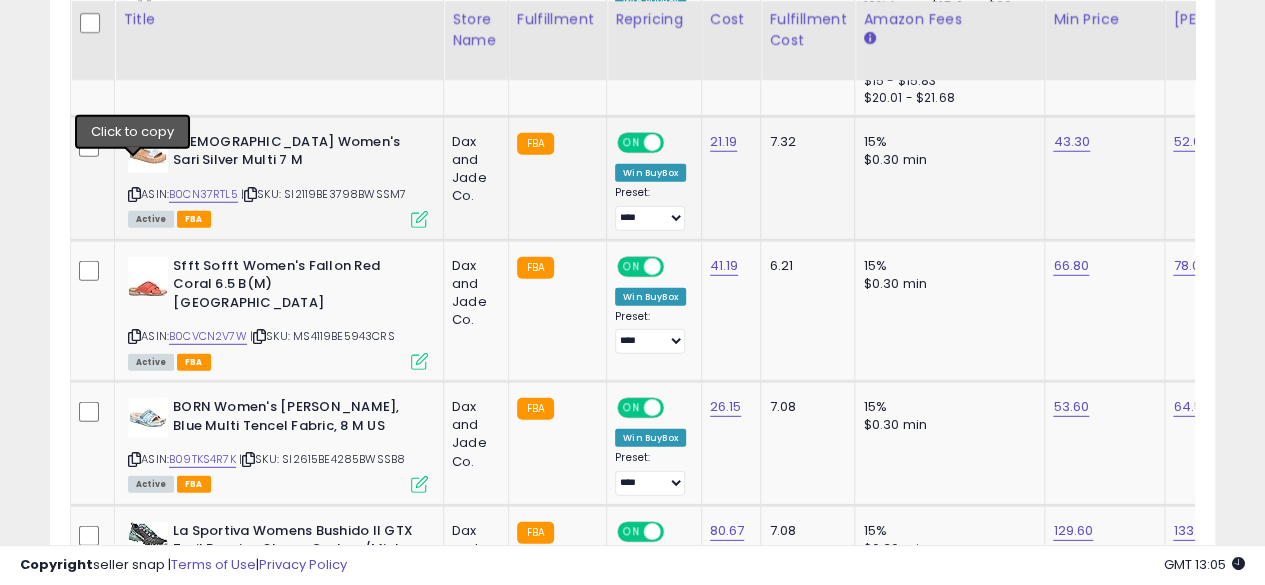 click at bounding box center [134, 194] 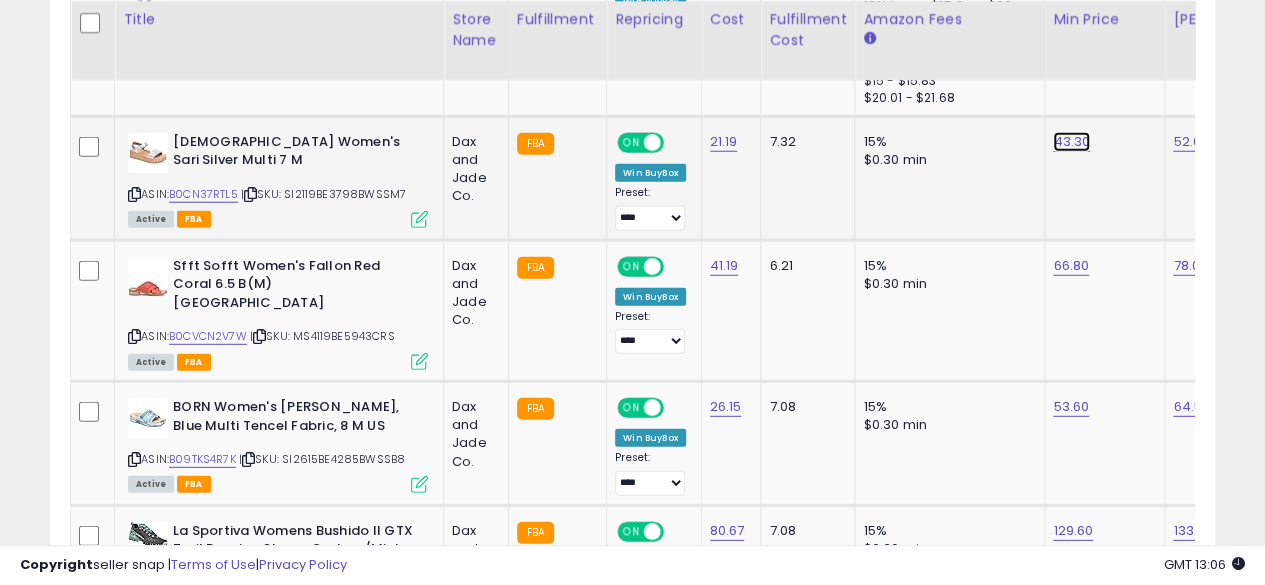 click on "43.30" at bounding box center [1071, -1597] 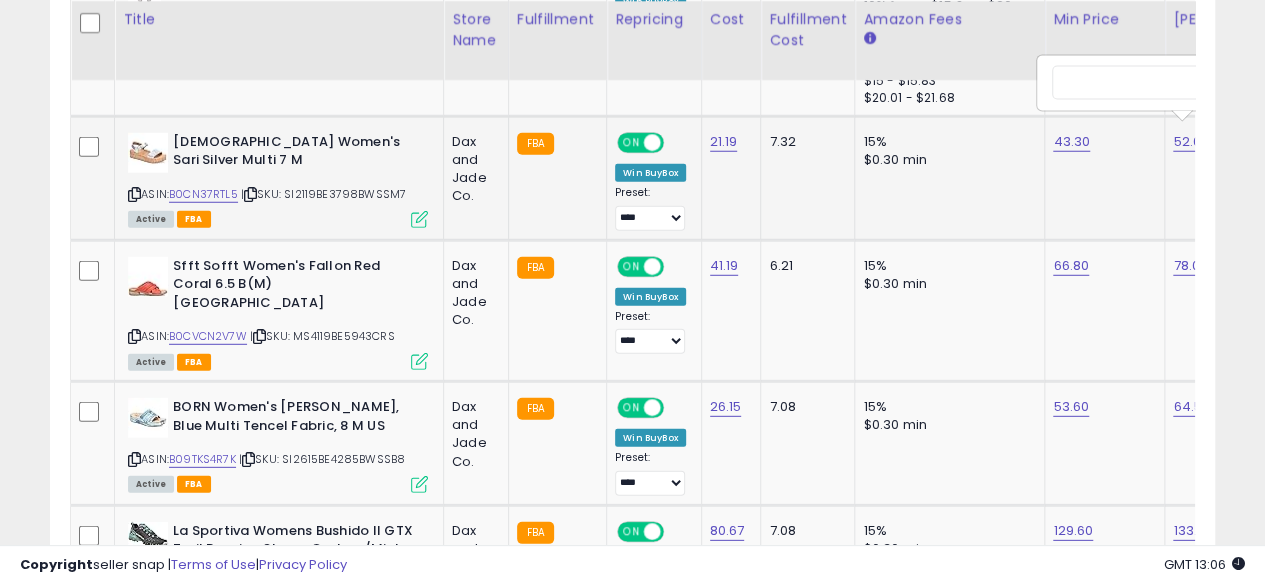 scroll, scrollTop: 0, scrollLeft: 70, axis: horizontal 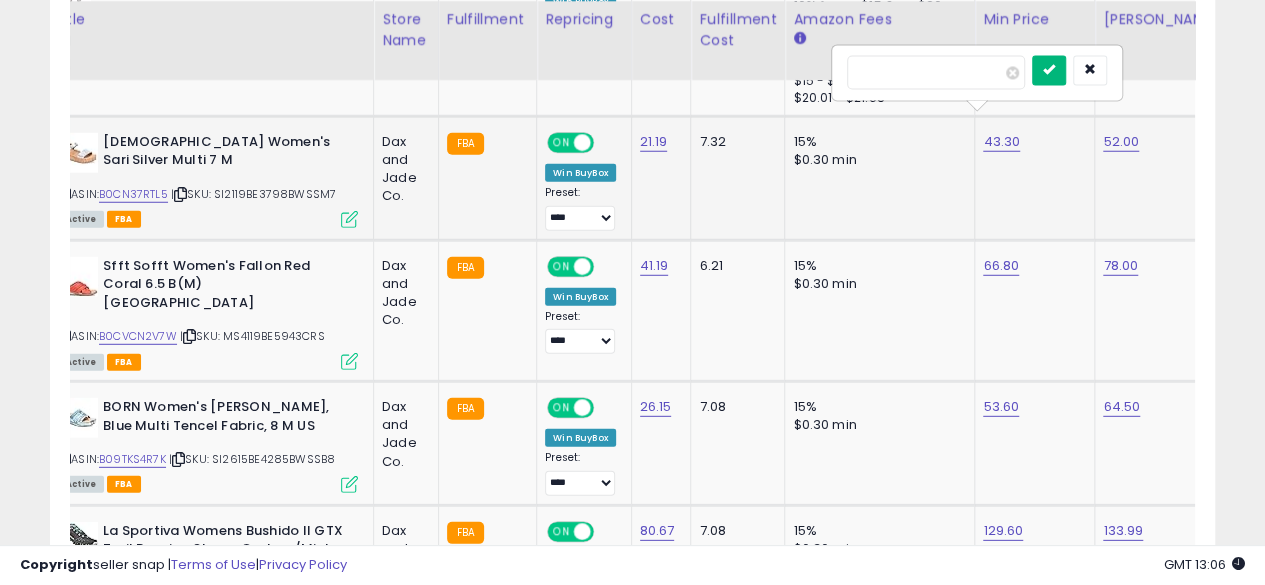 type on "*****" 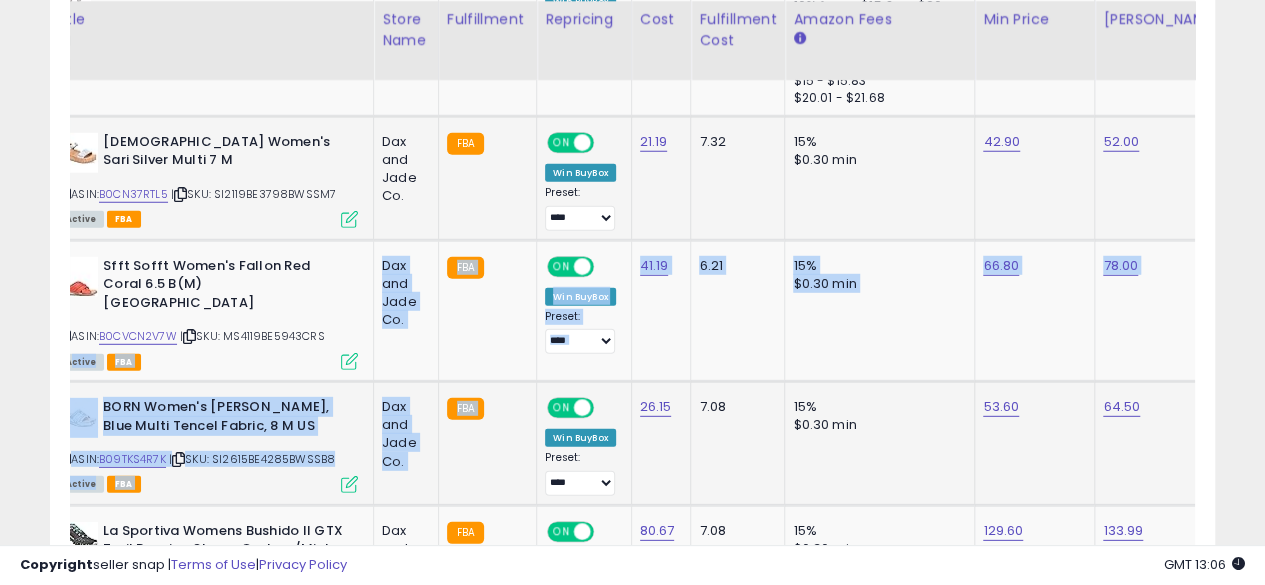 drag, startPoint x: 71, startPoint y: 325, endPoint x: 584, endPoint y: 347, distance: 513.4715 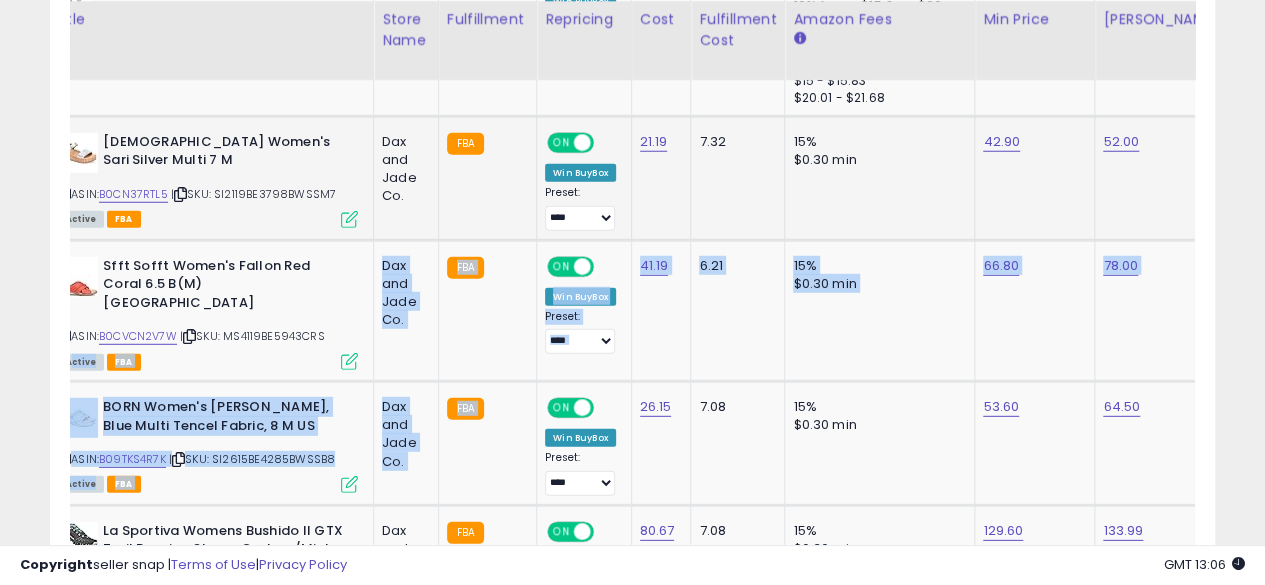 click on "**********" at bounding box center (632, -438) 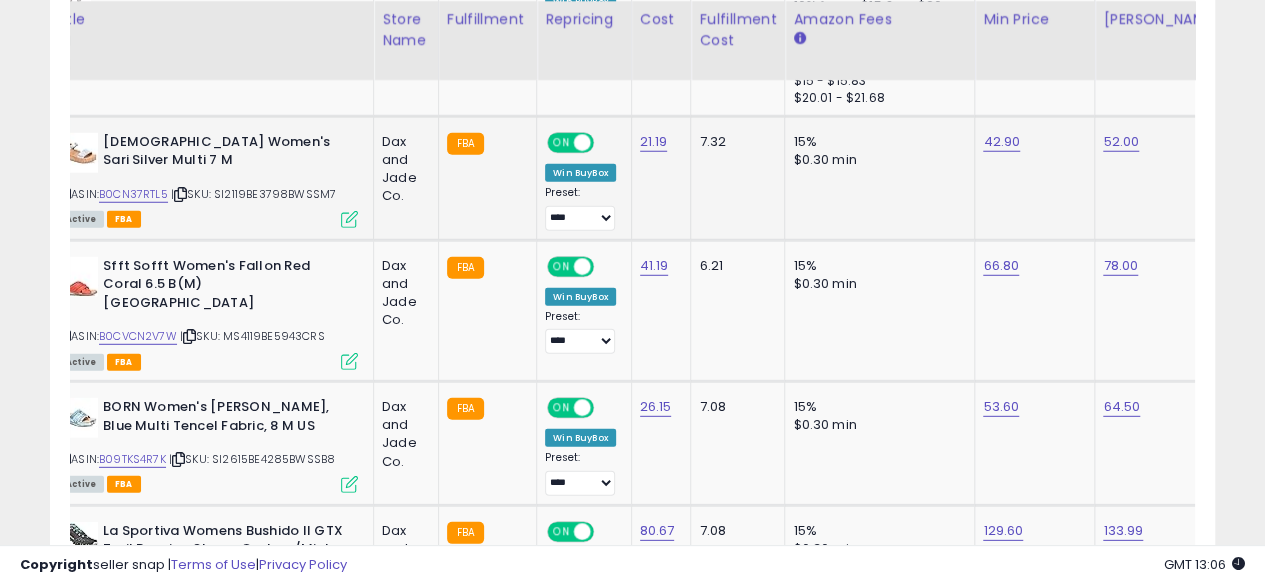 scroll, scrollTop: 0, scrollLeft: 47, axis: horizontal 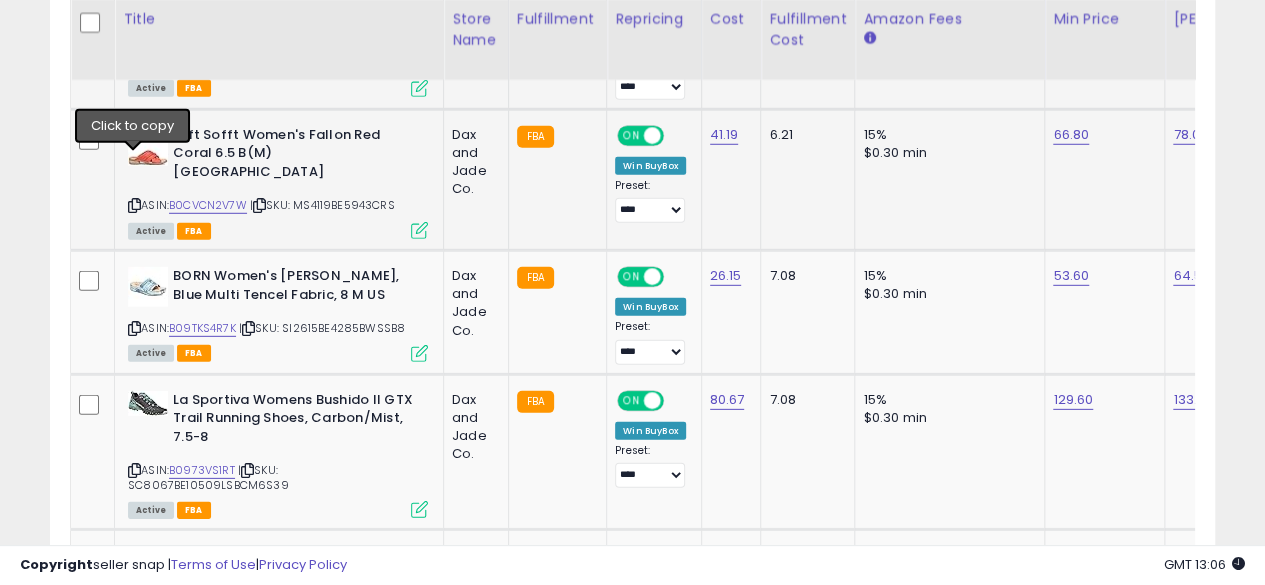 click at bounding box center (134, 205) 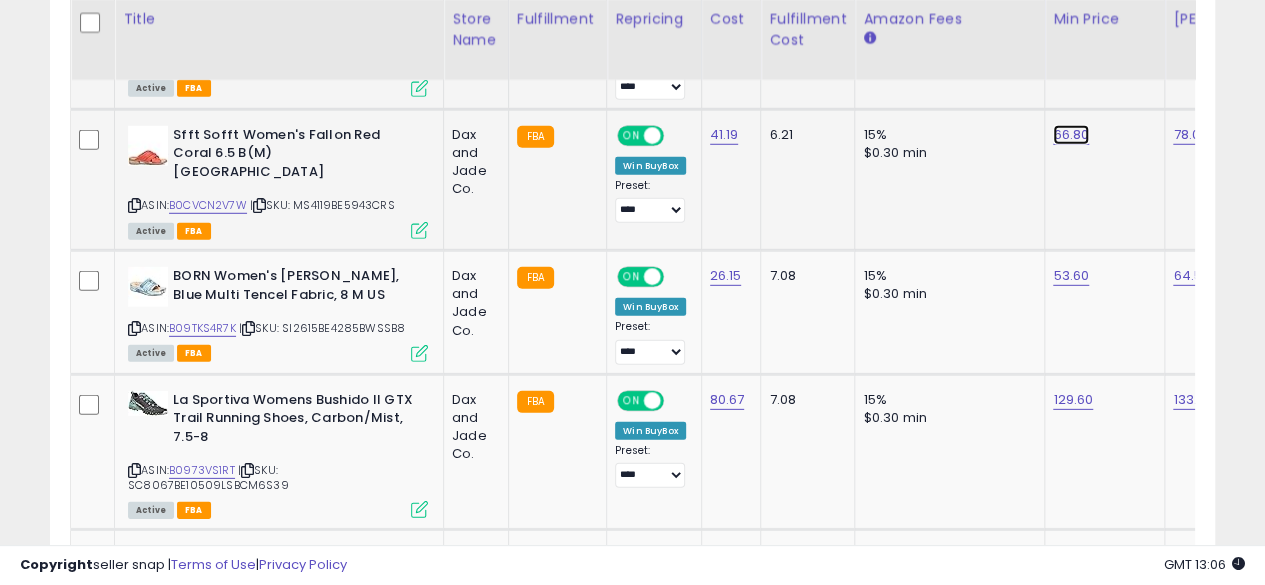 click on "66.80" at bounding box center (1071, -1728) 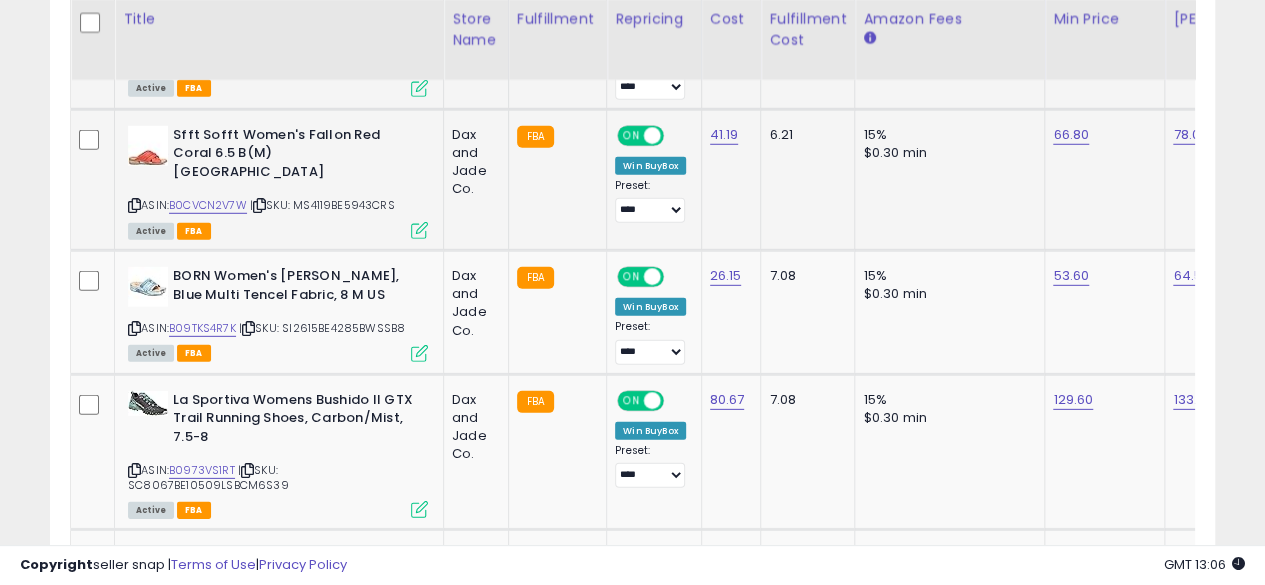 scroll, scrollTop: 0, scrollLeft: 71, axis: horizontal 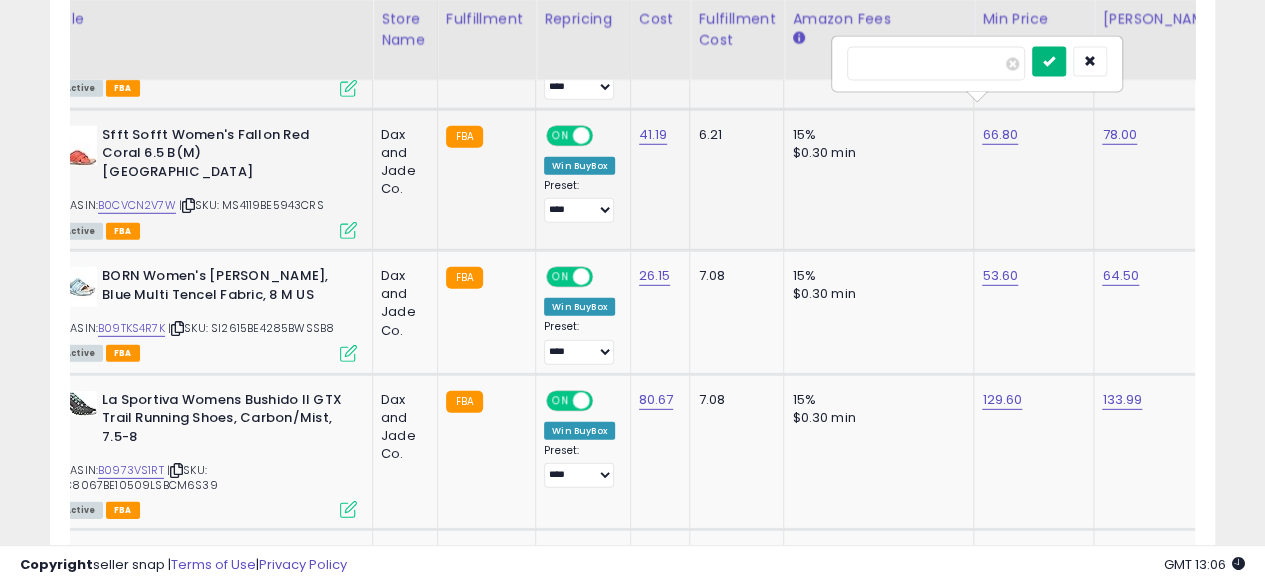 type on "*****" 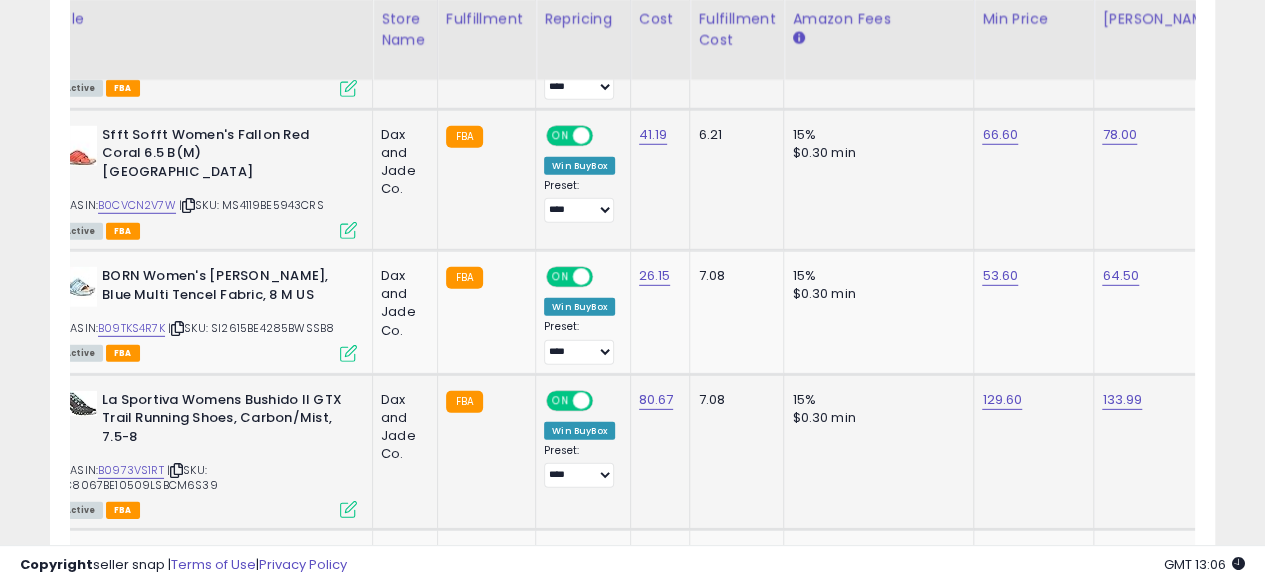 click on "Active FBA" at bounding box center (207, 509) 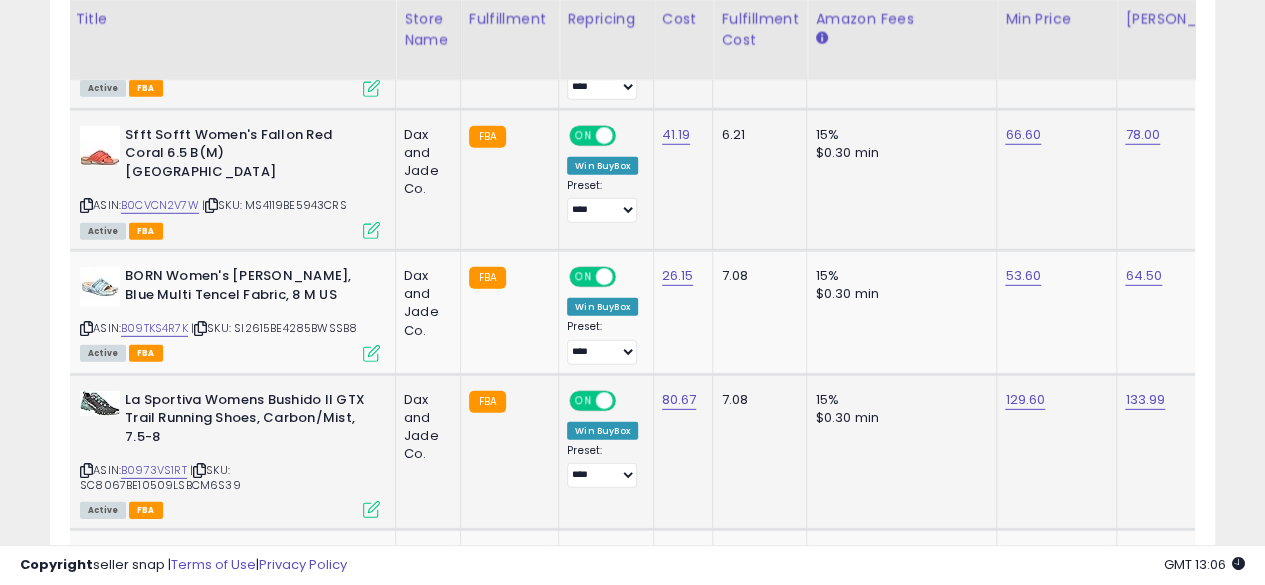 scroll, scrollTop: 0, scrollLeft: 38, axis: horizontal 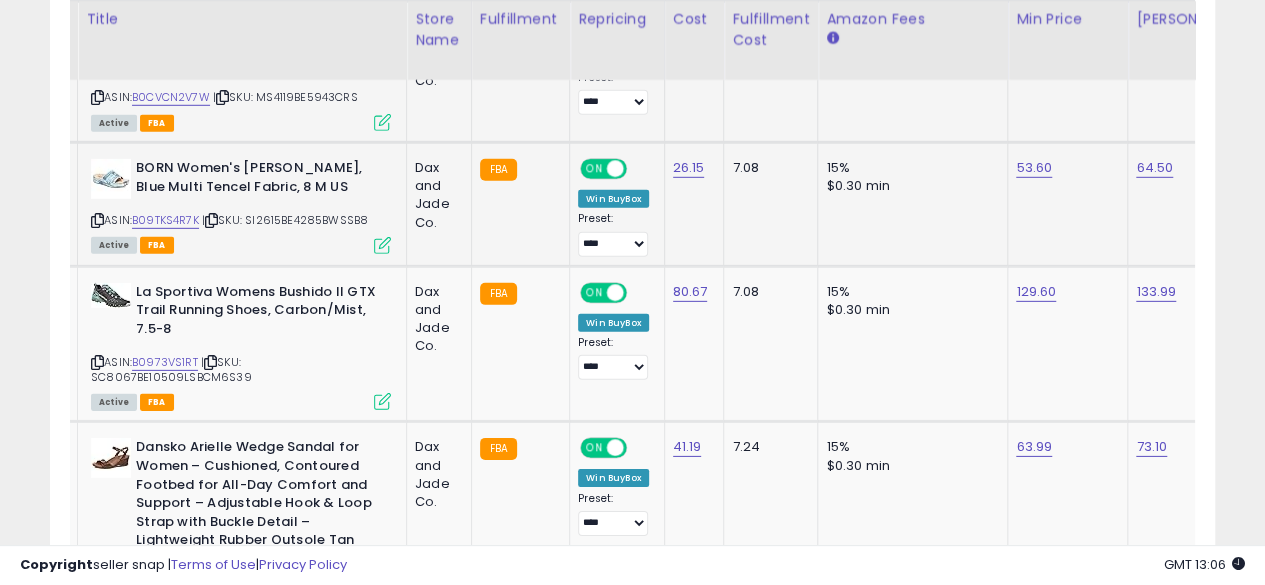 click on "BORN Women's Sharr Sandal, Blue Multi Tencel Fabric, 8 M US  ASIN:  B09TKS4R7K    |   SKU: SI2615BE4285BWSSB8 Active FBA" 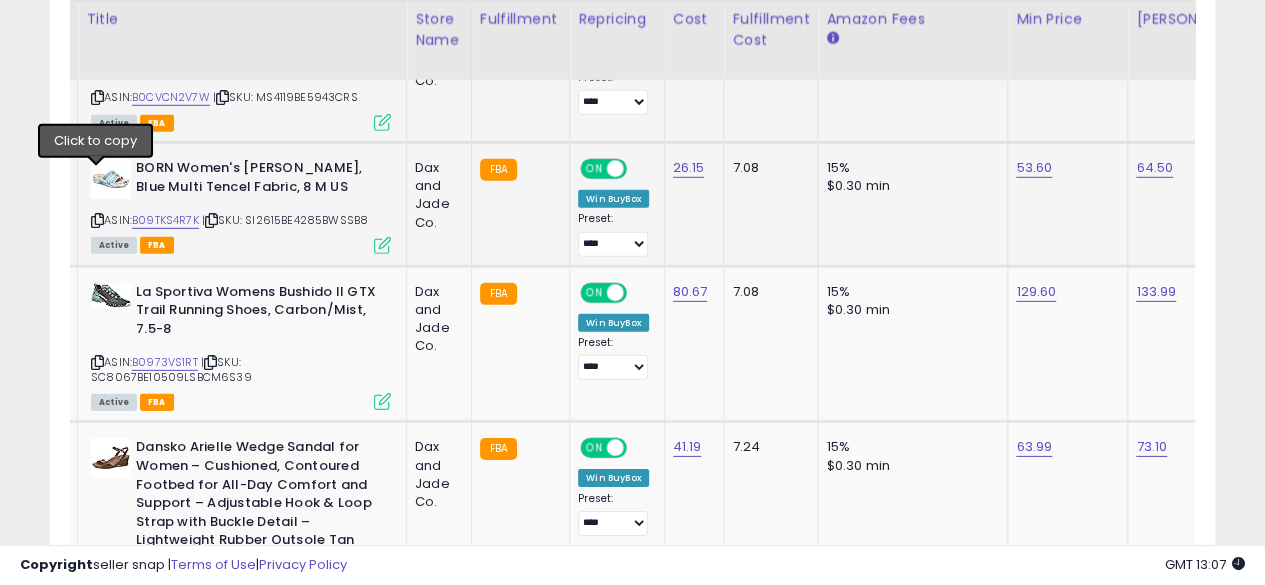 click at bounding box center [97, 220] 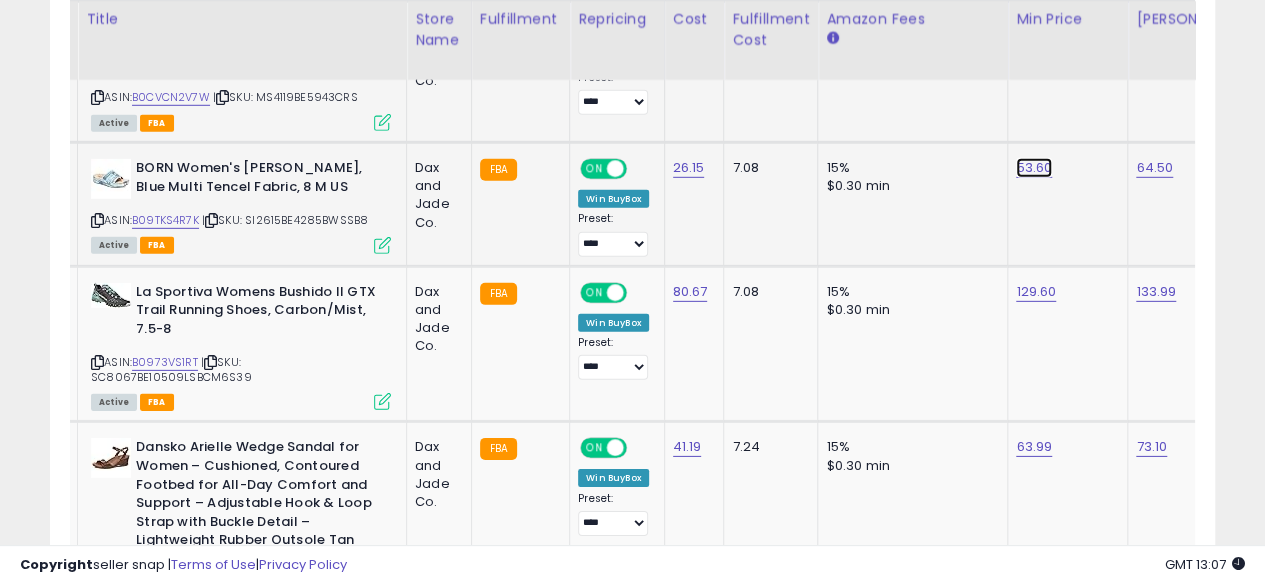 click on "53.60" at bounding box center (1034, -1836) 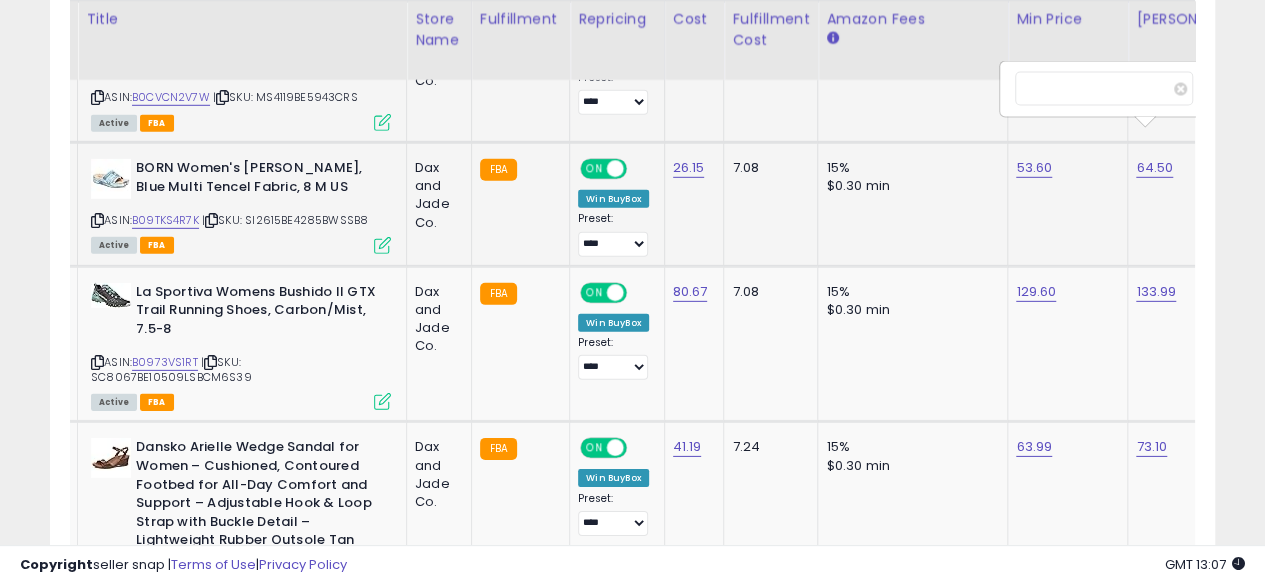 scroll, scrollTop: 0, scrollLeft: 71, axis: horizontal 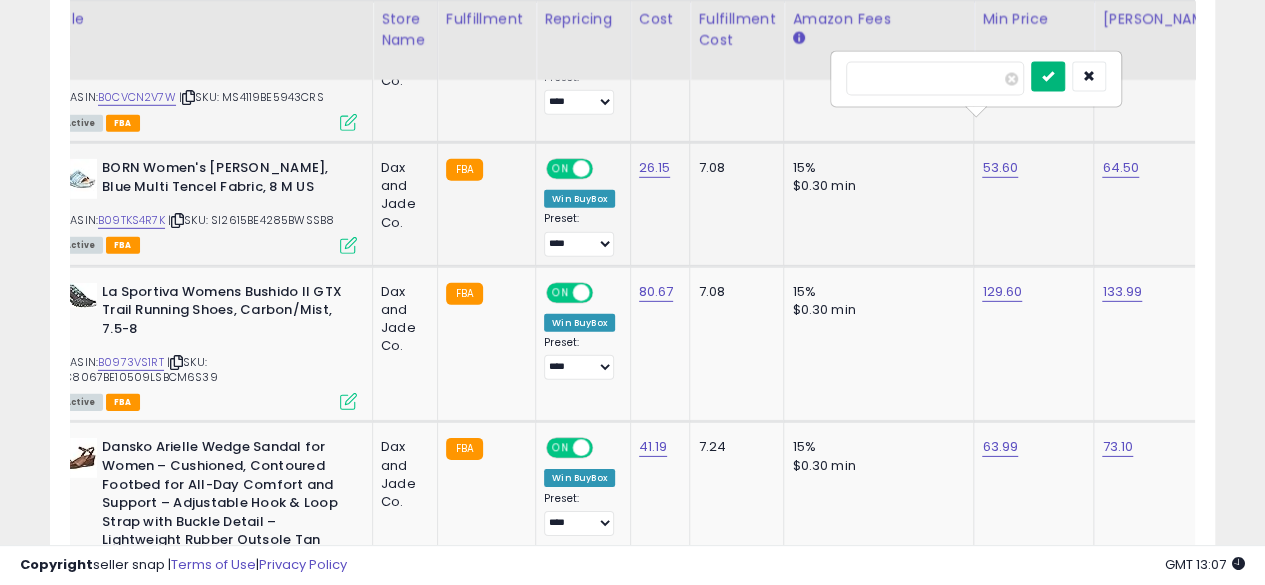 type on "*****" 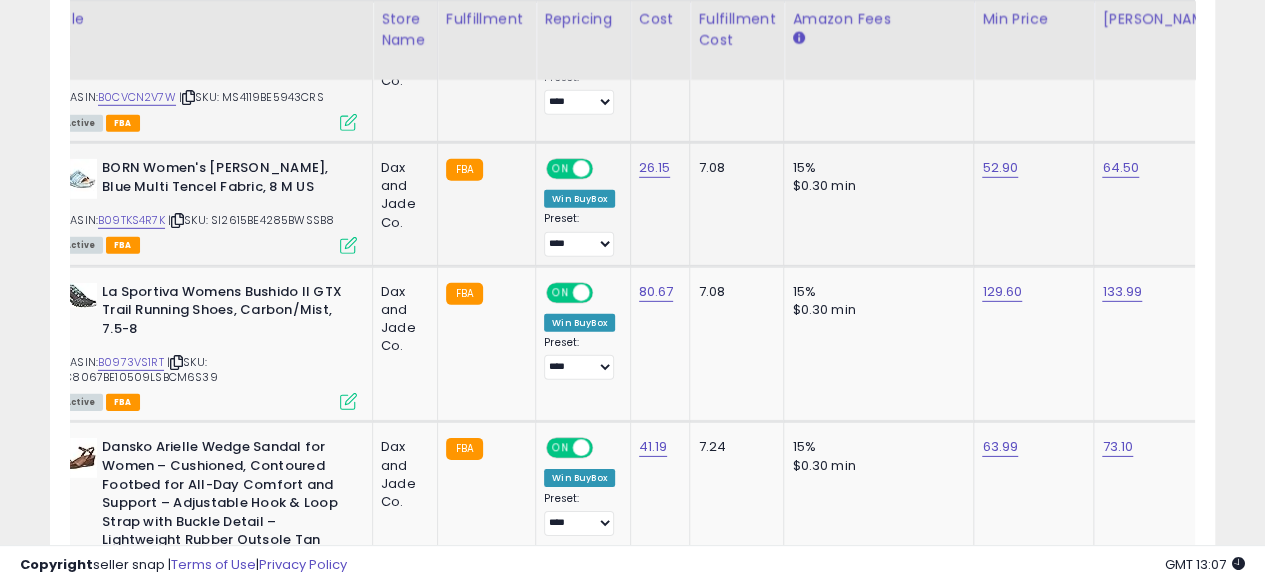 scroll, scrollTop: 0, scrollLeft: 0, axis: both 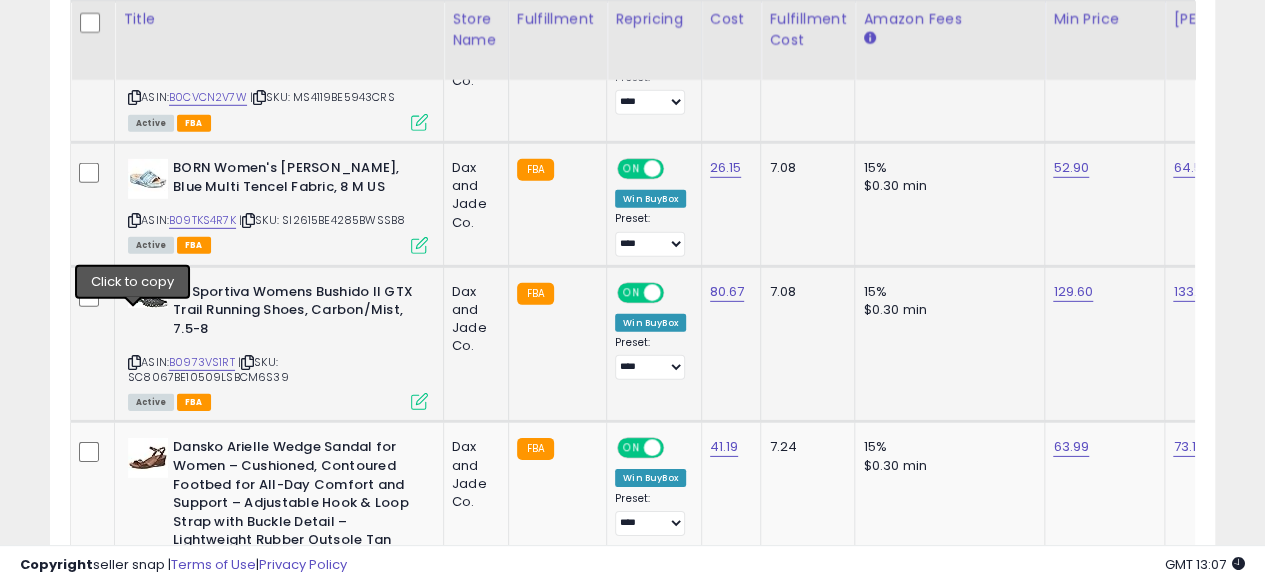 click at bounding box center [134, 362] 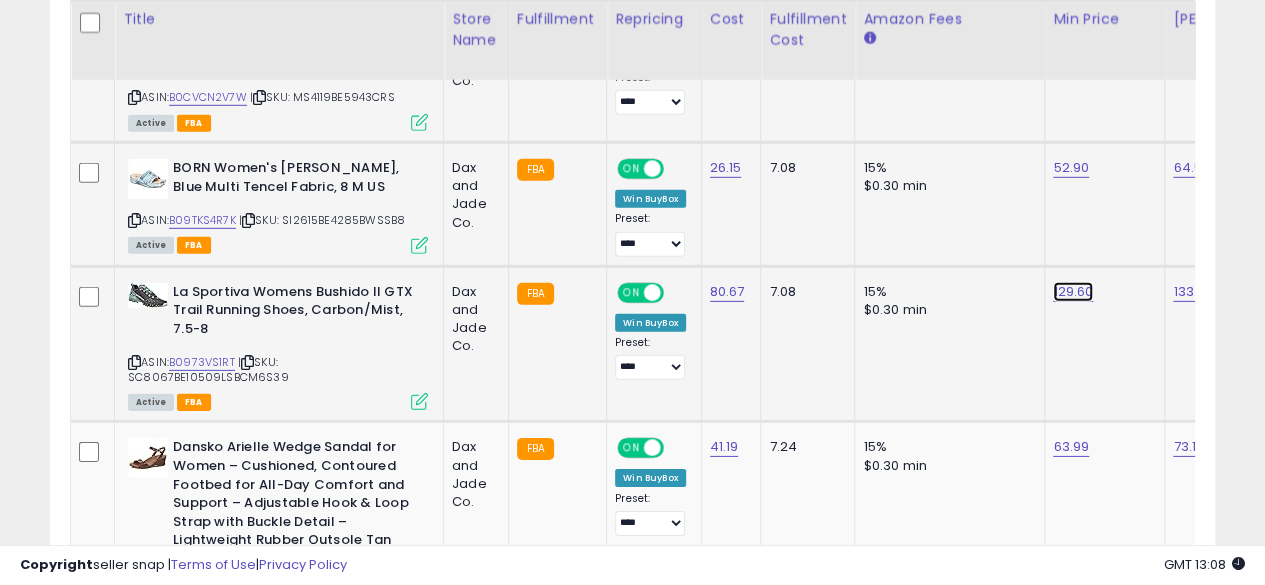 click on "129.60" at bounding box center (1071, -1836) 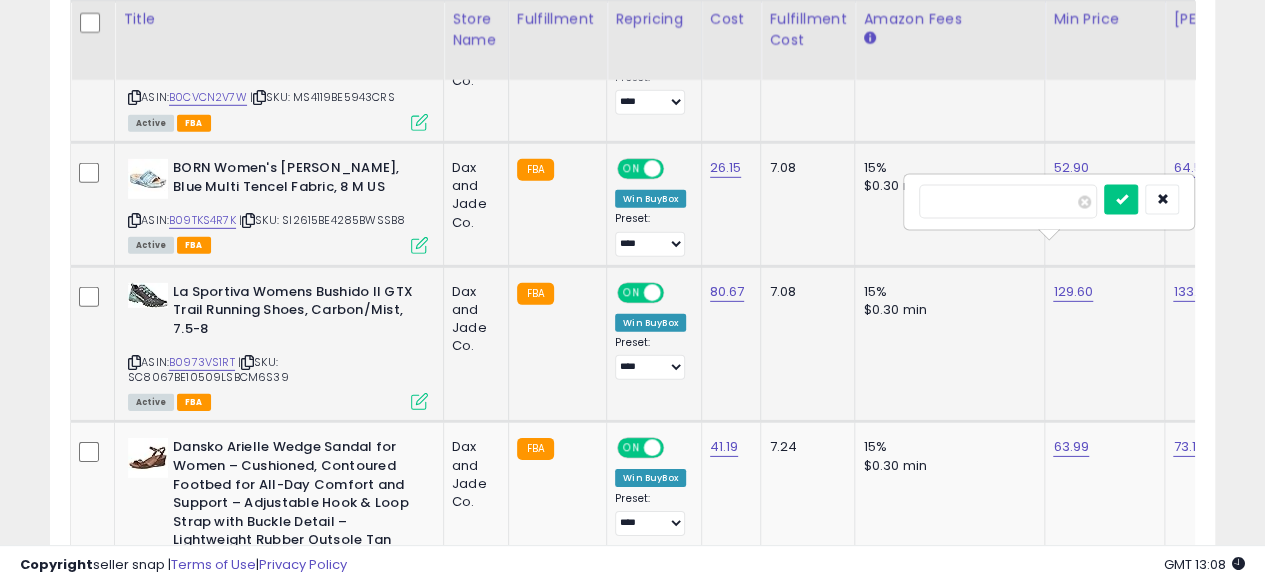 scroll, scrollTop: 0, scrollLeft: 73, axis: horizontal 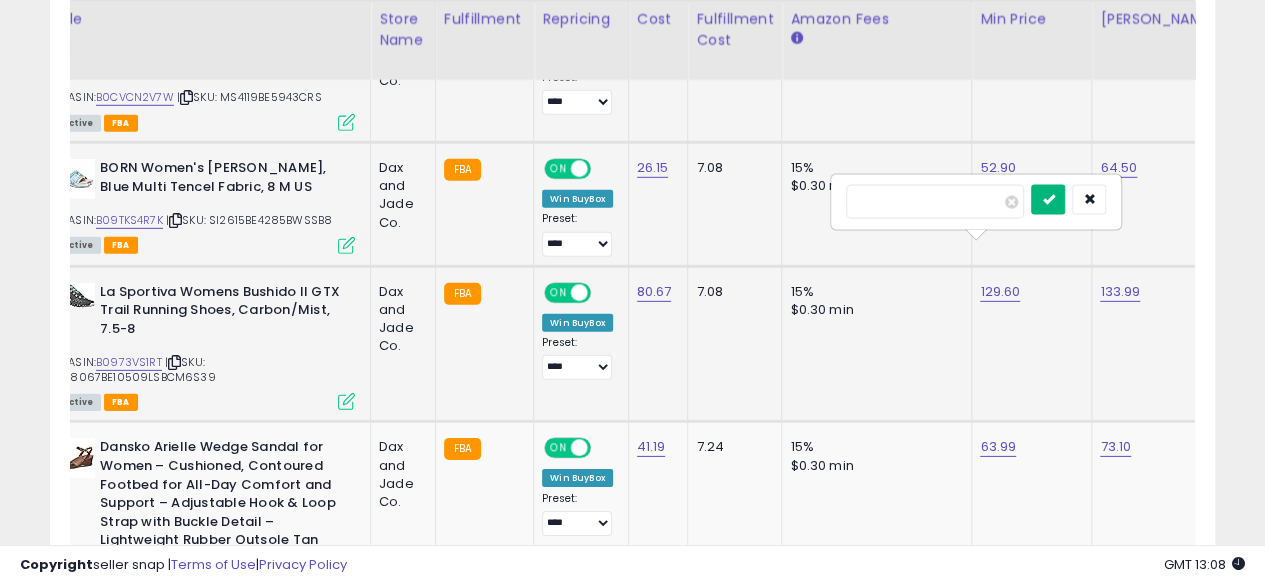 type on "******" 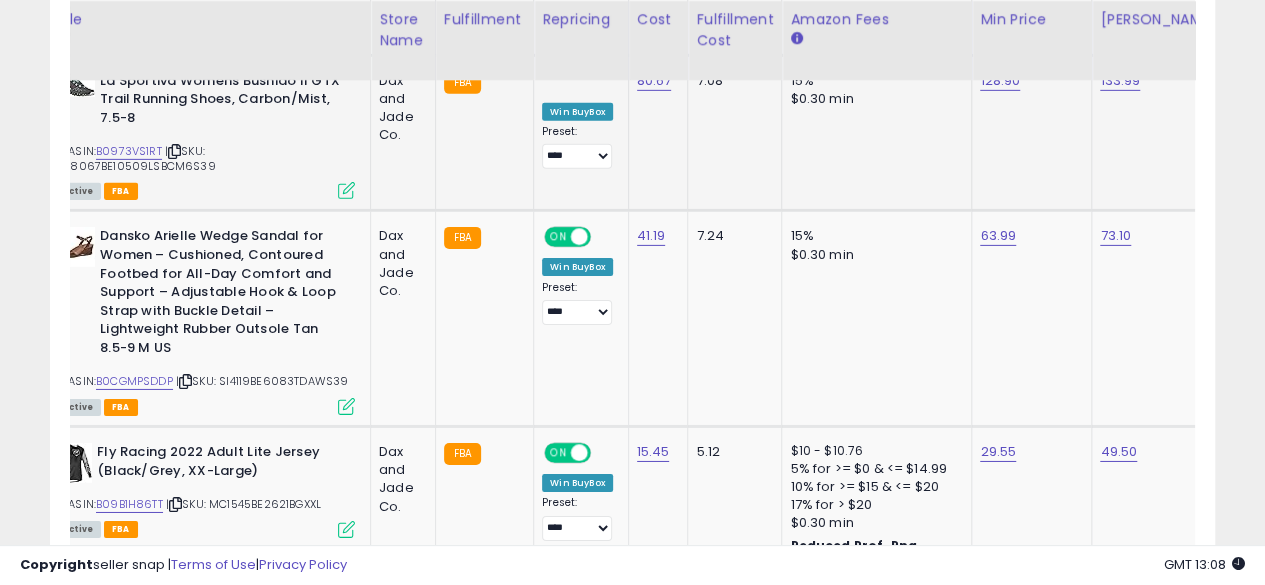 scroll, scrollTop: 3185, scrollLeft: 0, axis: vertical 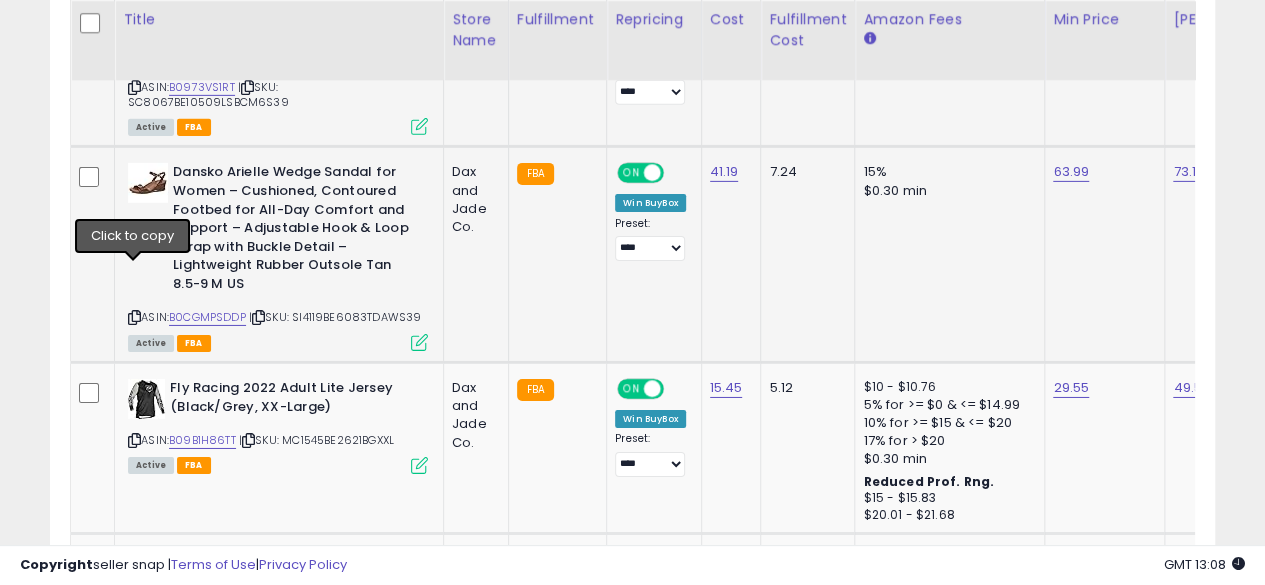 click at bounding box center (134, 317) 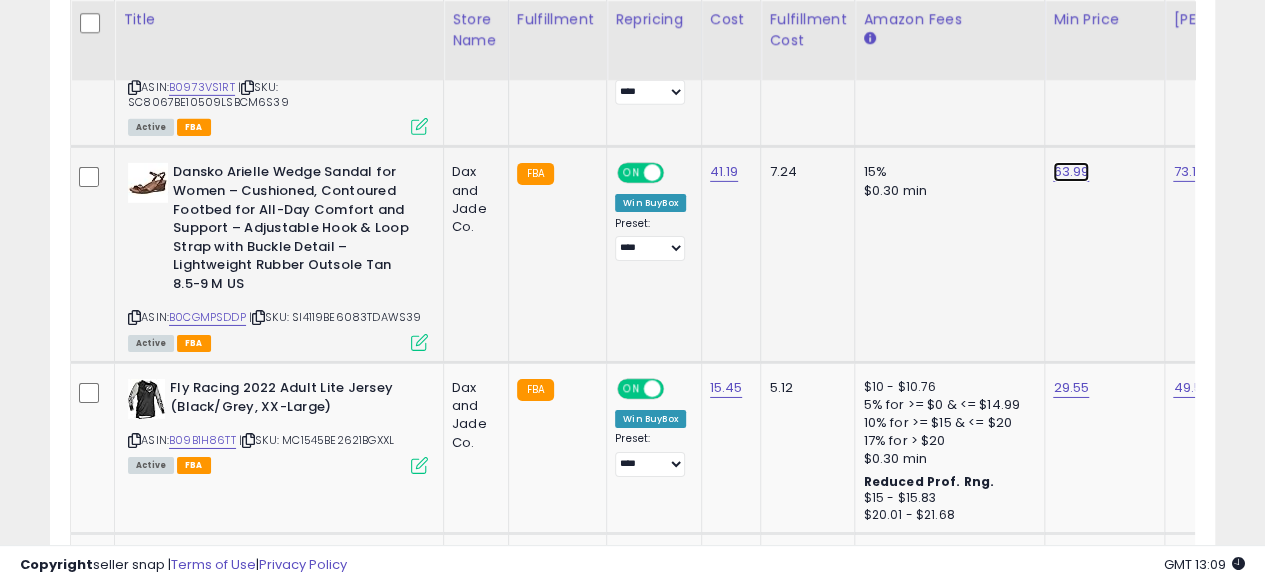click on "63.99" at bounding box center [1071, -2111] 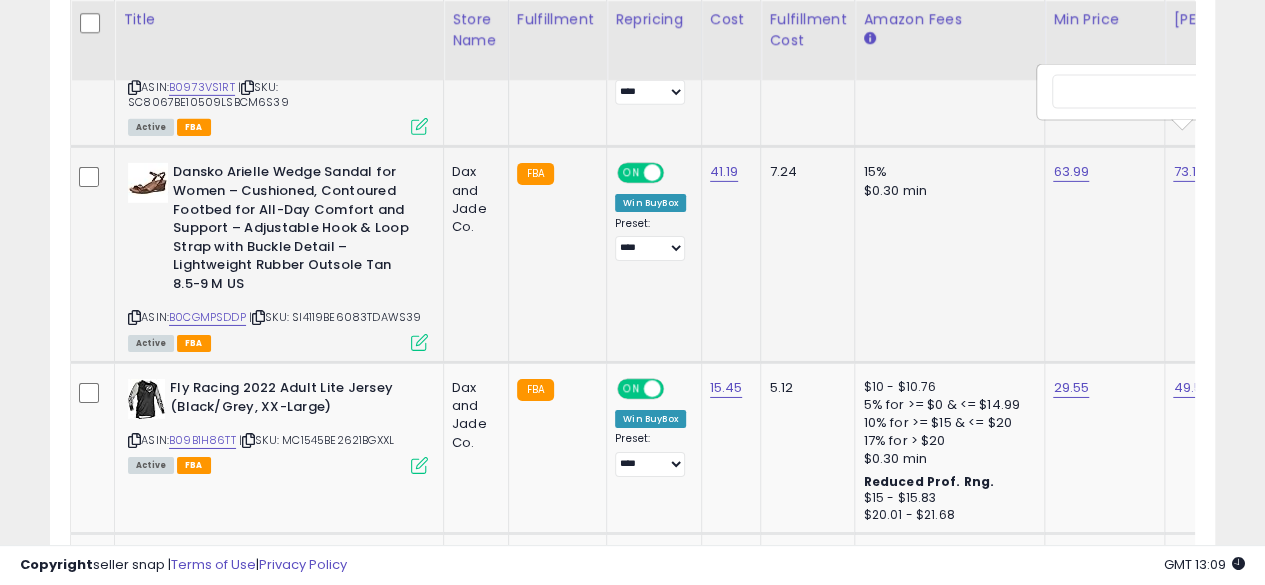 scroll, scrollTop: 0, scrollLeft: 71, axis: horizontal 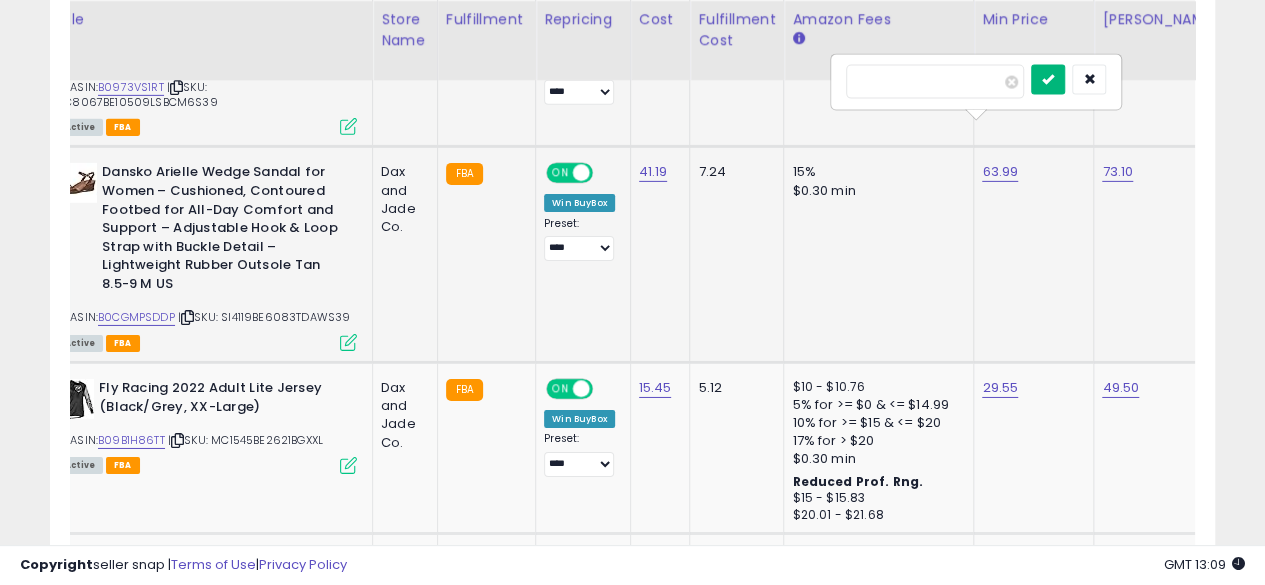 type on "*****" 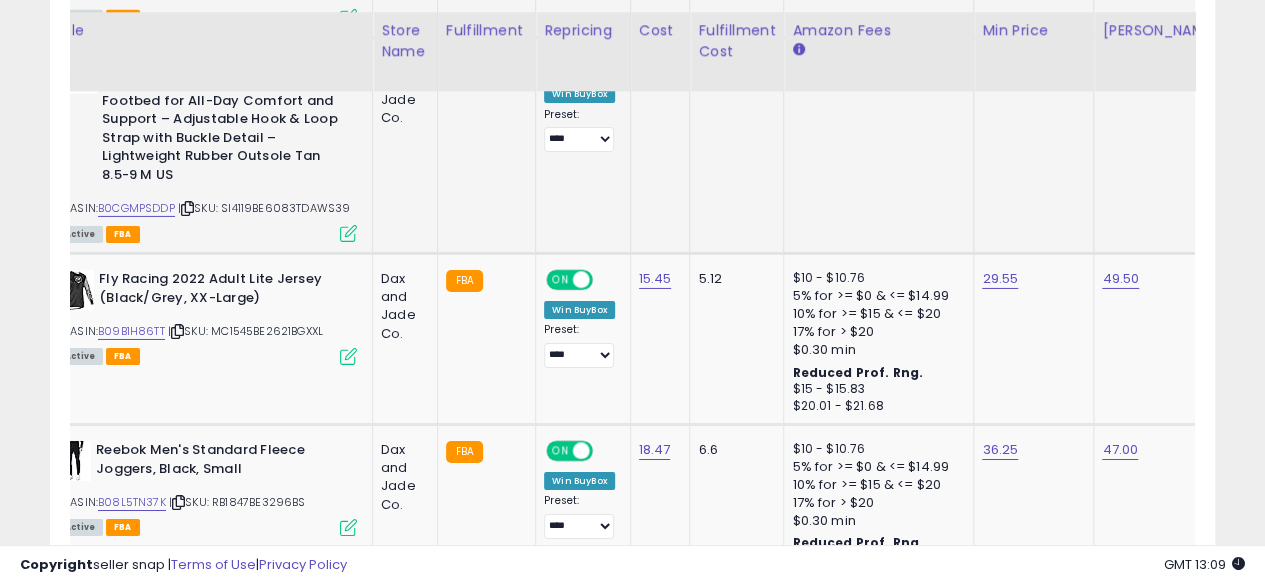 scroll, scrollTop: 3305, scrollLeft: 0, axis: vertical 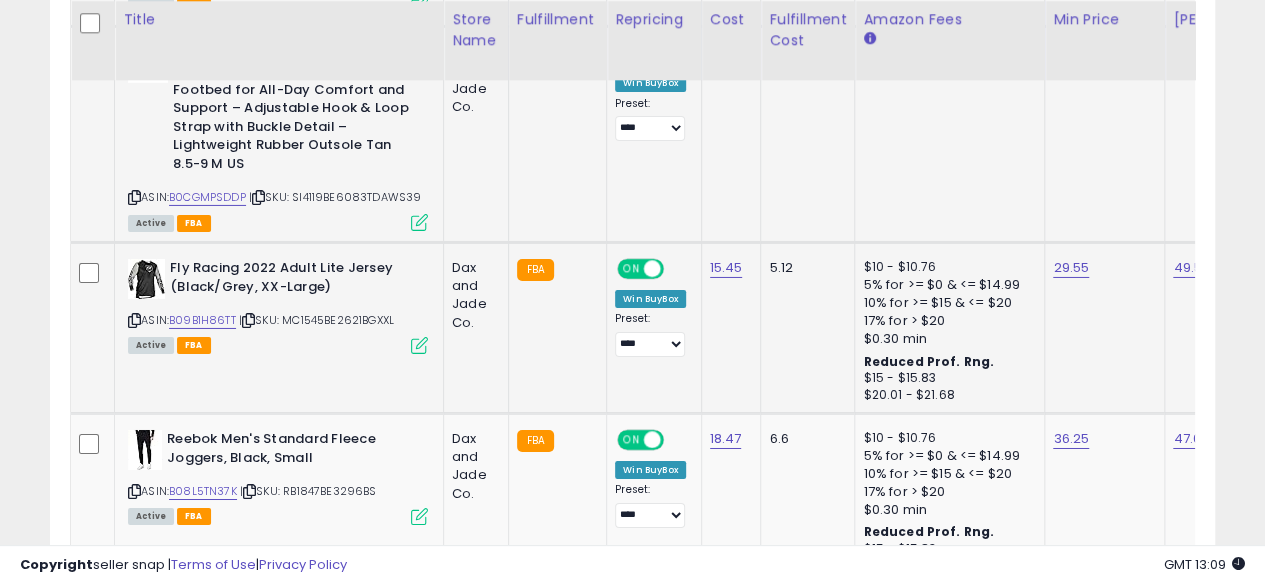 click at bounding box center (134, 320) 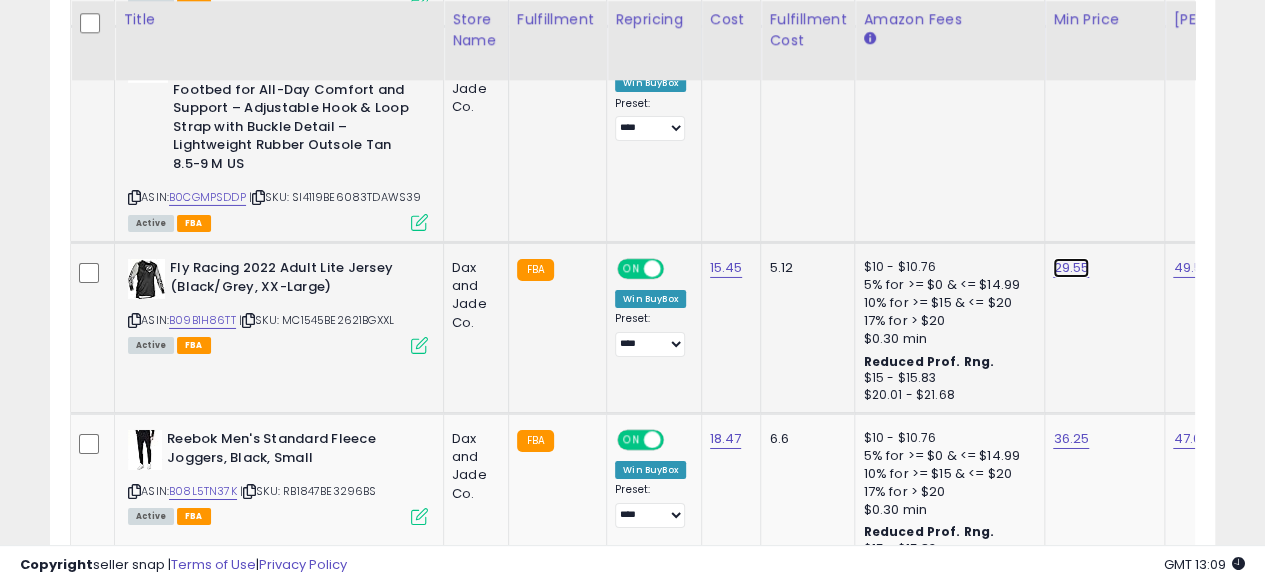 click on "29.55" at bounding box center (1071, -2231) 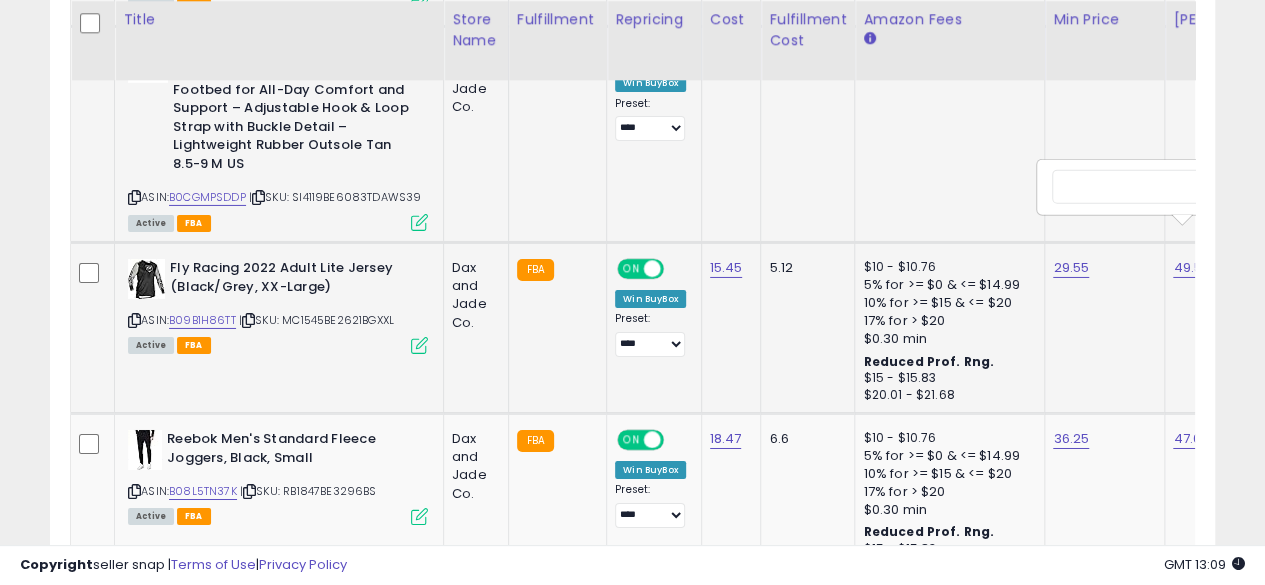 scroll, scrollTop: 0, scrollLeft: 71, axis: horizontal 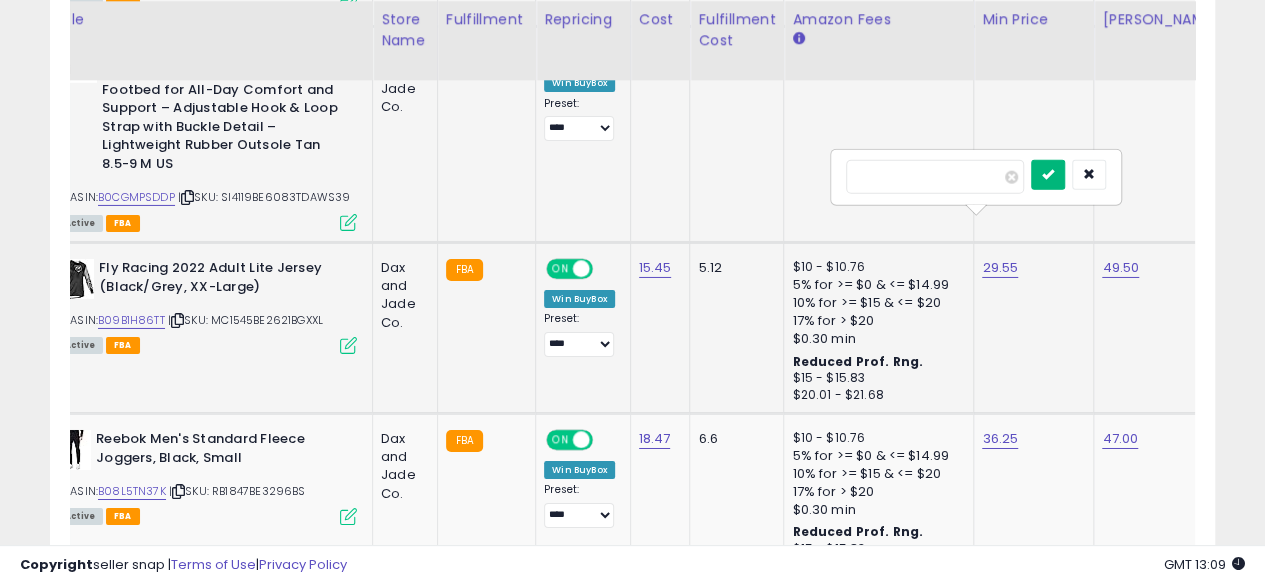 type on "*****" 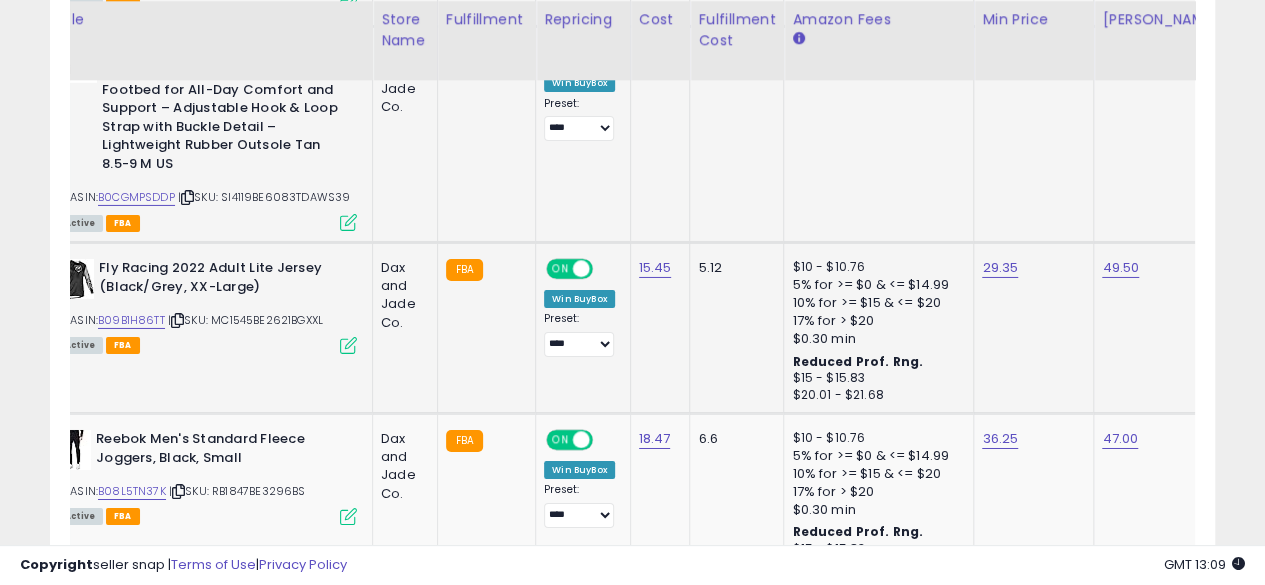 scroll, scrollTop: 0, scrollLeft: 0, axis: both 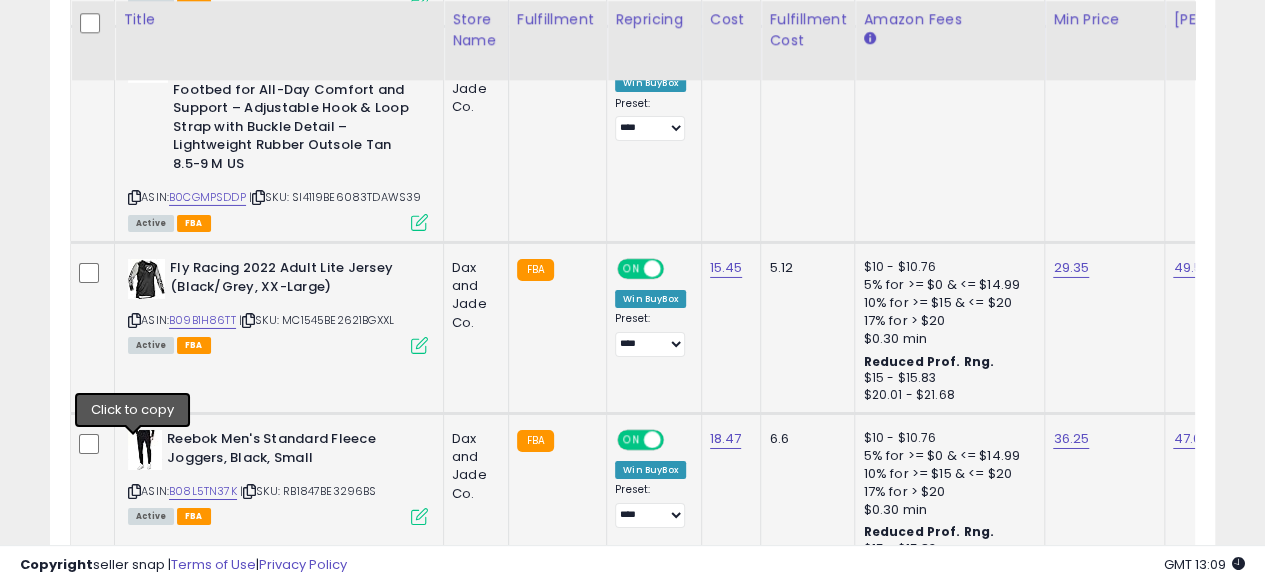 click at bounding box center [134, 491] 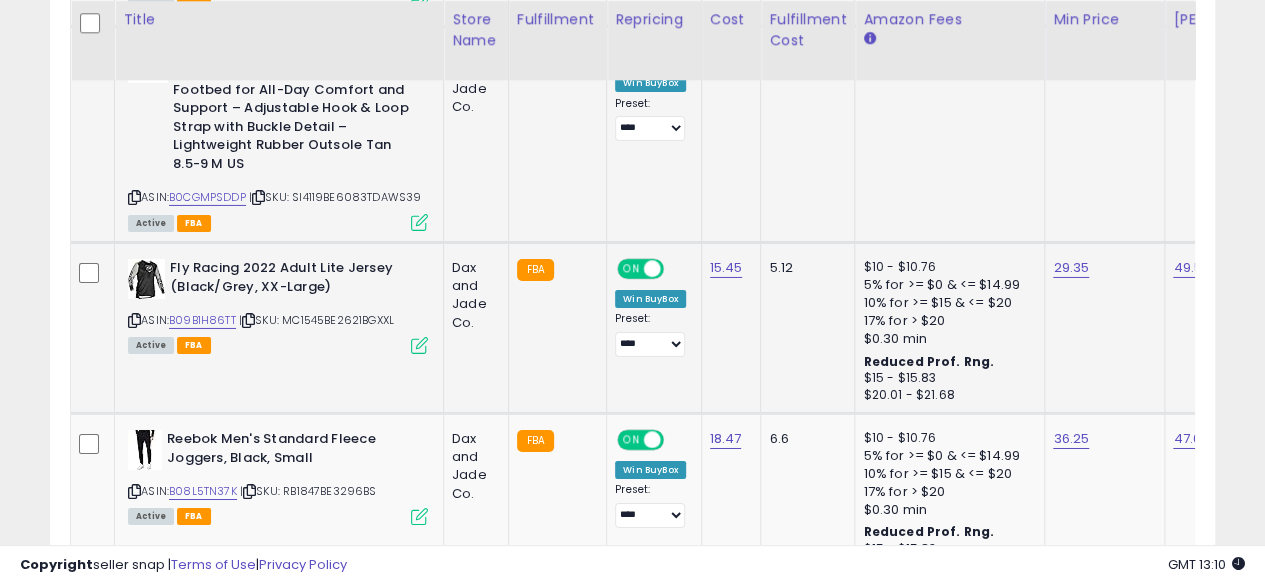 scroll, scrollTop: 0, scrollLeft: 221, axis: horizontal 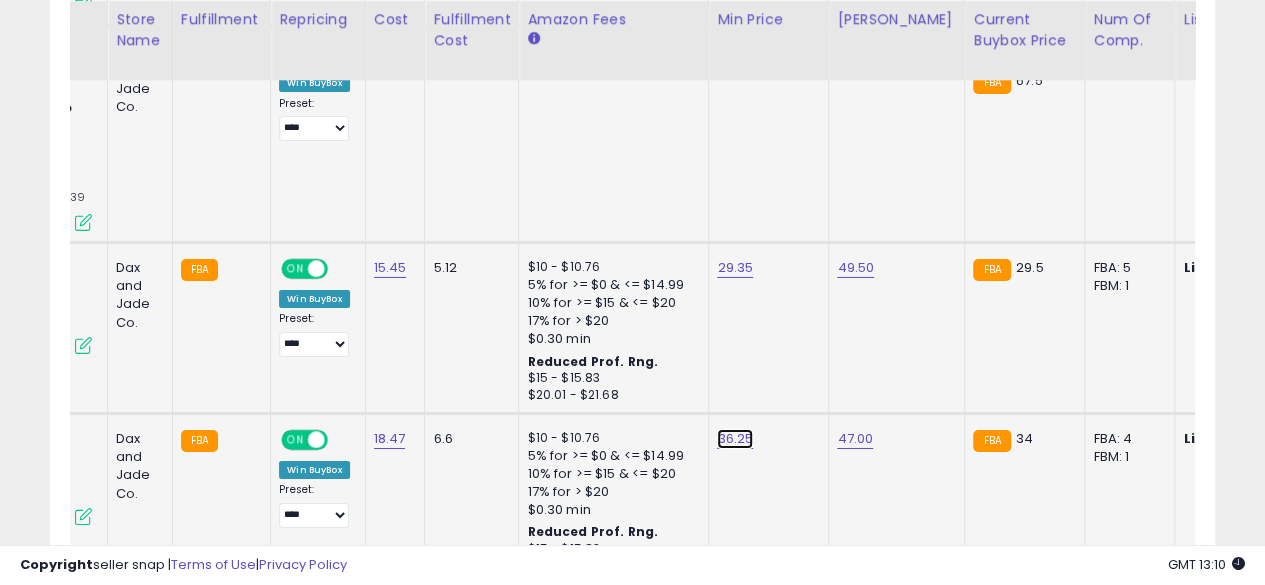 click on "36.25" at bounding box center (735, -2231) 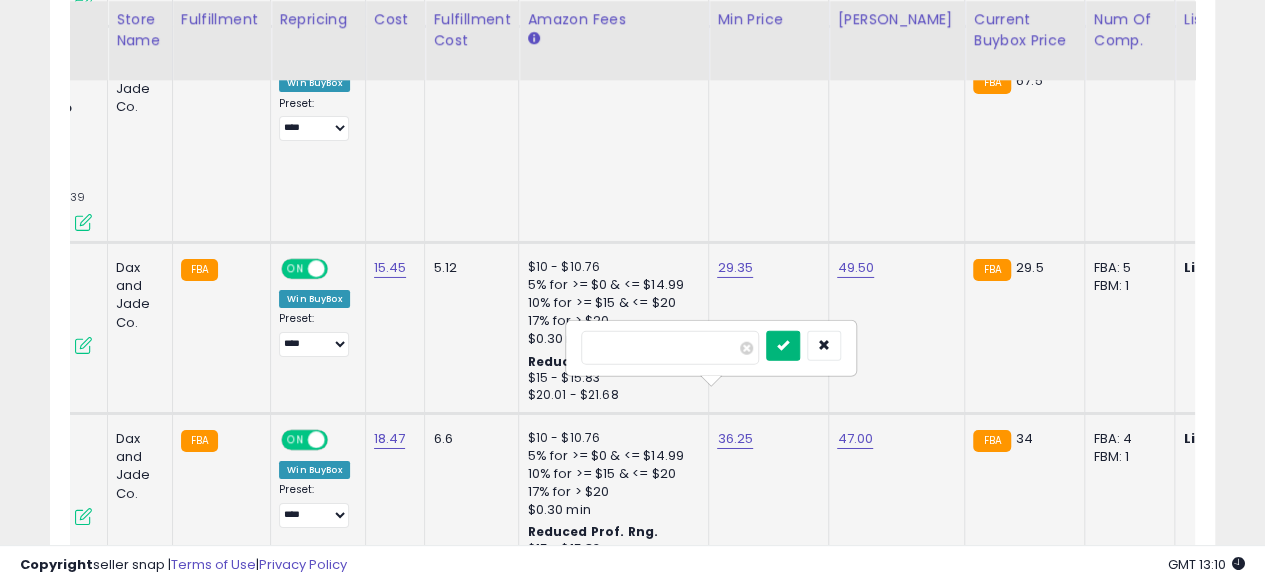 type on "*****" 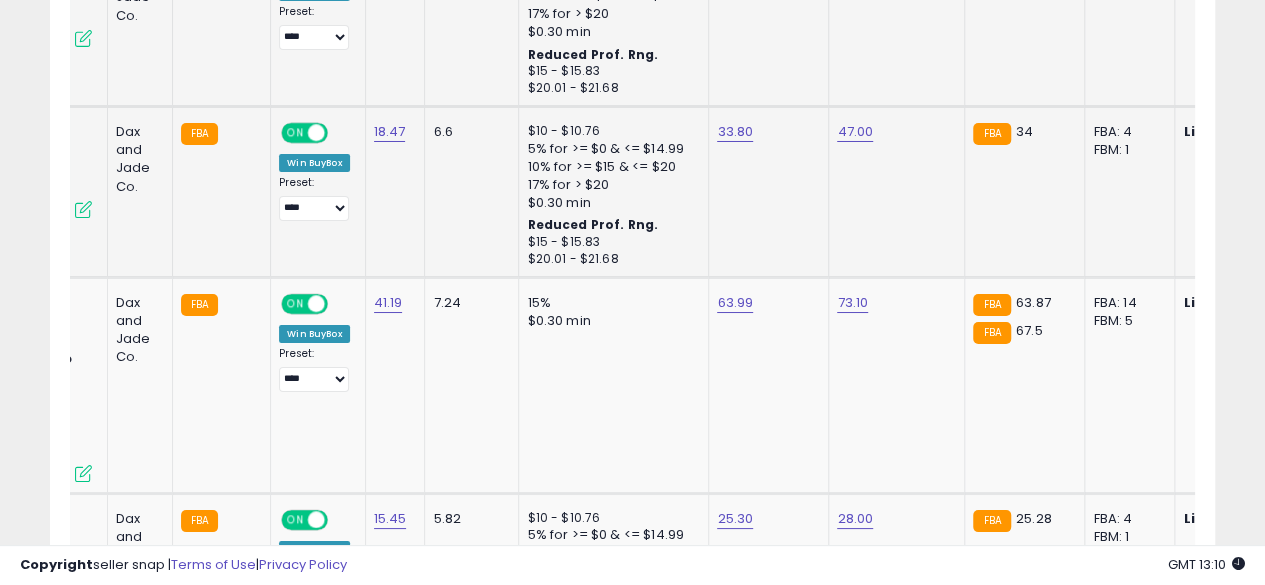 scroll, scrollTop: 3639, scrollLeft: 0, axis: vertical 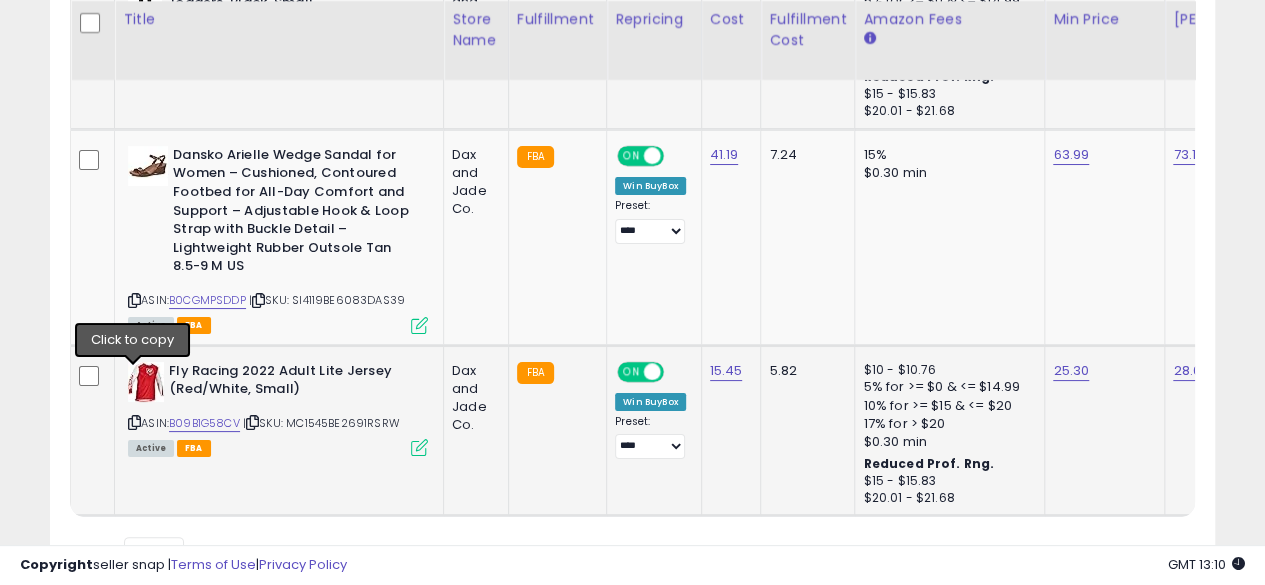 click at bounding box center (134, 422) 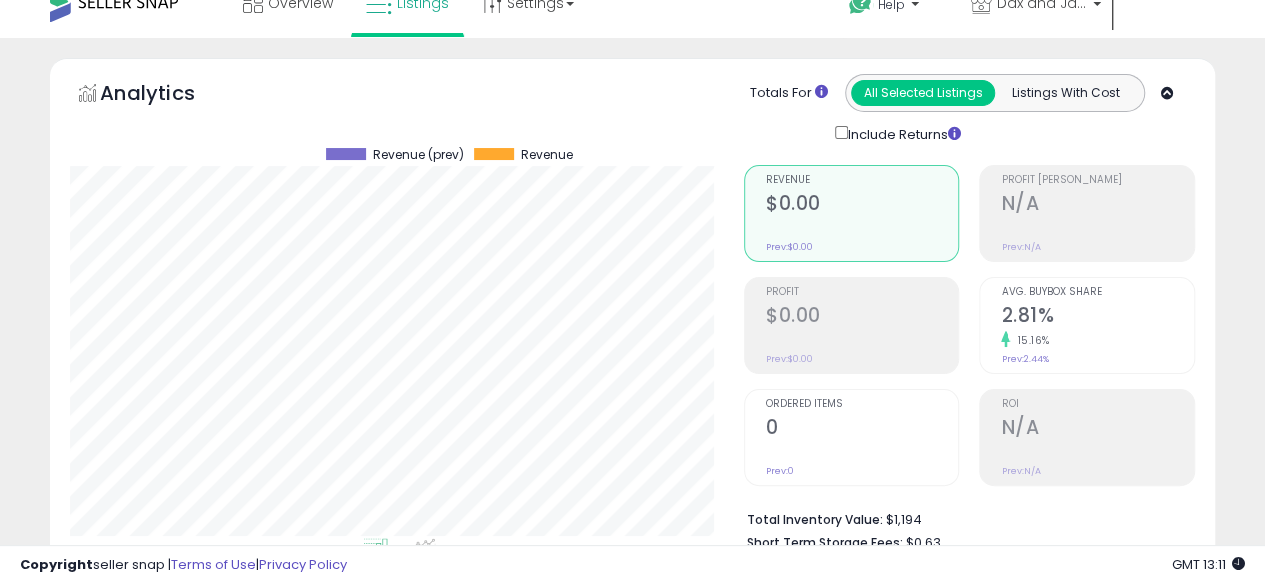 scroll, scrollTop: 0, scrollLeft: 0, axis: both 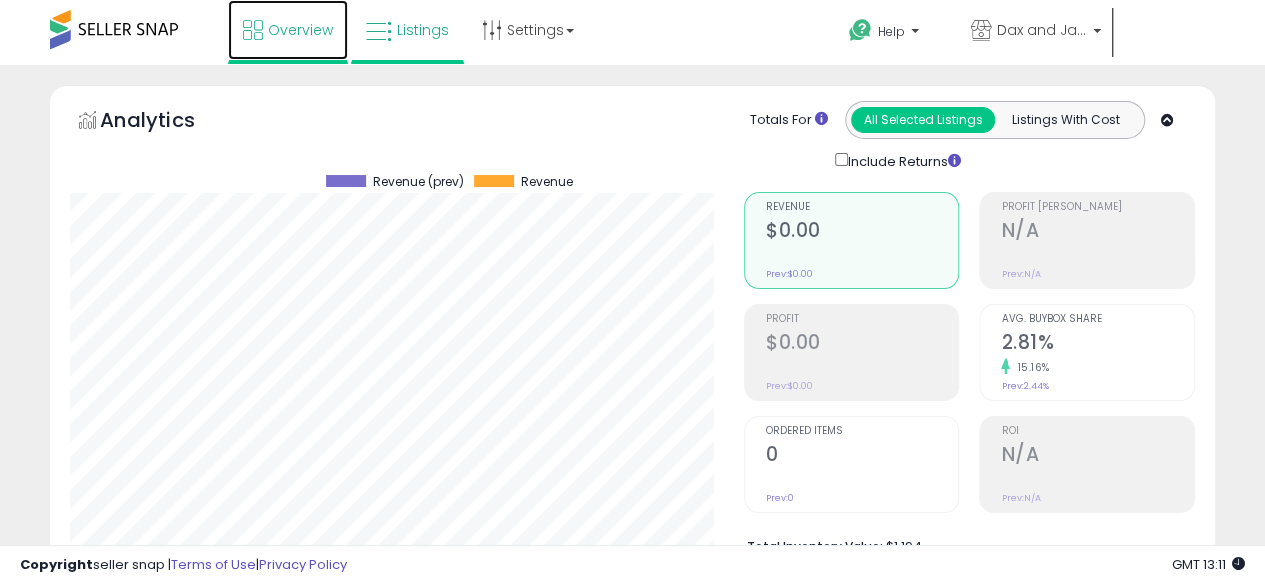 click at bounding box center [253, 30] 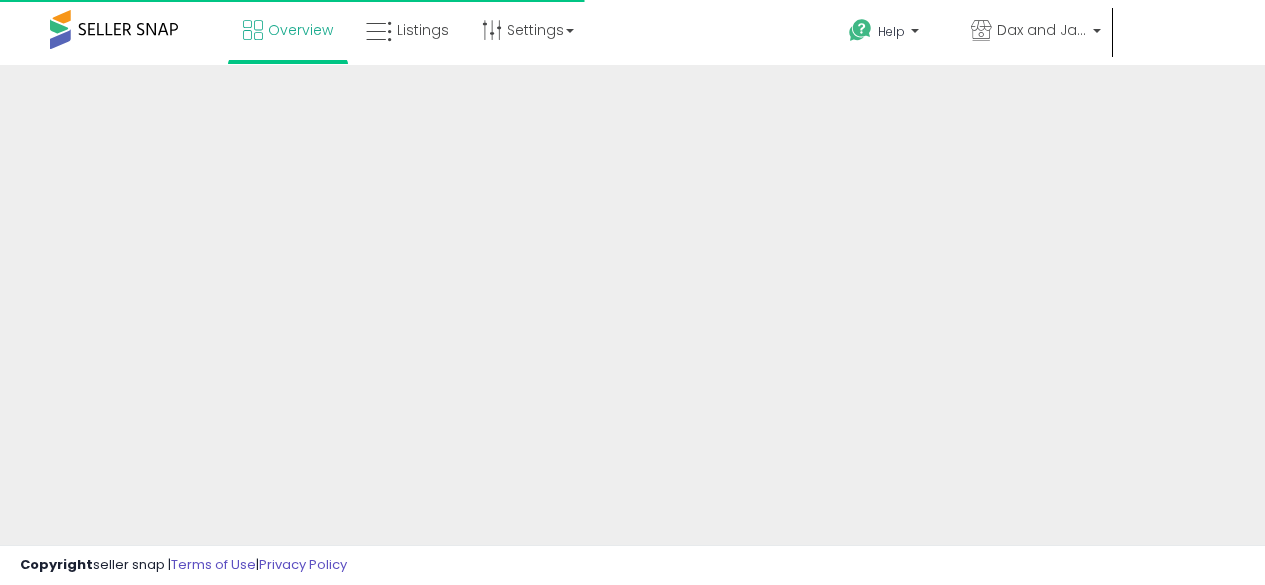 scroll, scrollTop: 0, scrollLeft: 0, axis: both 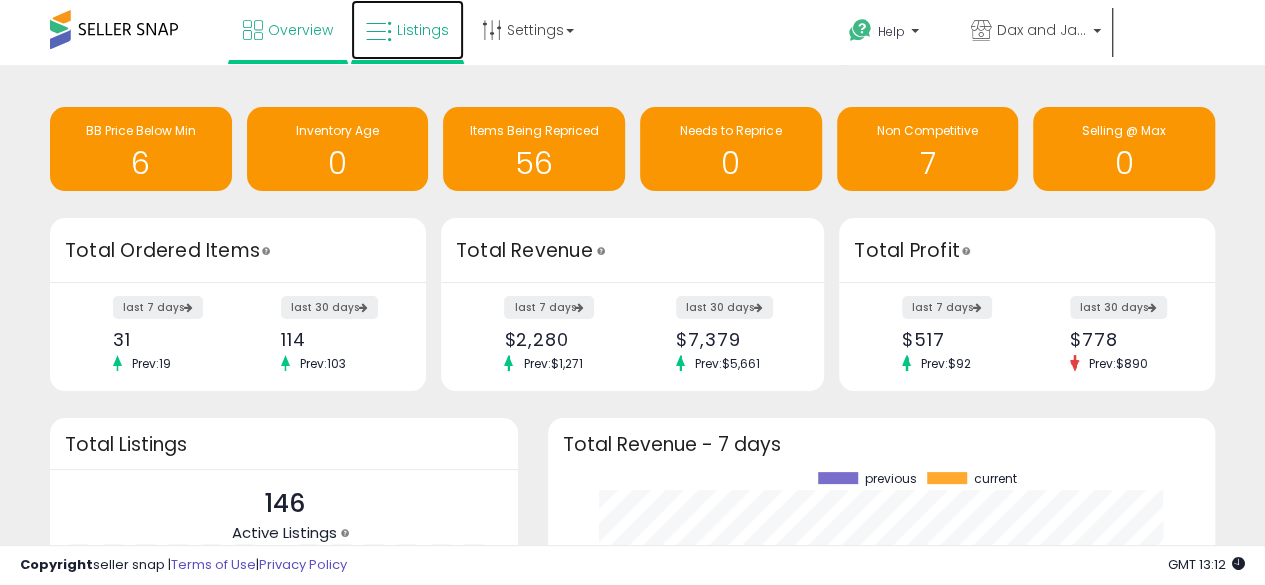 click on "Listings" at bounding box center [423, 30] 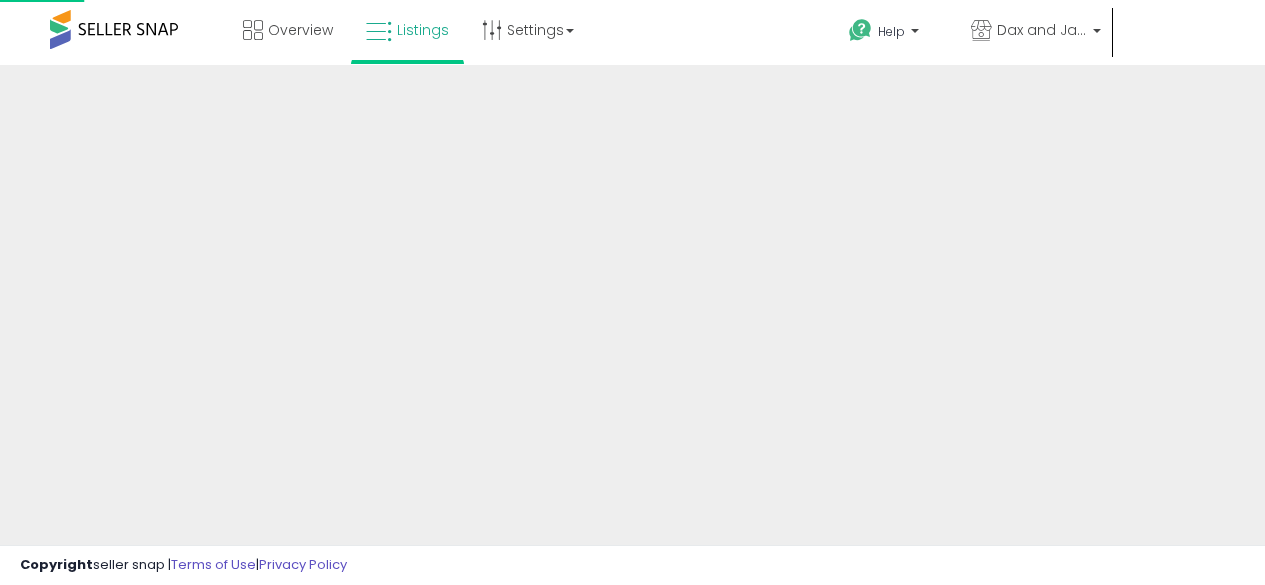 scroll, scrollTop: 0, scrollLeft: 0, axis: both 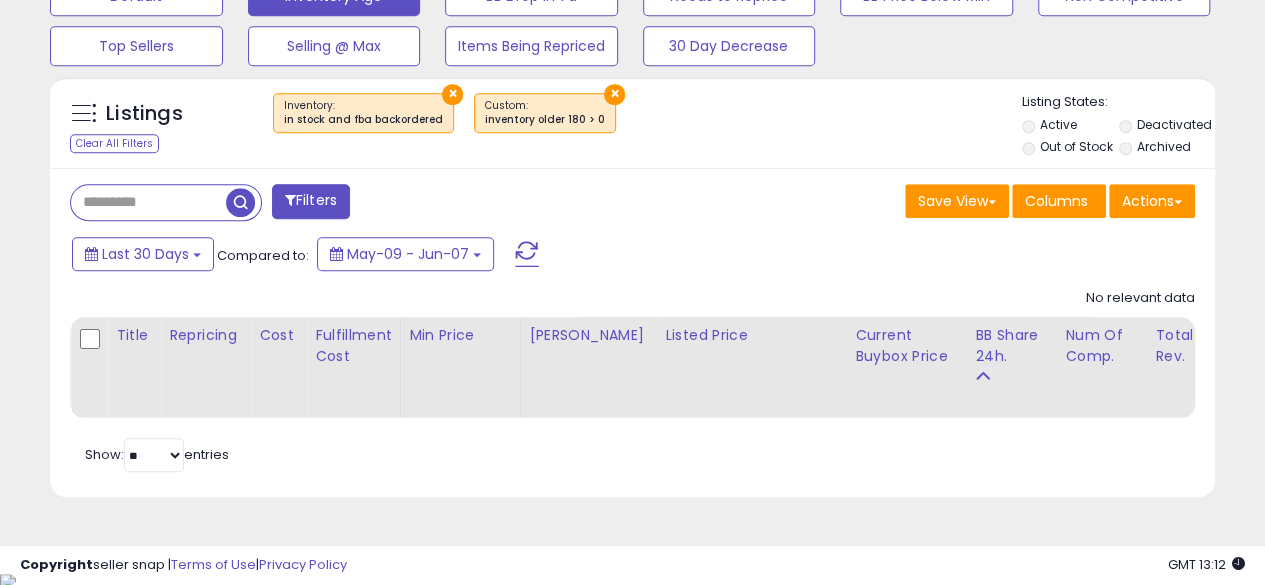 click on "×" at bounding box center (614, 94) 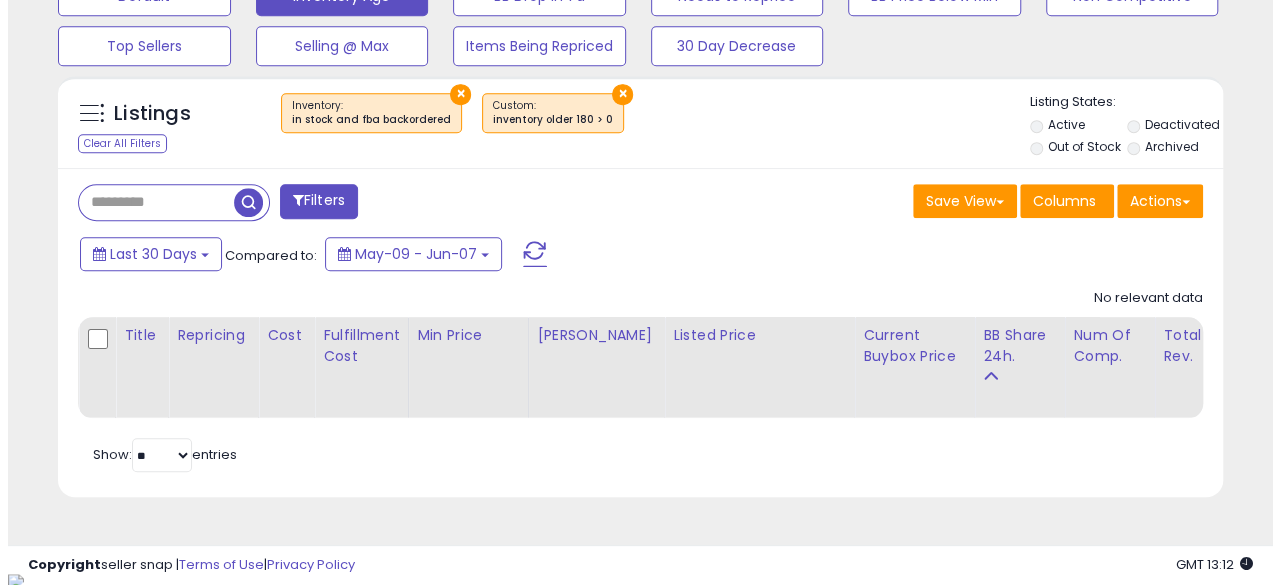 scroll, scrollTop: 999590, scrollLeft: 999317, axis: both 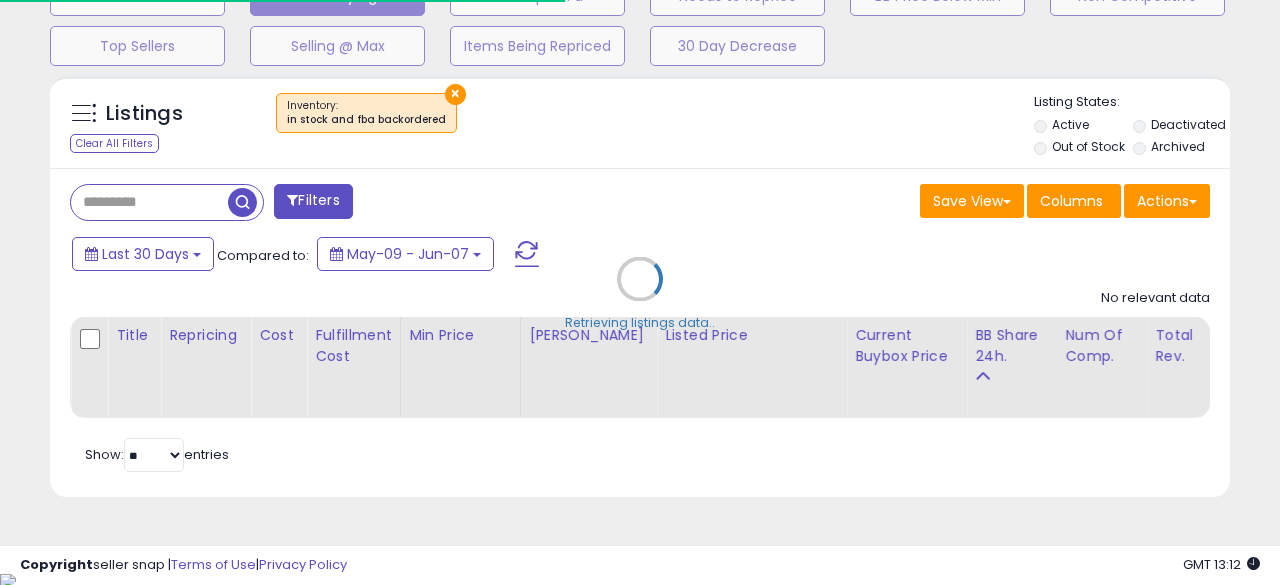 click on "Retrieving listings data.." at bounding box center [640, 294] 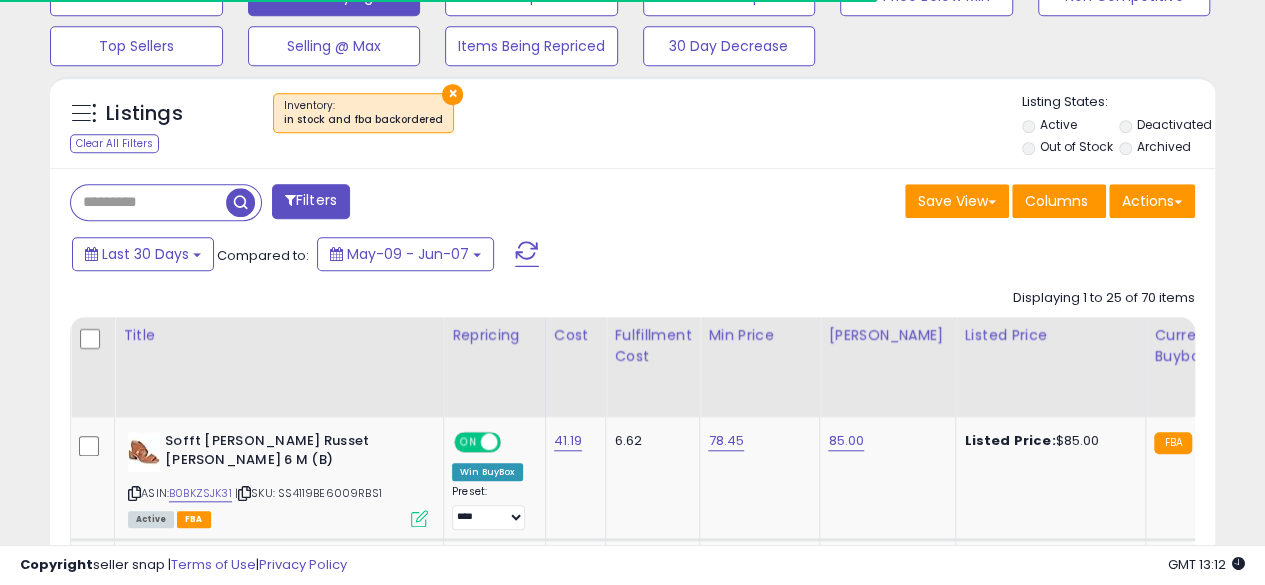 scroll, scrollTop: 410, scrollLeft: 674, axis: both 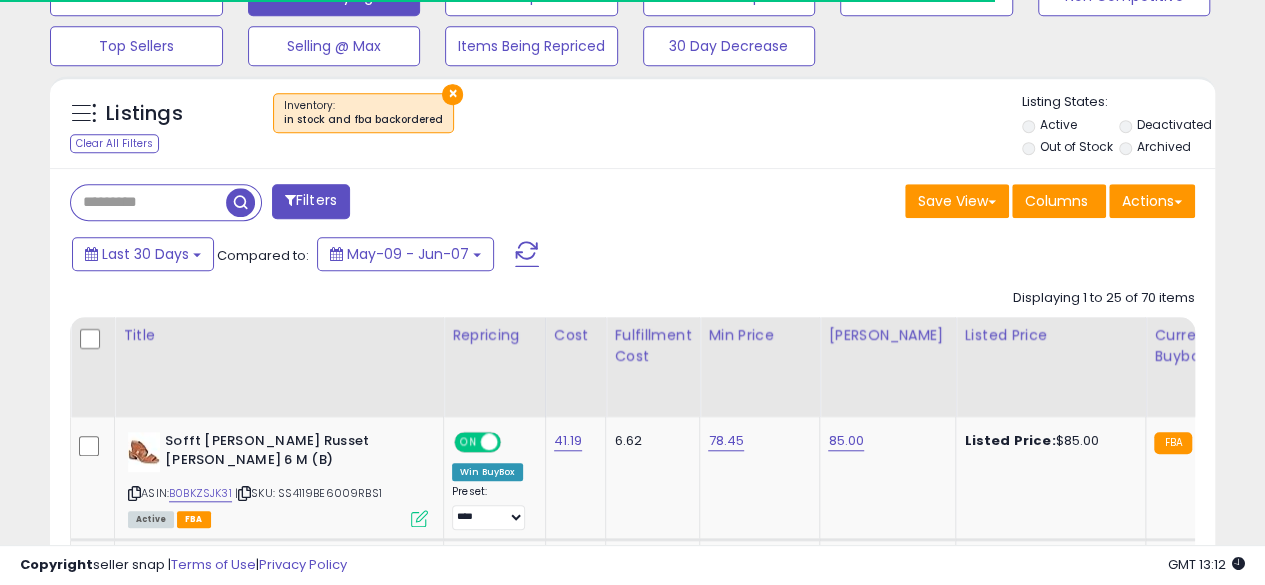 click on "×" at bounding box center (452, 94) 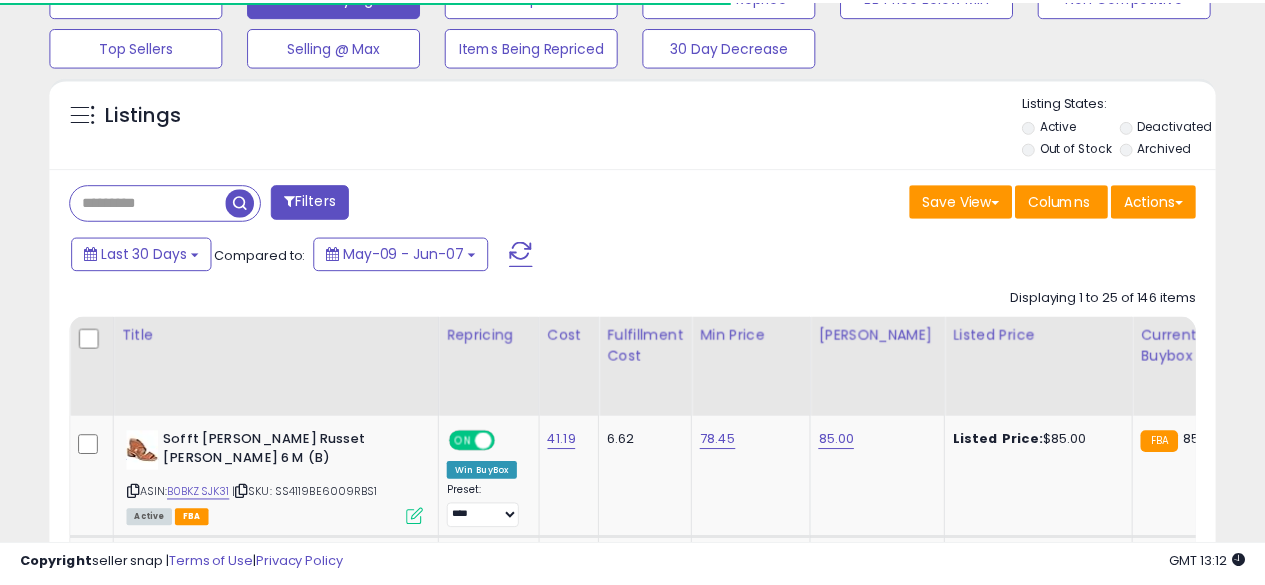 scroll, scrollTop: 999590, scrollLeft: 999326, axis: both 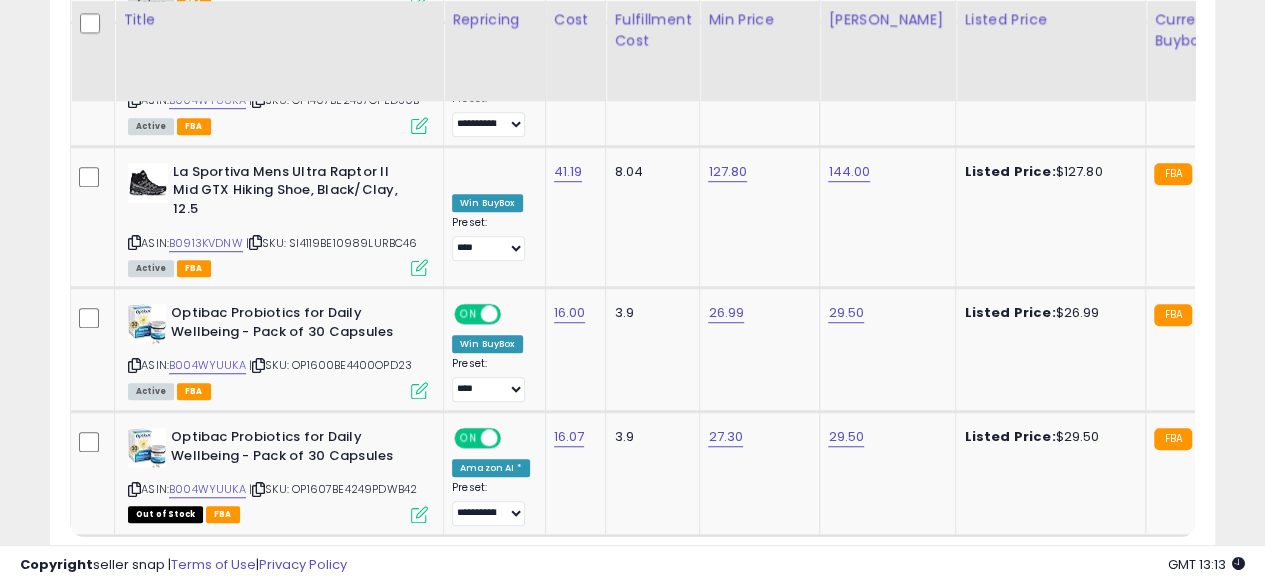 click on "2" 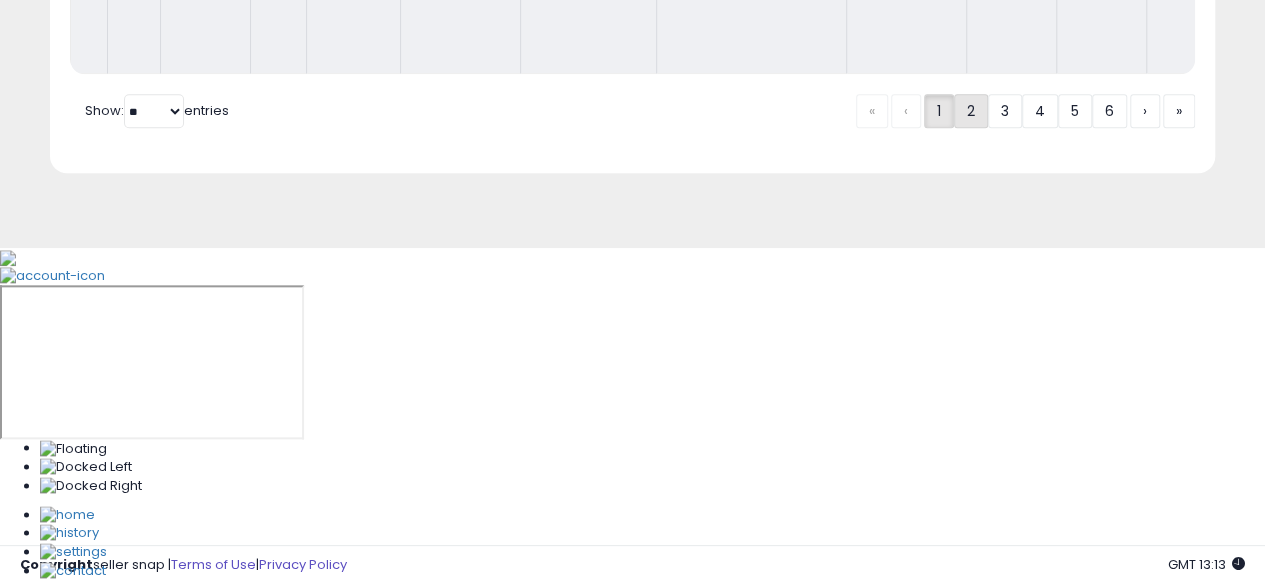scroll, scrollTop: 674, scrollLeft: 0, axis: vertical 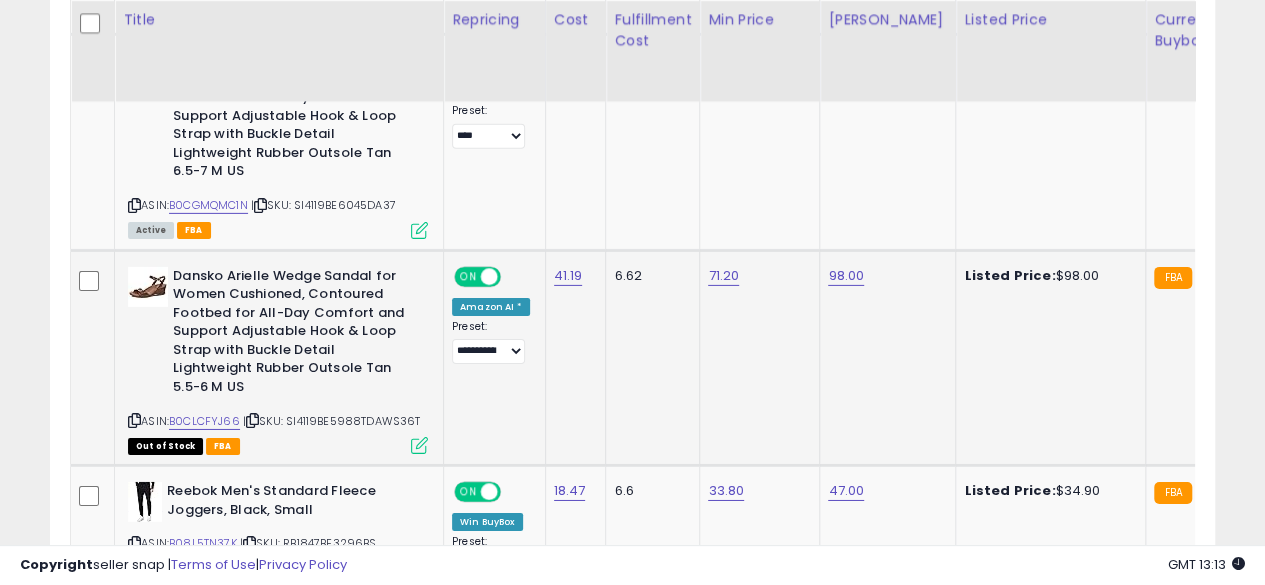 click on "ON" at bounding box center (468, 276) 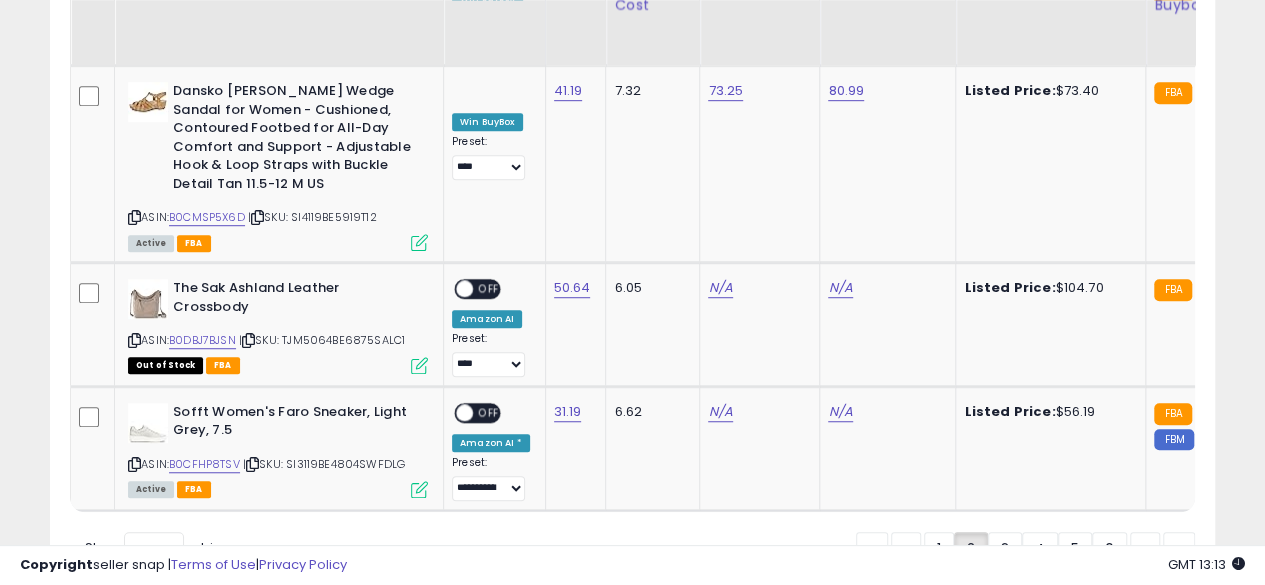 scroll, scrollTop: 4365, scrollLeft: 0, axis: vertical 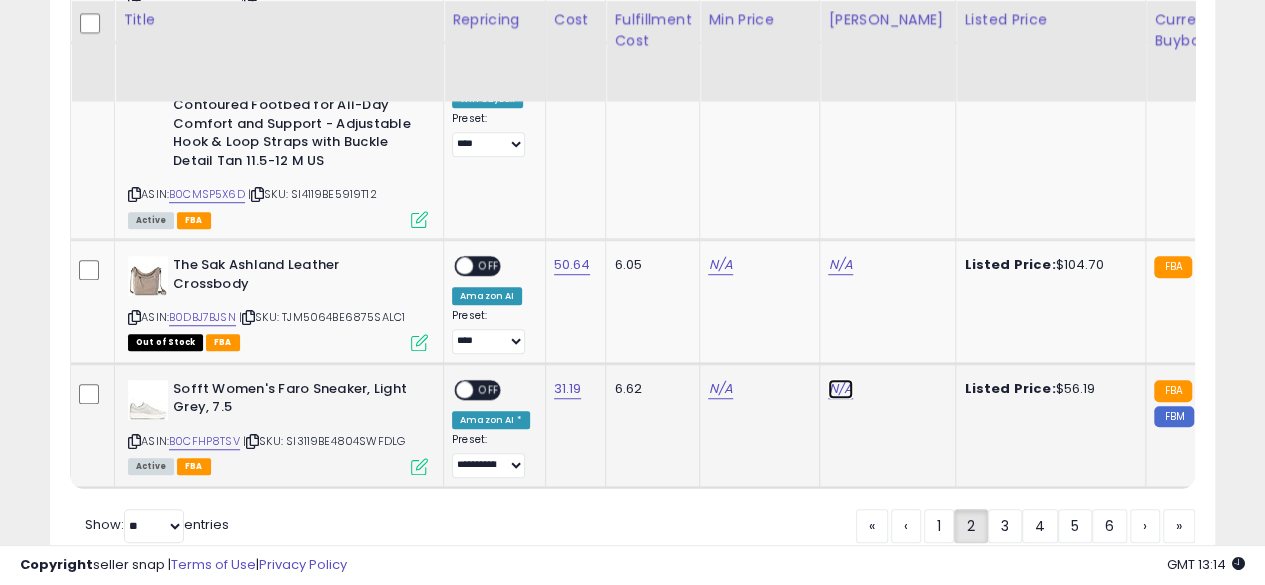 click on "N/A" at bounding box center (840, 265) 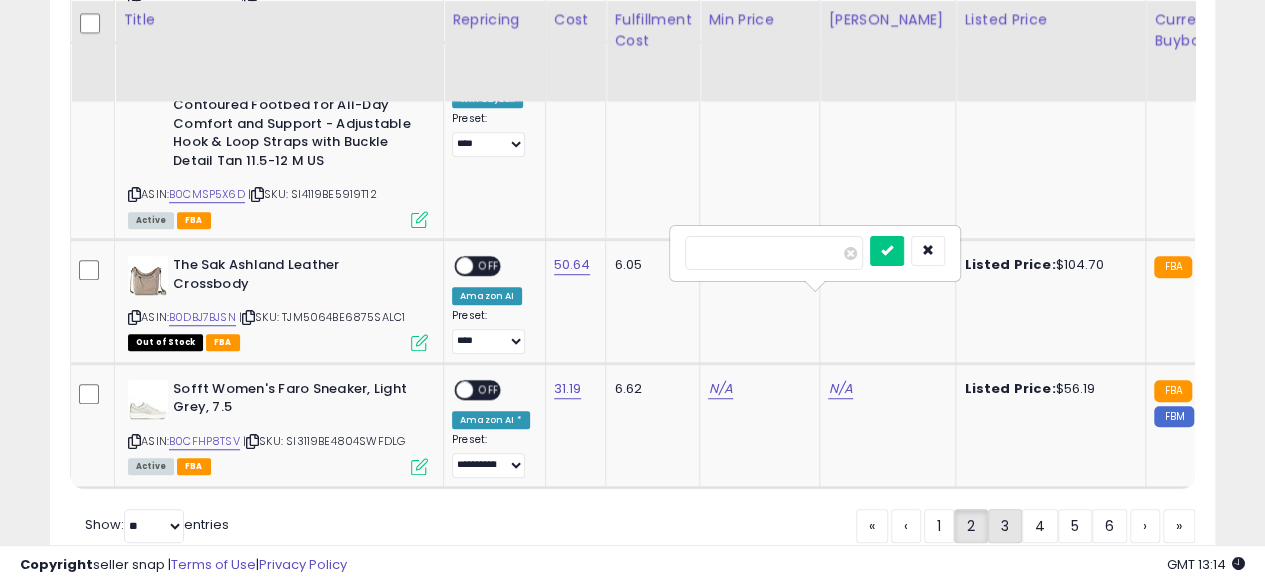 click on "3" 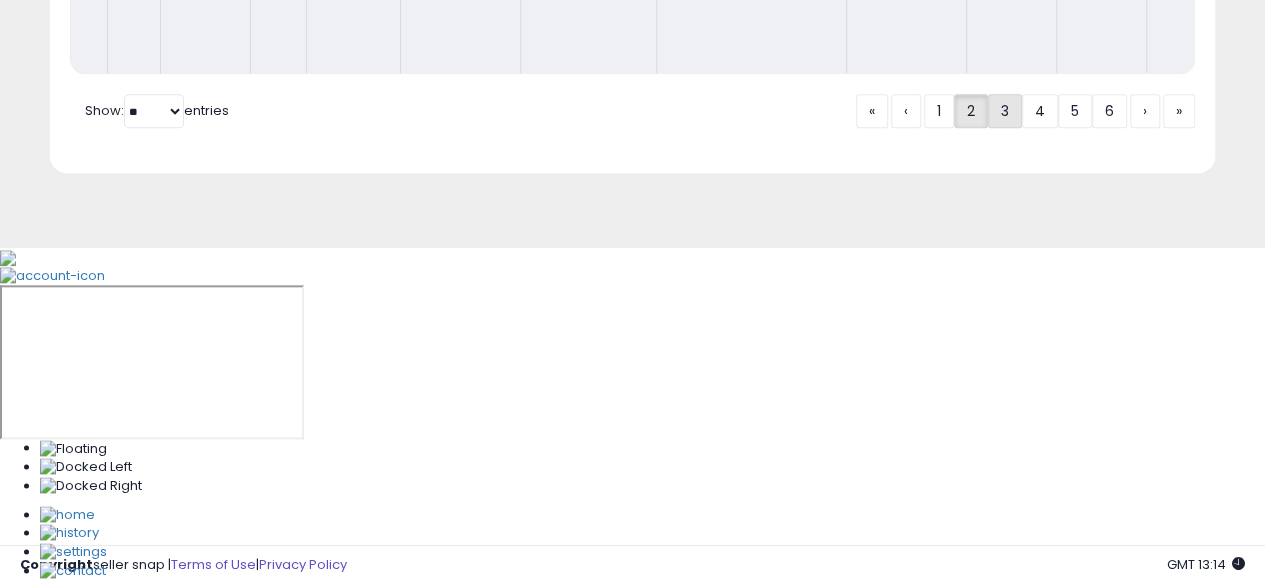 scroll, scrollTop: 674, scrollLeft: 0, axis: vertical 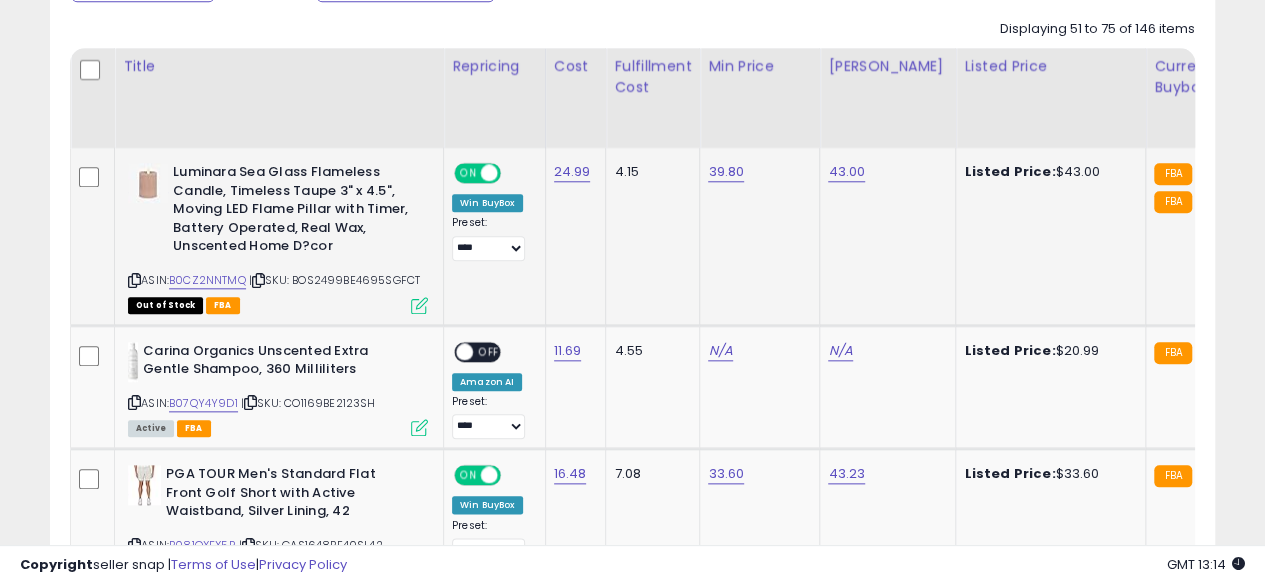 click on "ON" at bounding box center (468, 173) 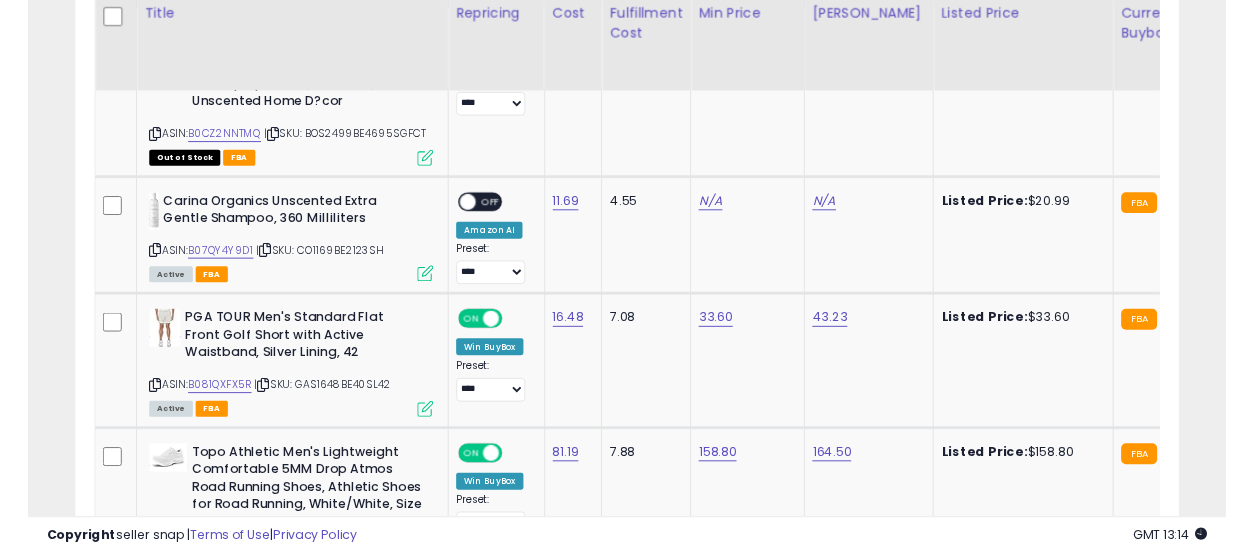scroll, scrollTop: 1068, scrollLeft: 0, axis: vertical 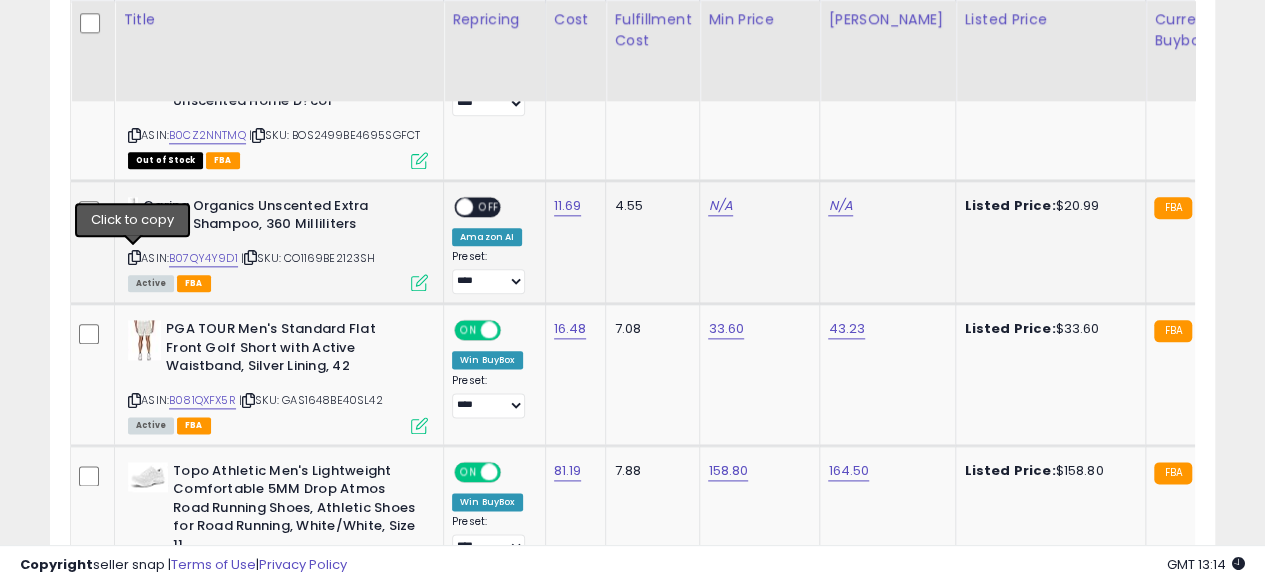 click at bounding box center (134, 257) 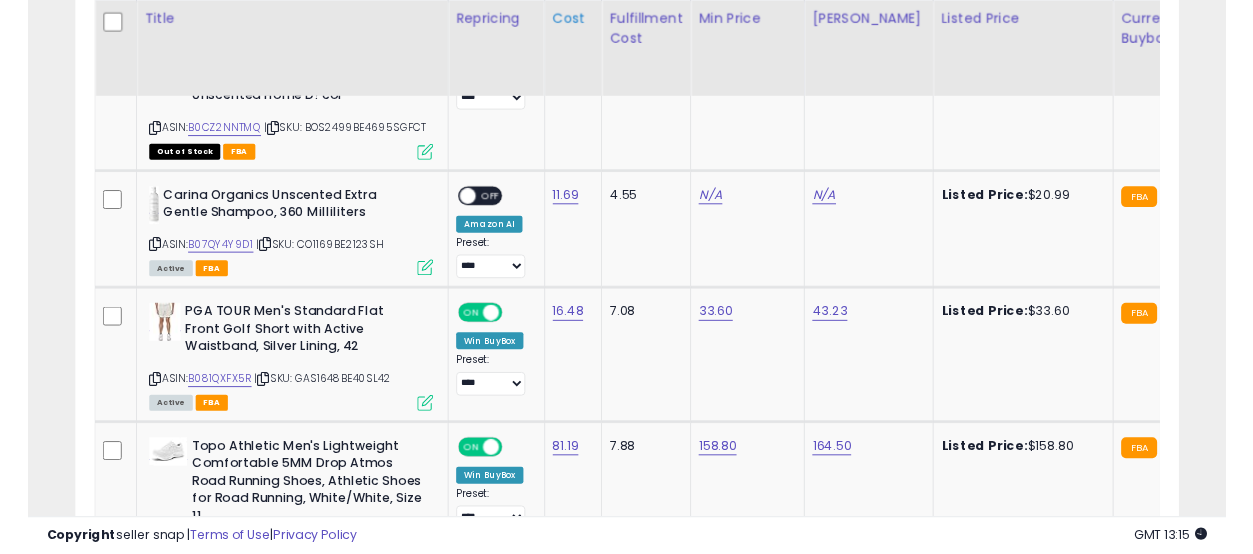 scroll, scrollTop: 410, scrollLeft: 666, axis: both 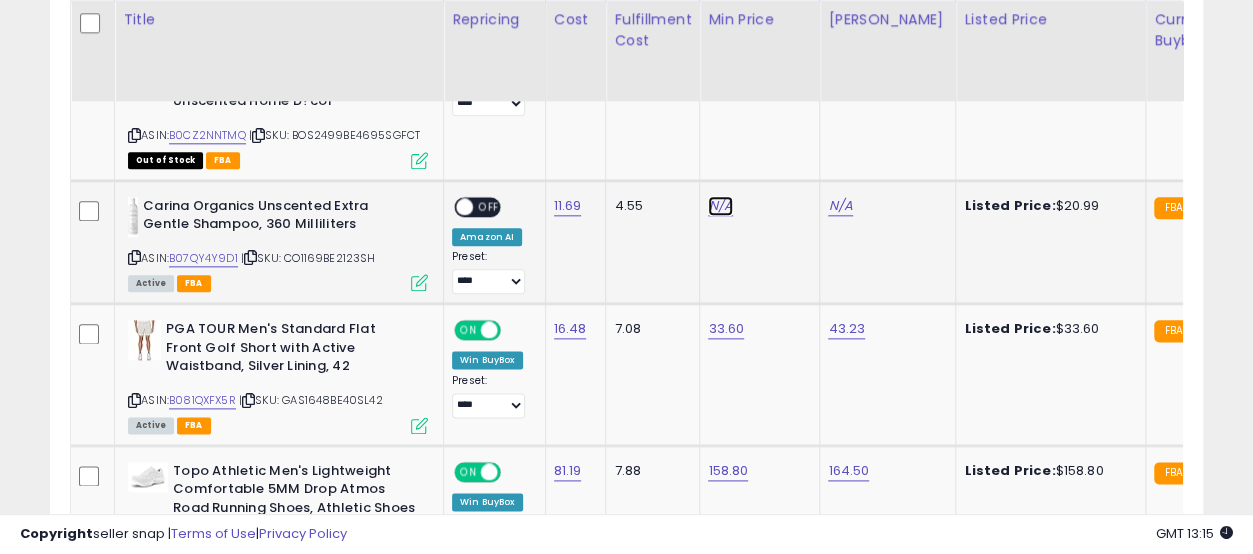 click on "N/A" at bounding box center (720, 206) 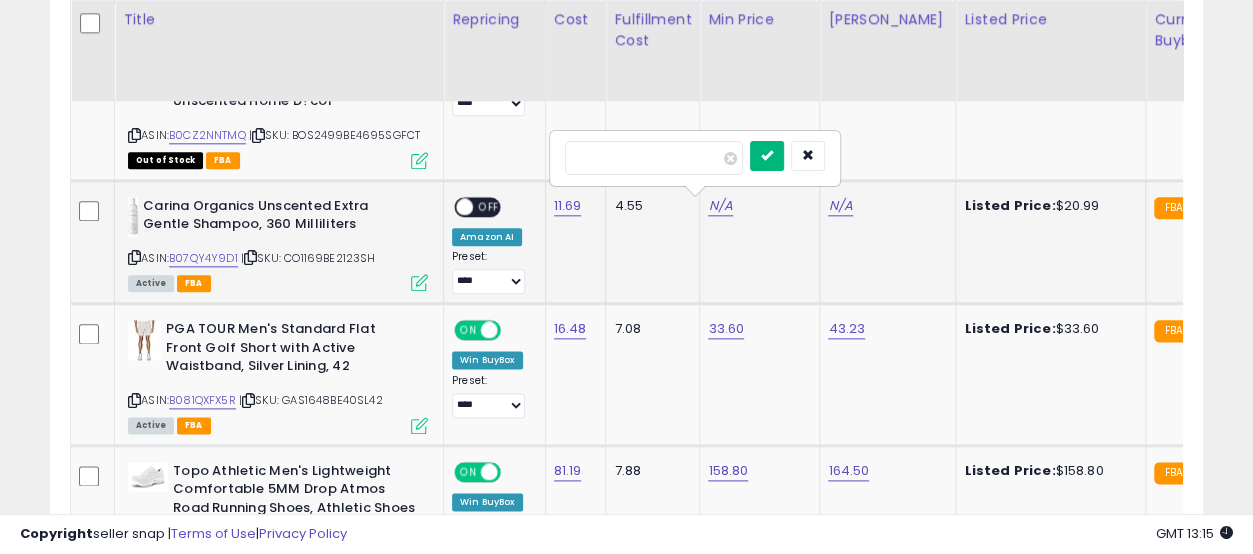 type on "*****" 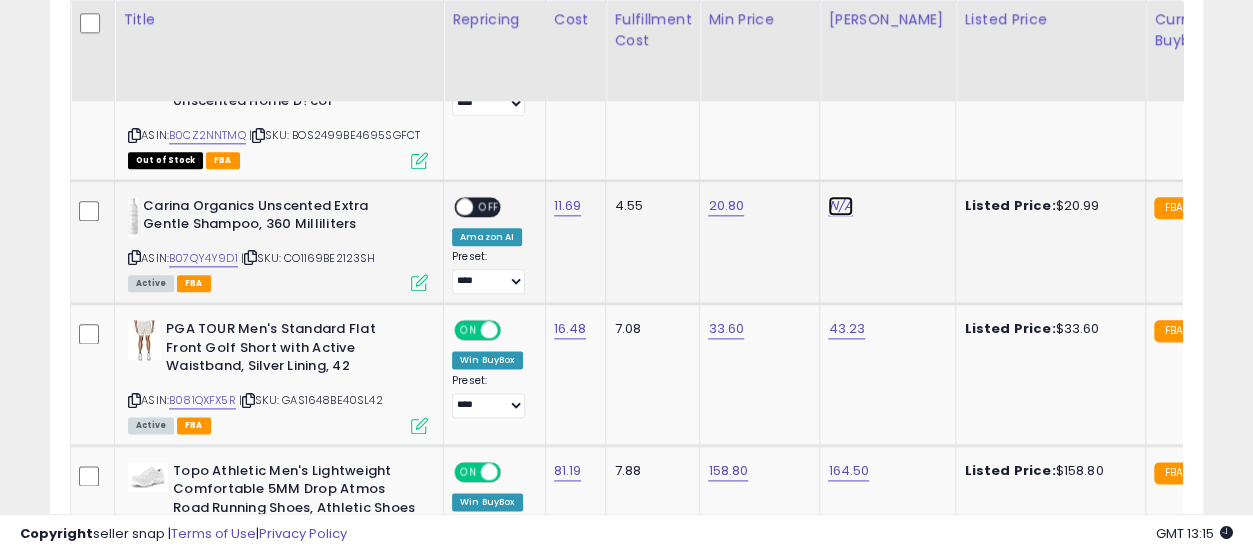 click on "N/A" at bounding box center (840, 206) 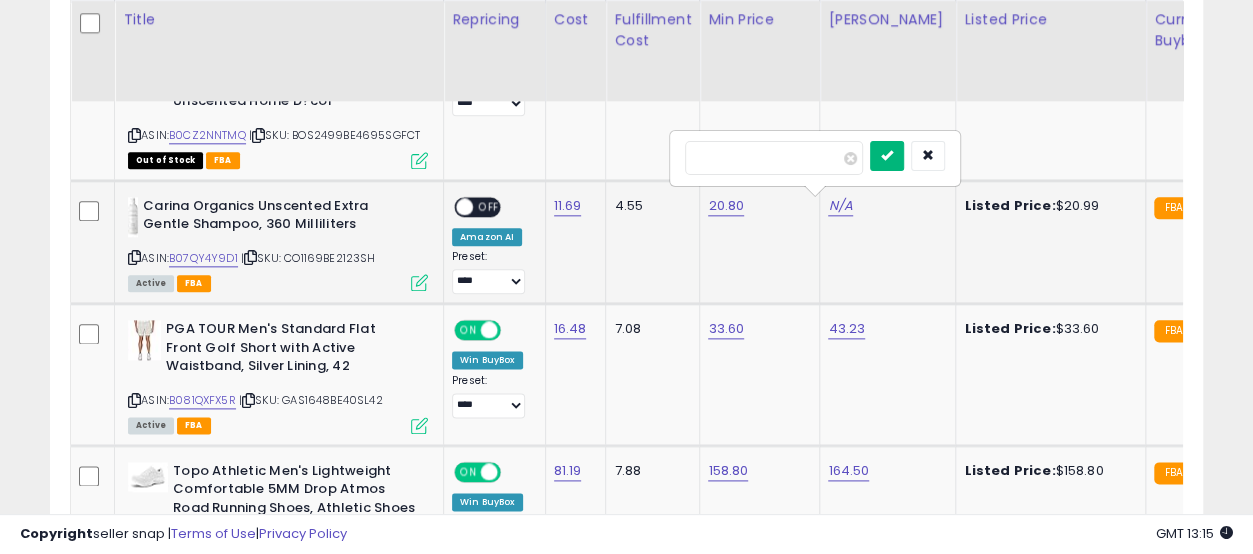 type on "*****" 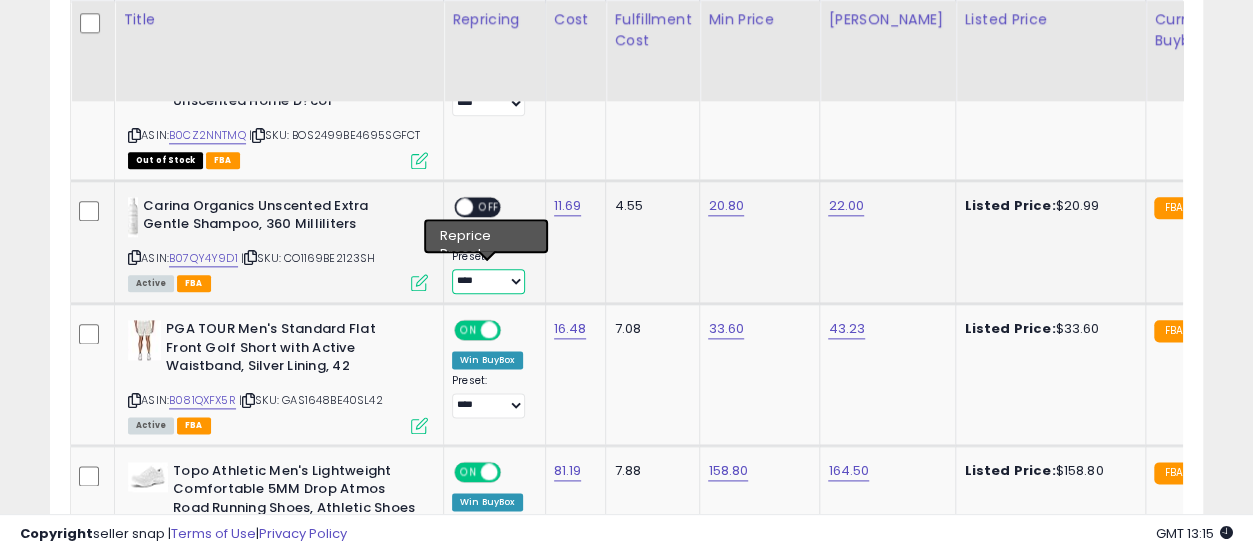 click on "**********" at bounding box center [488, 281] 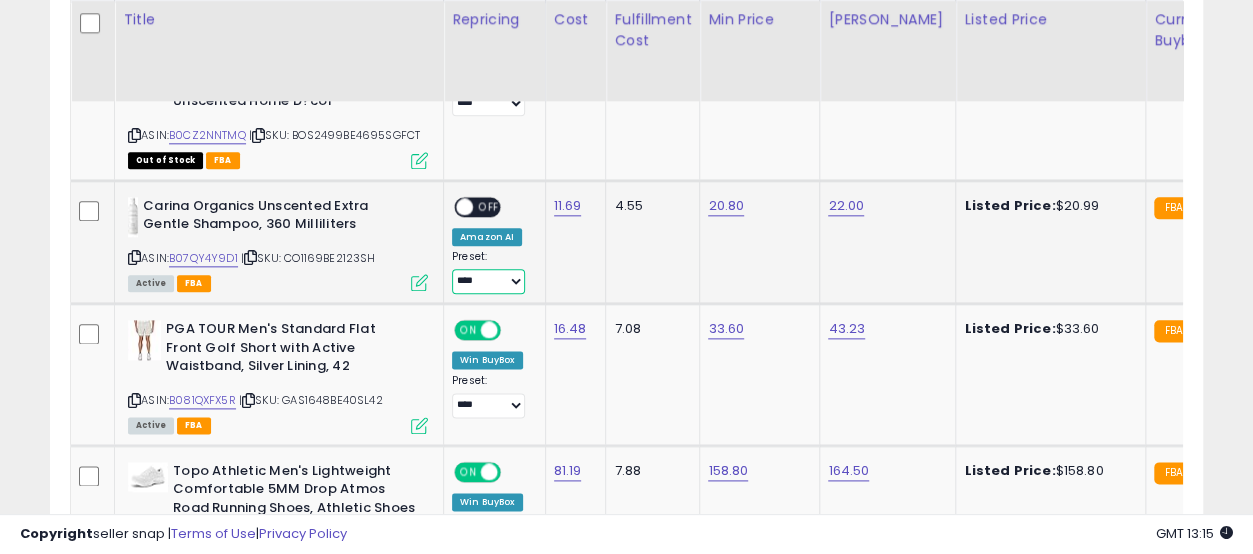 click on "**********" at bounding box center [488, 281] 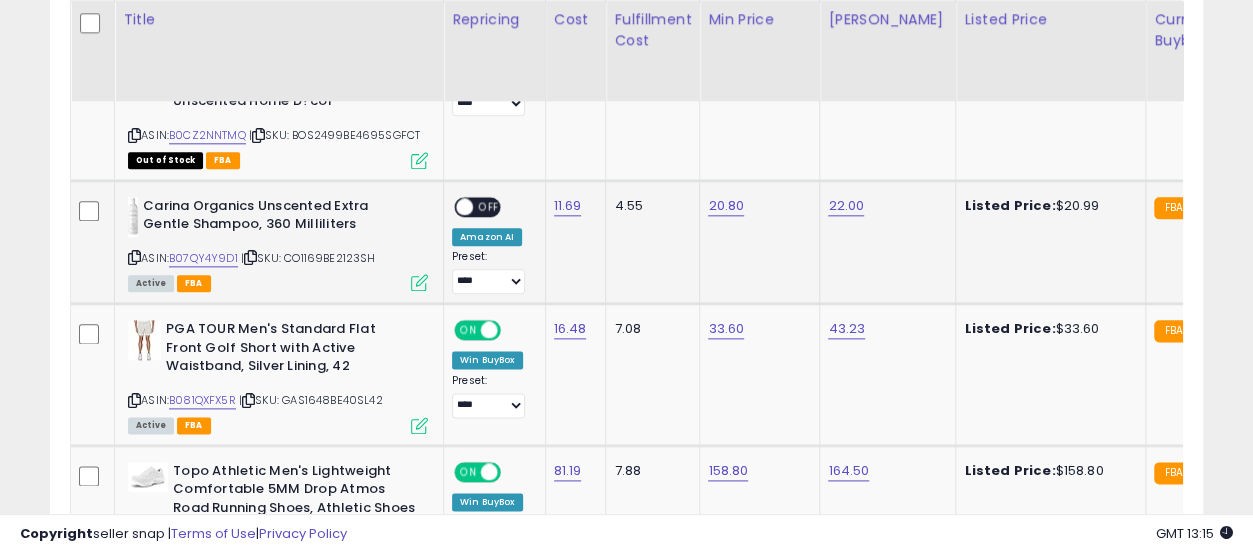 click at bounding box center (419, 282) 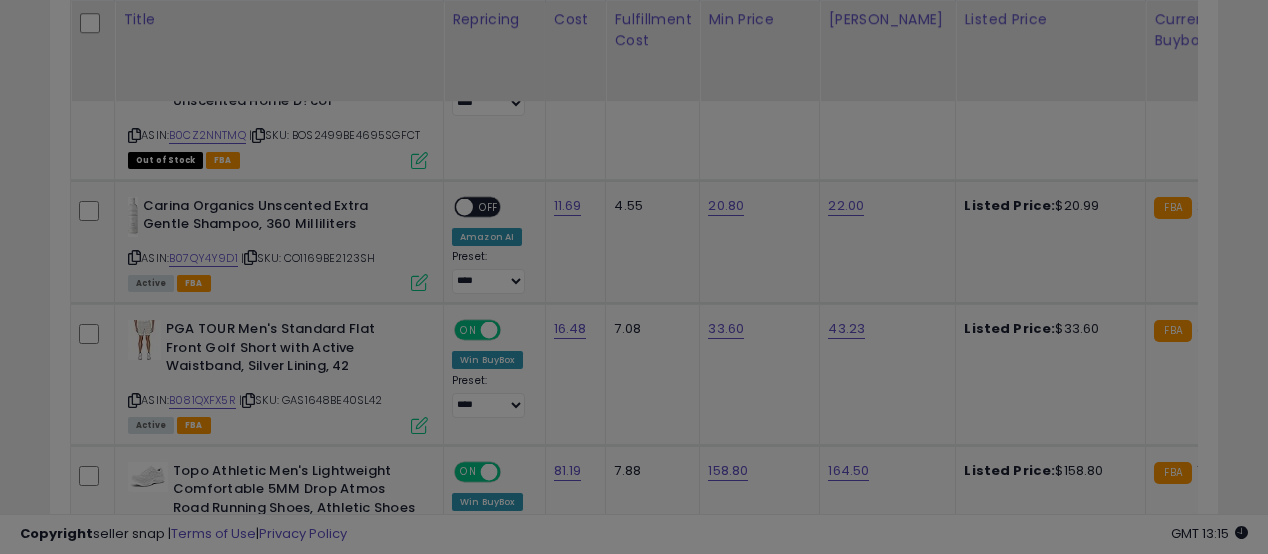 scroll, scrollTop: 999590, scrollLeft: 999324, axis: both 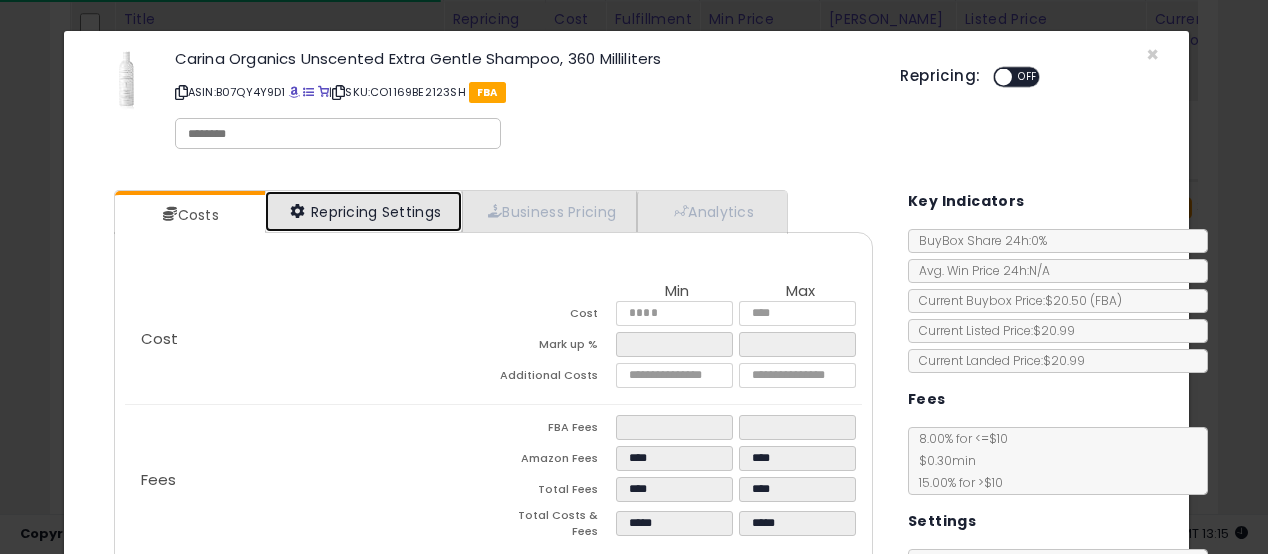 click on "Repricing Settings" at bounding box center [364, 211] 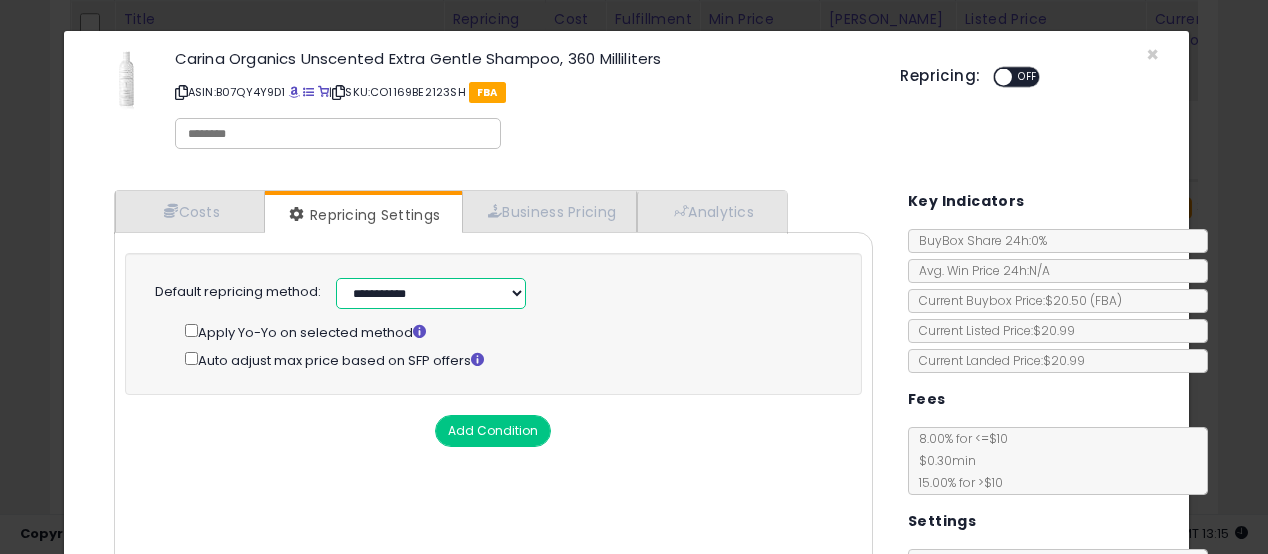 click on "**********" at bounding box center [431, 293] 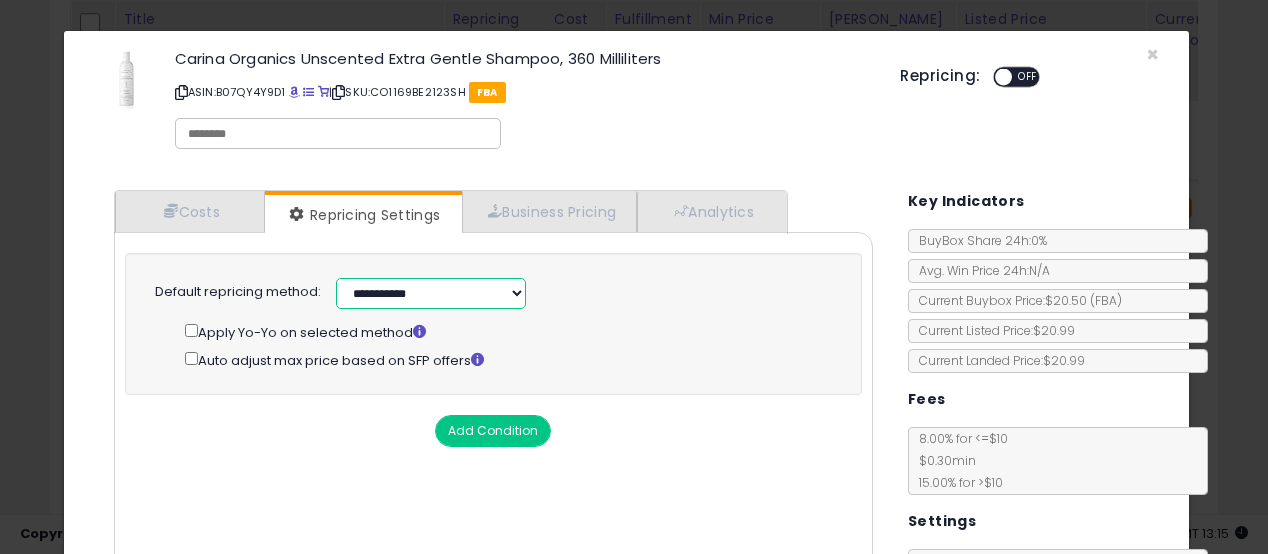 select on "******" 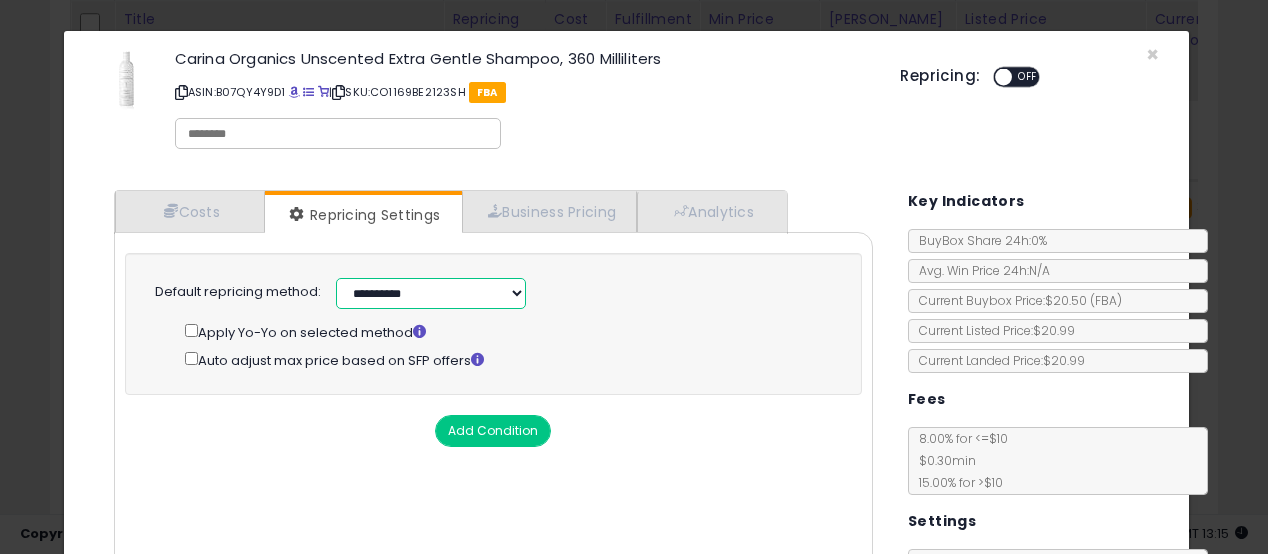 click on "**********" at bounding box center [431, 293] 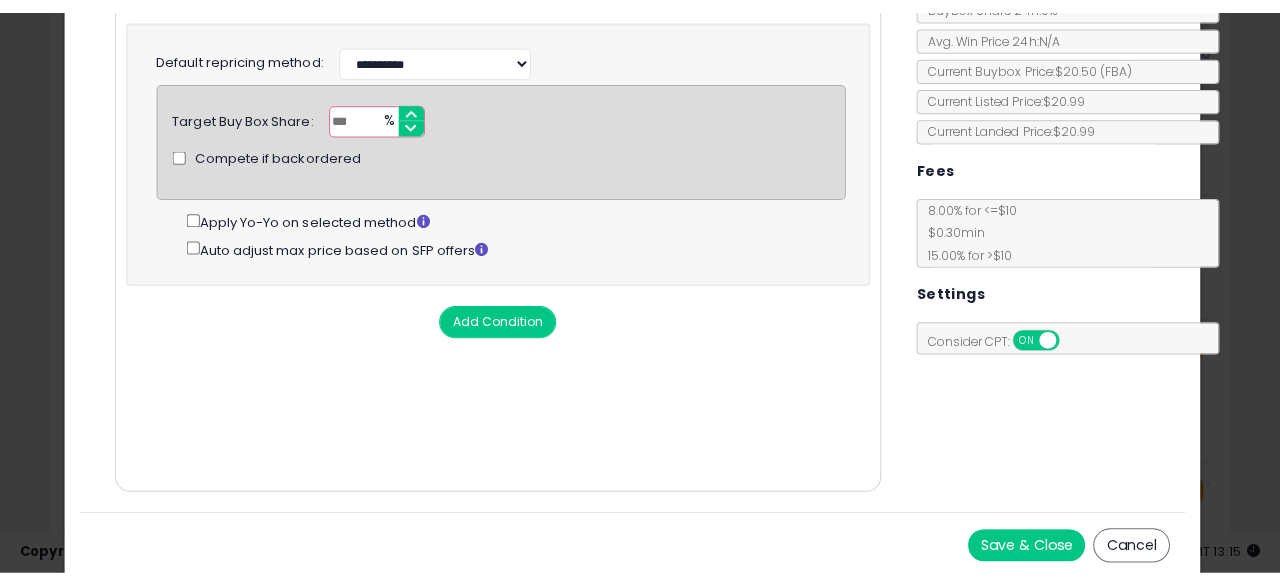 scroll, scrollTop: 246, scrollLeft: 0, axis: vertical 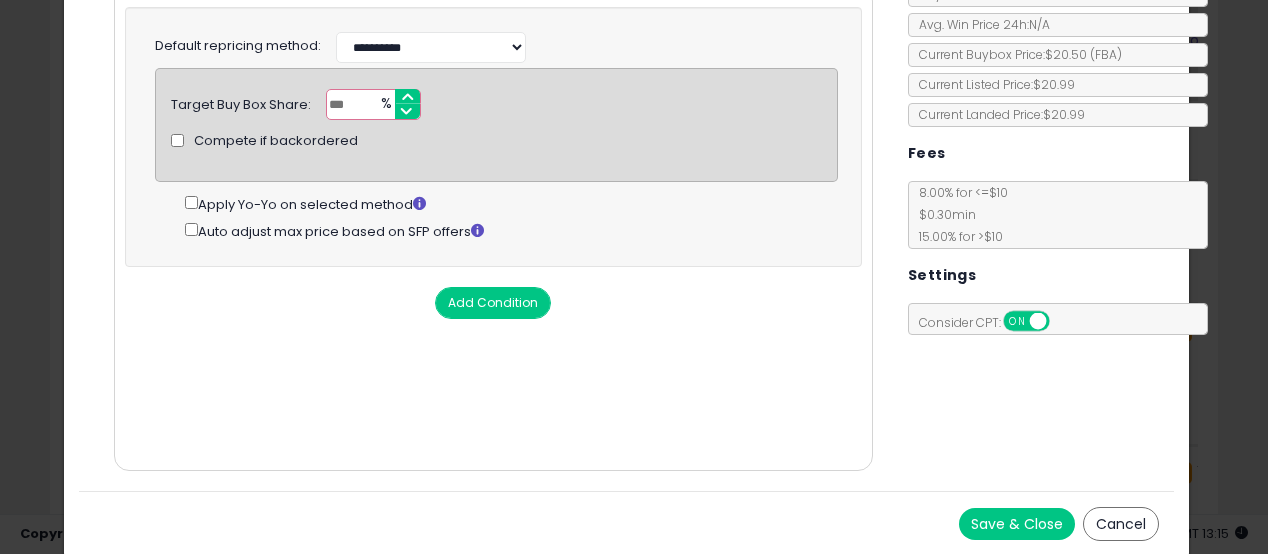 click on "***" at bounding box center (373, 104) 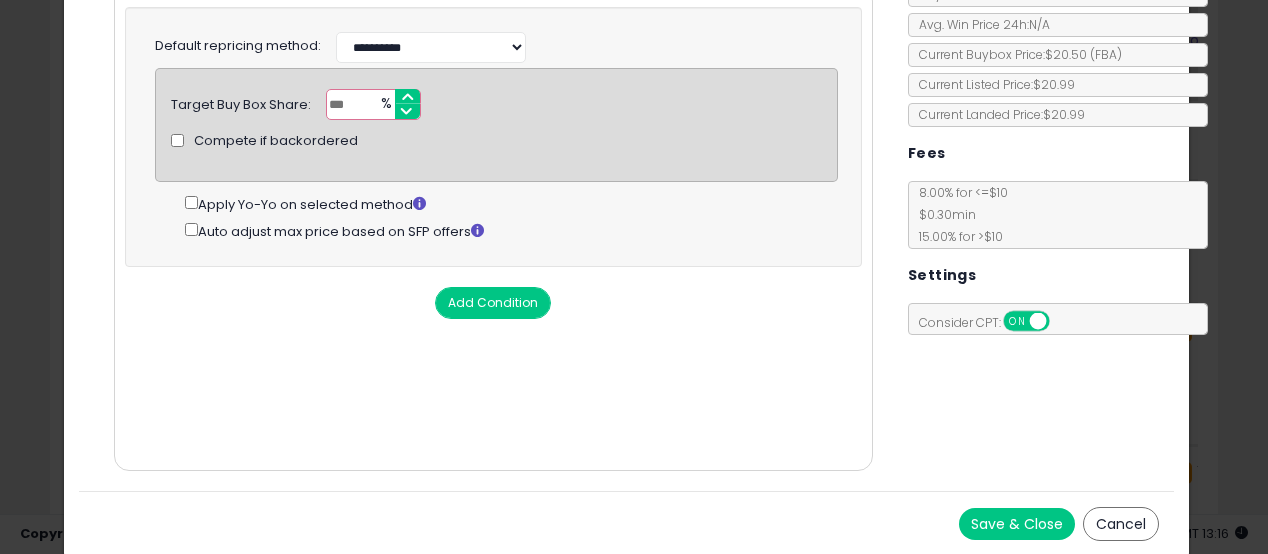 type on "*" 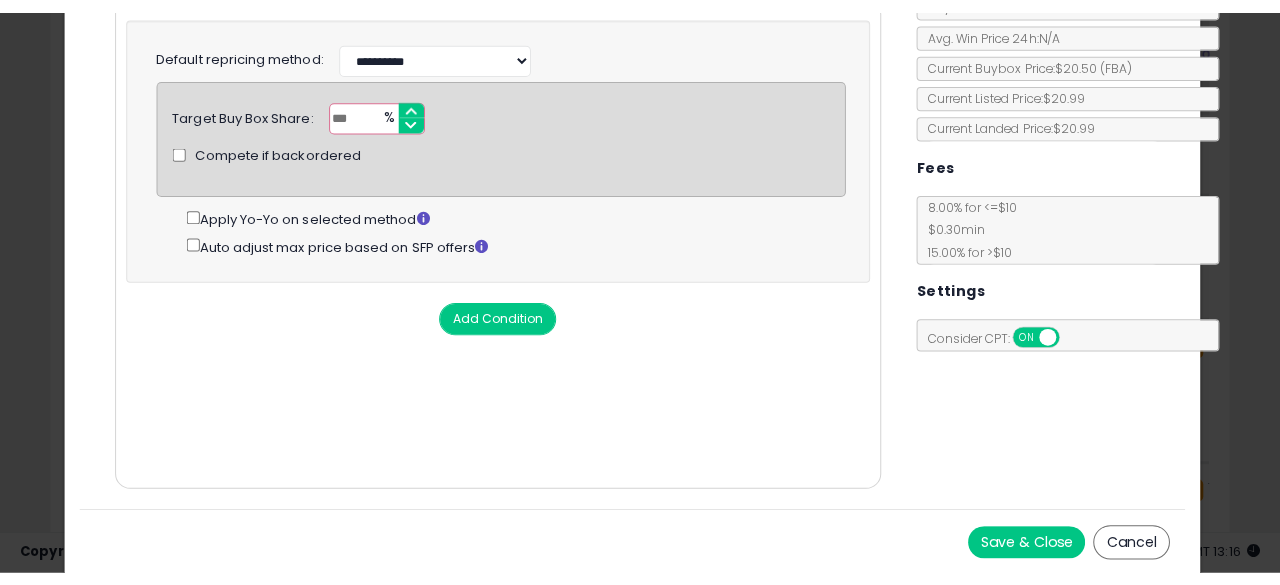 scroll, scrollTop: 999590, scrollLeft: 999317, axis: both 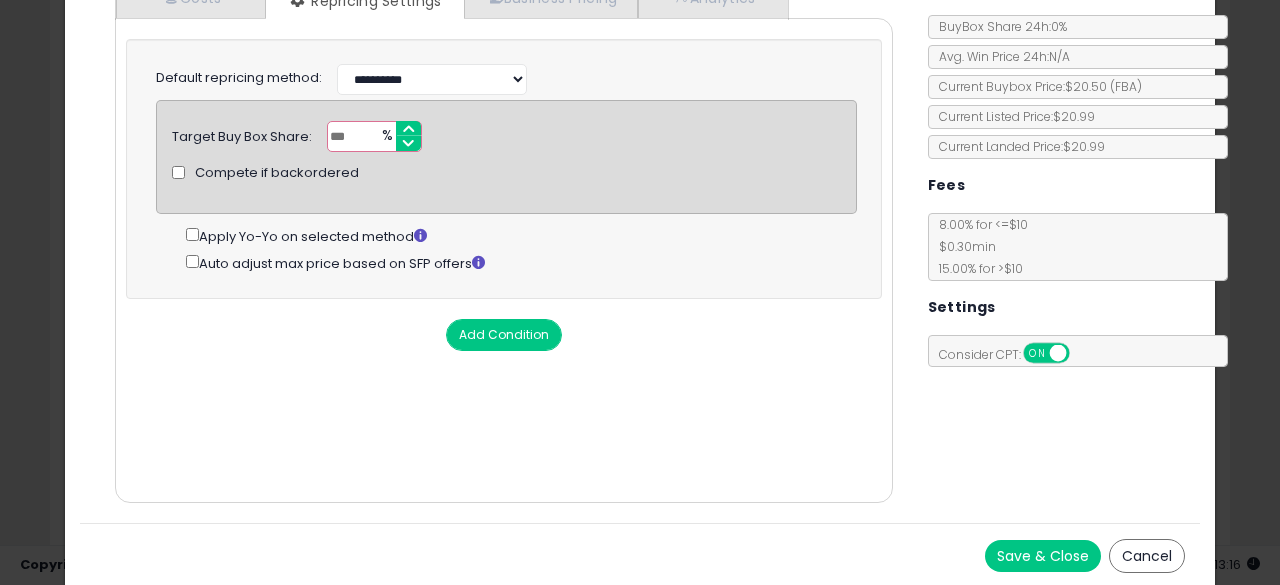 click on "Save & Close" at bounding box center [1043, 556] 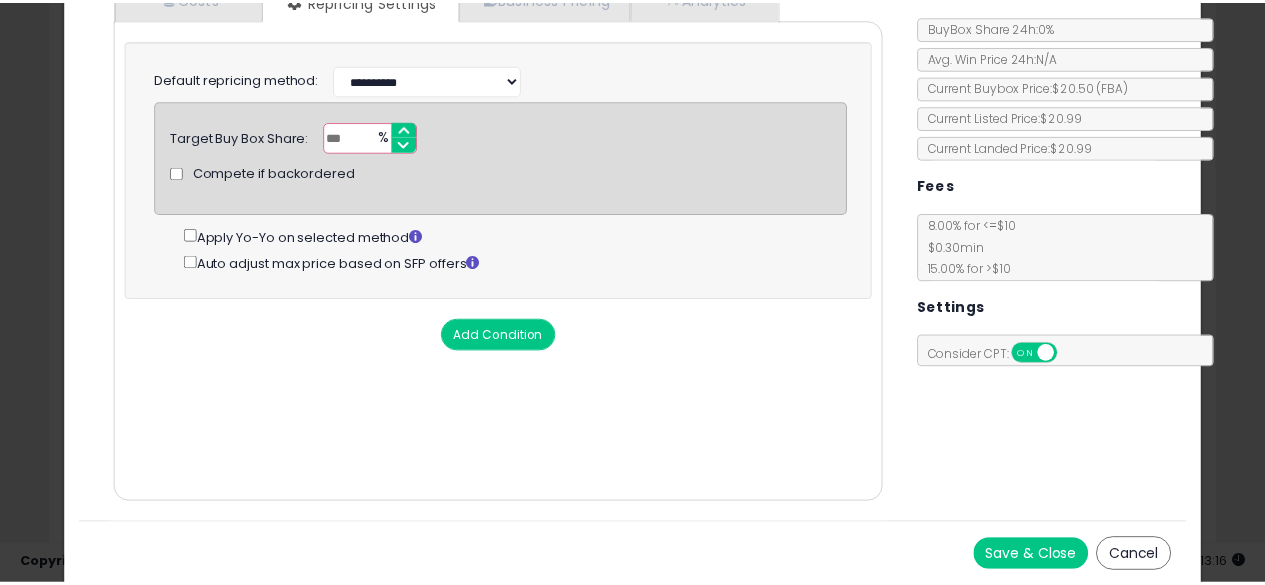 scroll, scrollTop: 0, scrollLeft: 0, axis: both 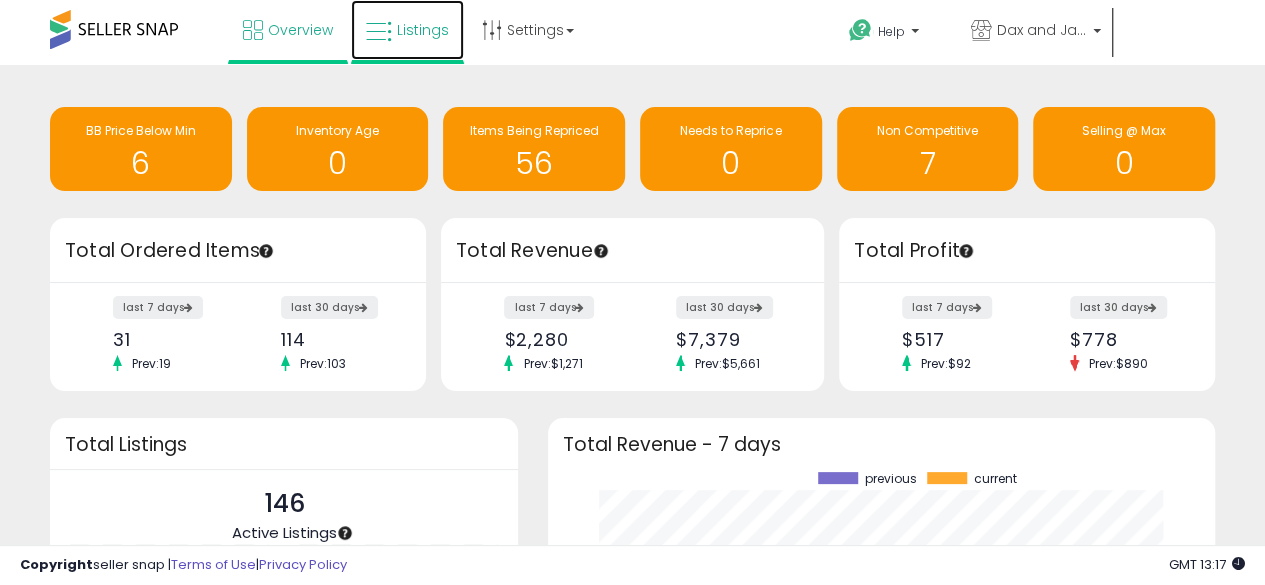 click on "Listings" at bounding box center (423, 30) 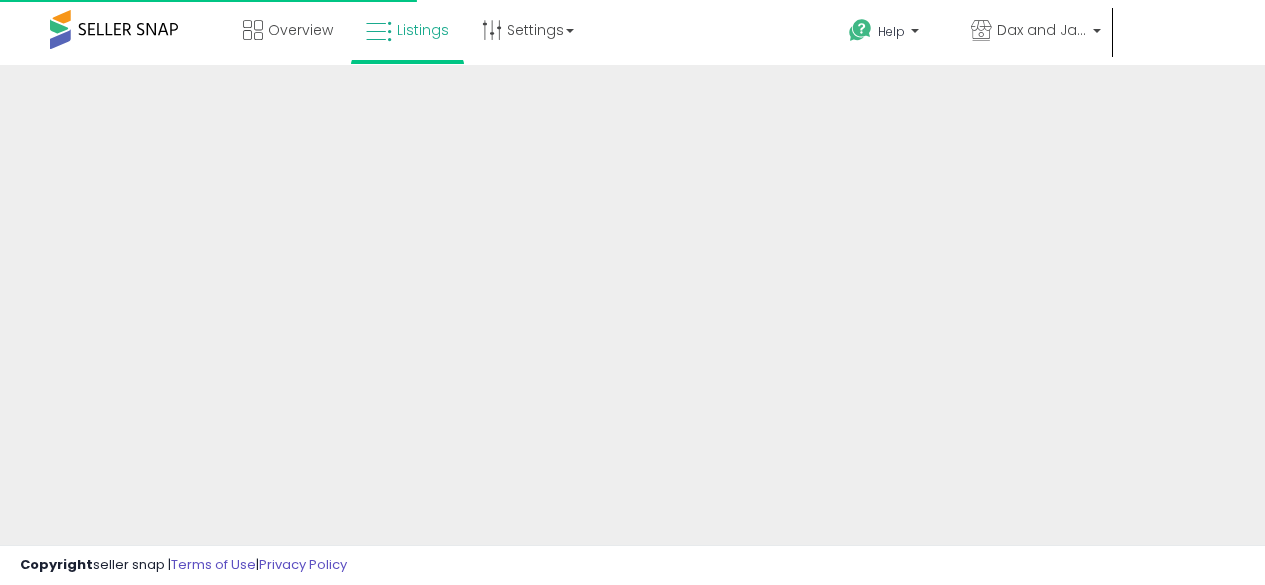 scroll, scrollTop: 0, scrollLeft: 0, axis: both 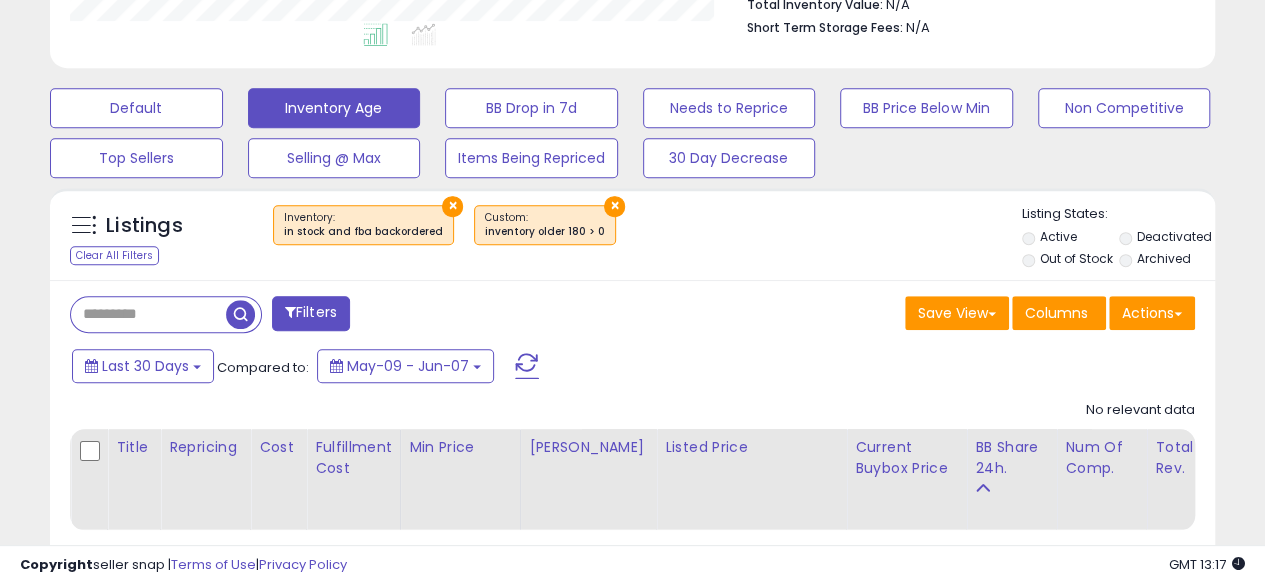 click on "×" at bounding box center (614, 206) 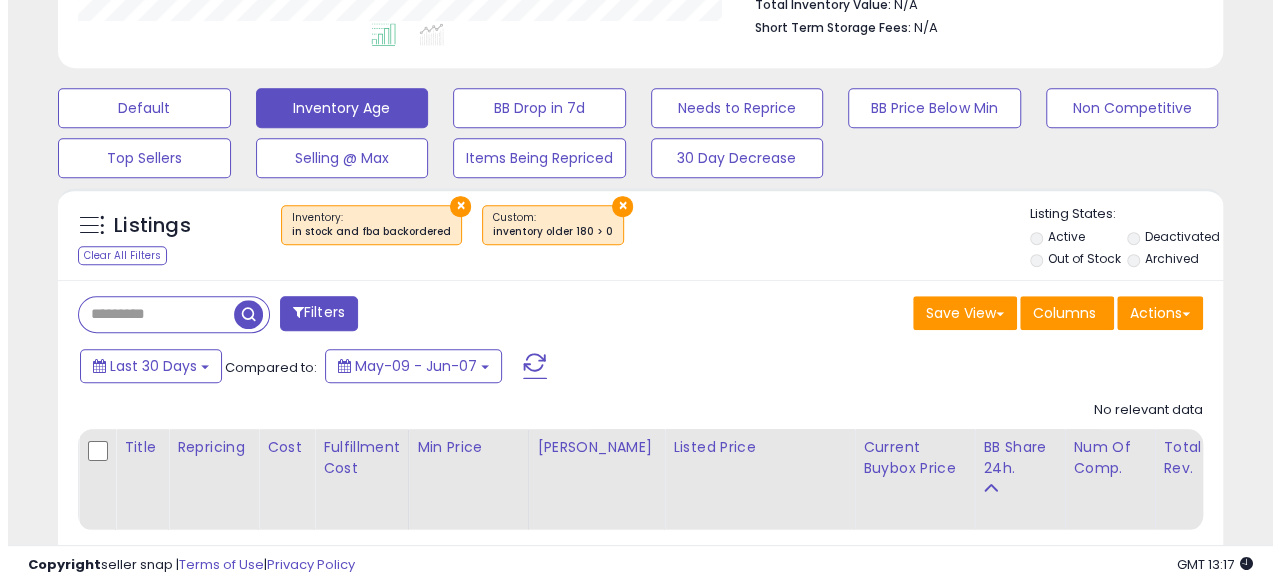 scroll, scrollTop: 999590, scrollLeft: 999317, axis: both 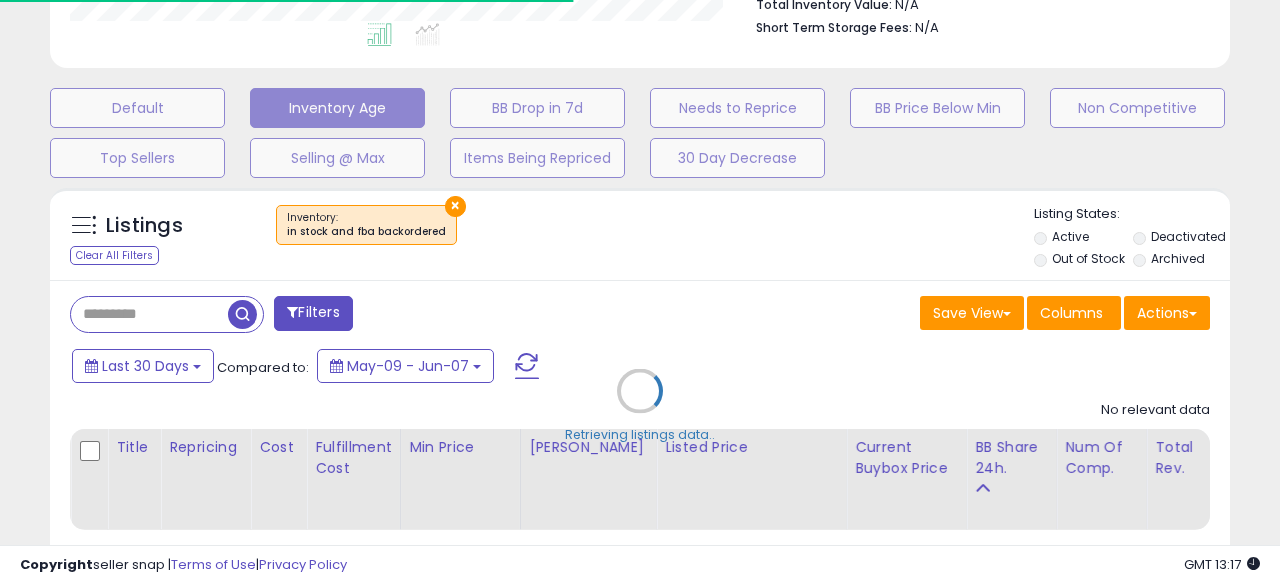 click on "Retrieving listings data.." at bounding box center [640, 406] 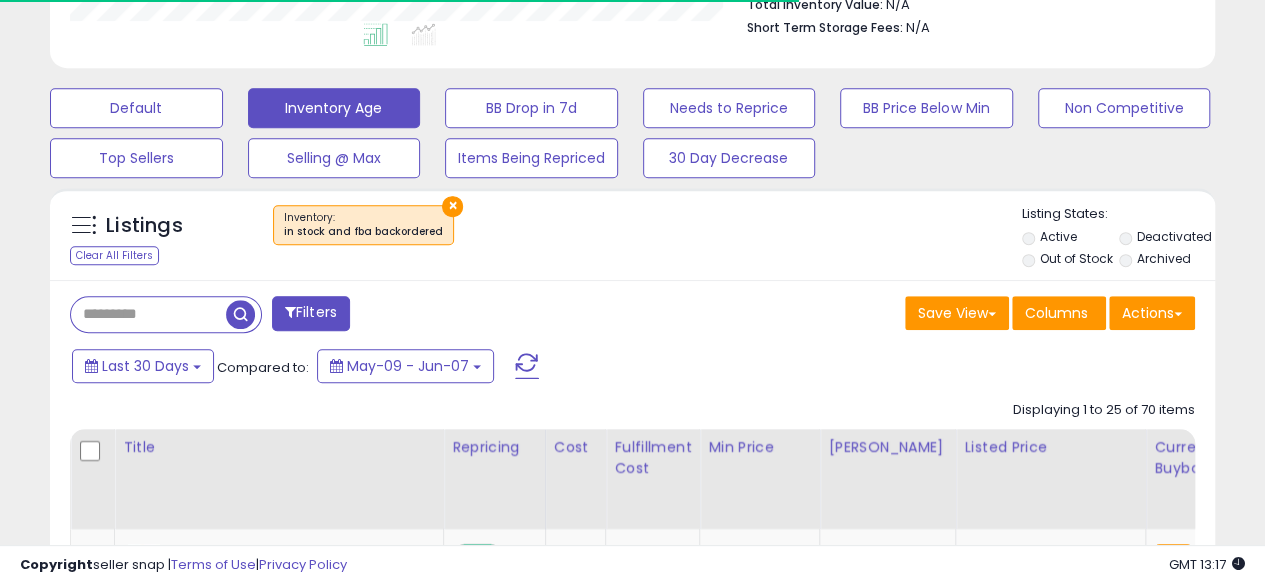 scroll, scrollTop: 410, scrollLeft: 674, axis: both 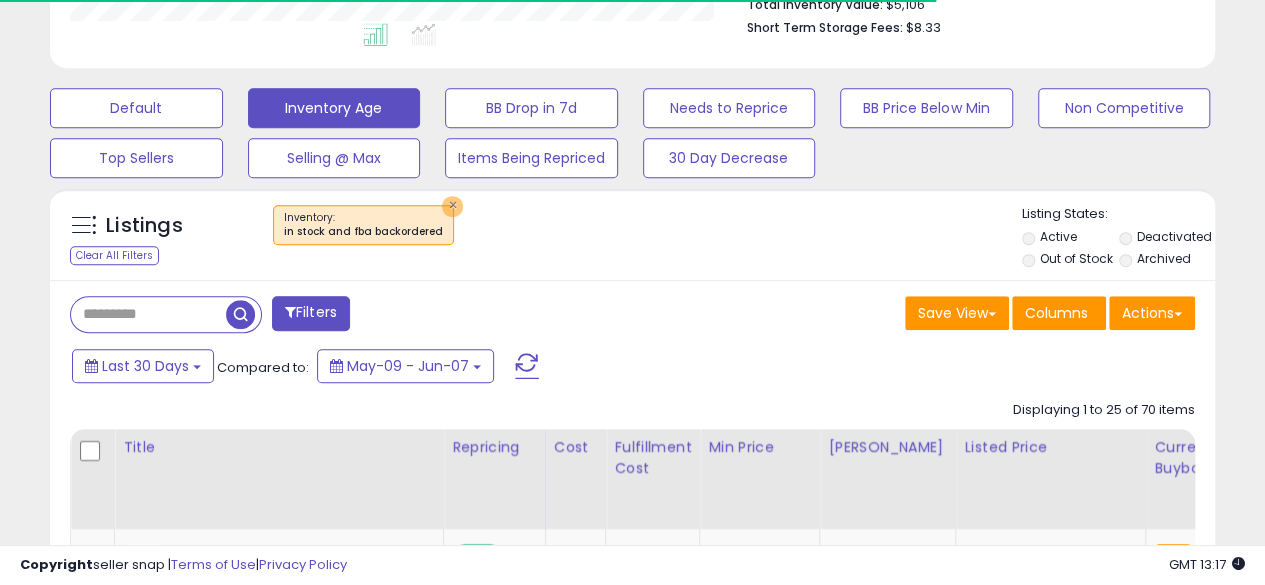 click on "×" at bounding box center (452, 206) 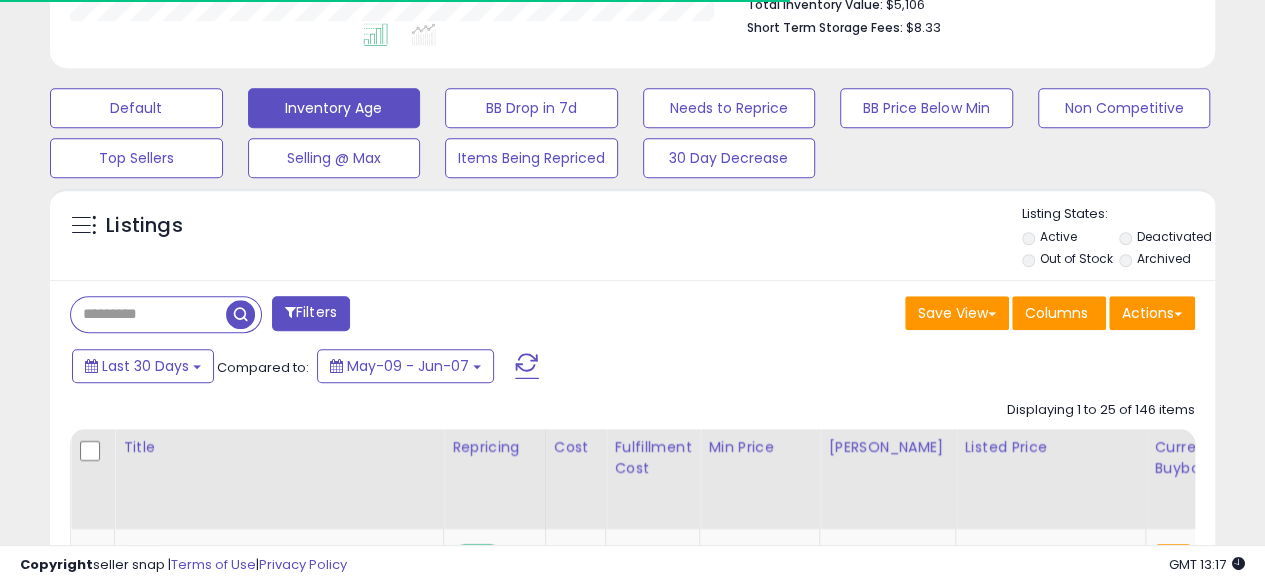 scroll, scrollTop: 999590, scrollLeft: 999326, axis: both 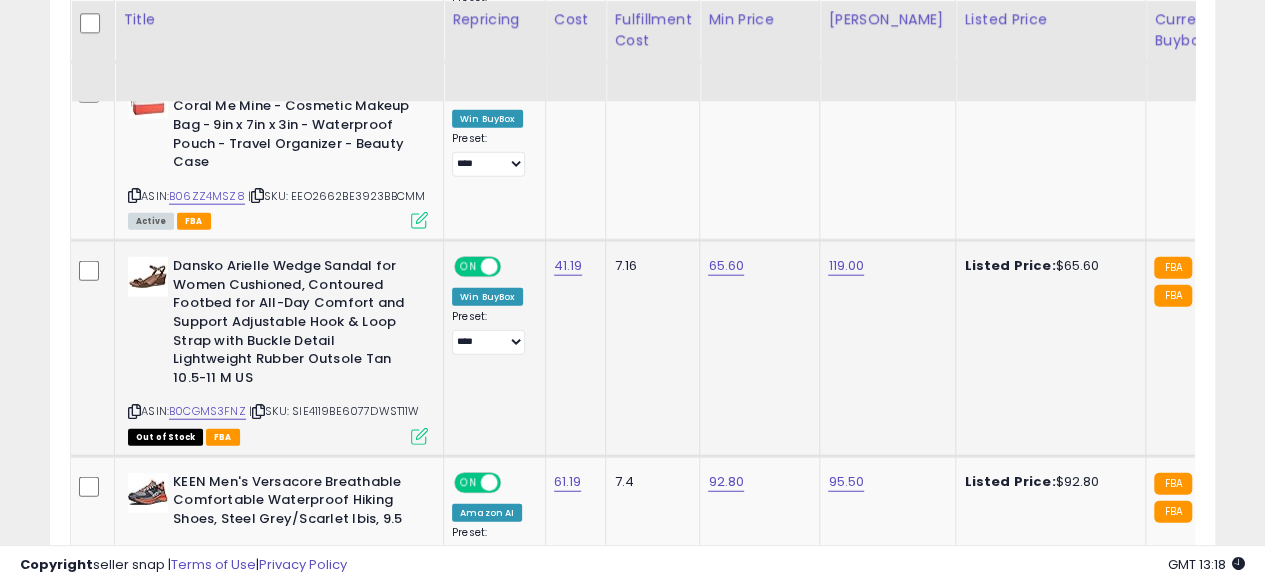 click on "ON" at bounding box center [468, 267] 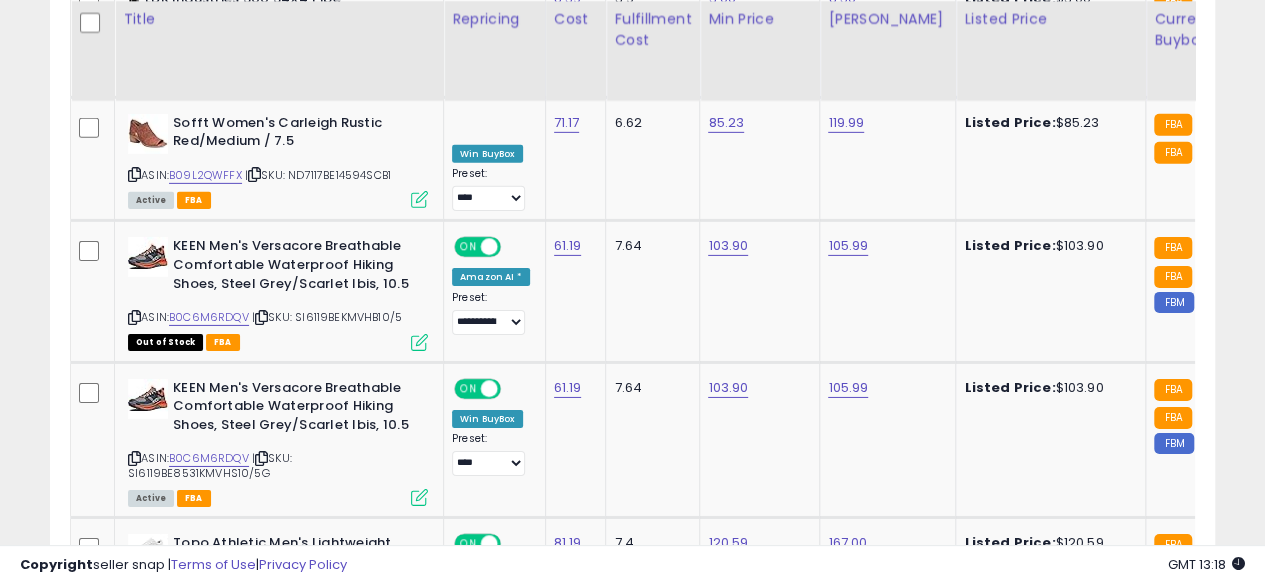 scroll, scrollTop: 3136, scrollLeft: 0, axis: vertical 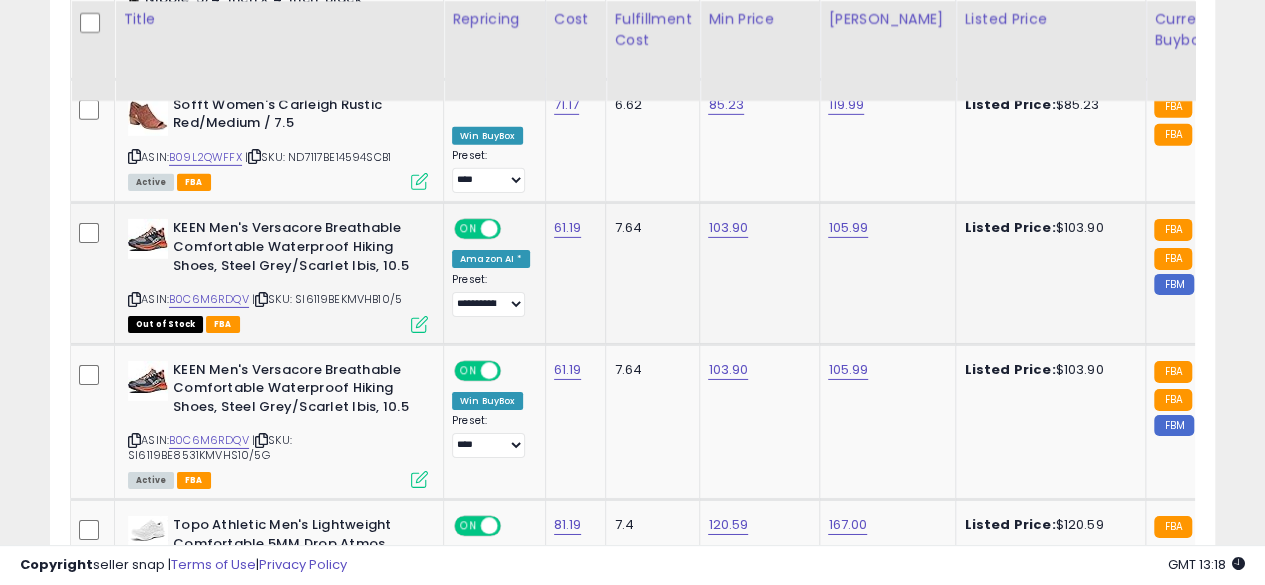 click on "ON   OFF" at bounding box center (479, 229) 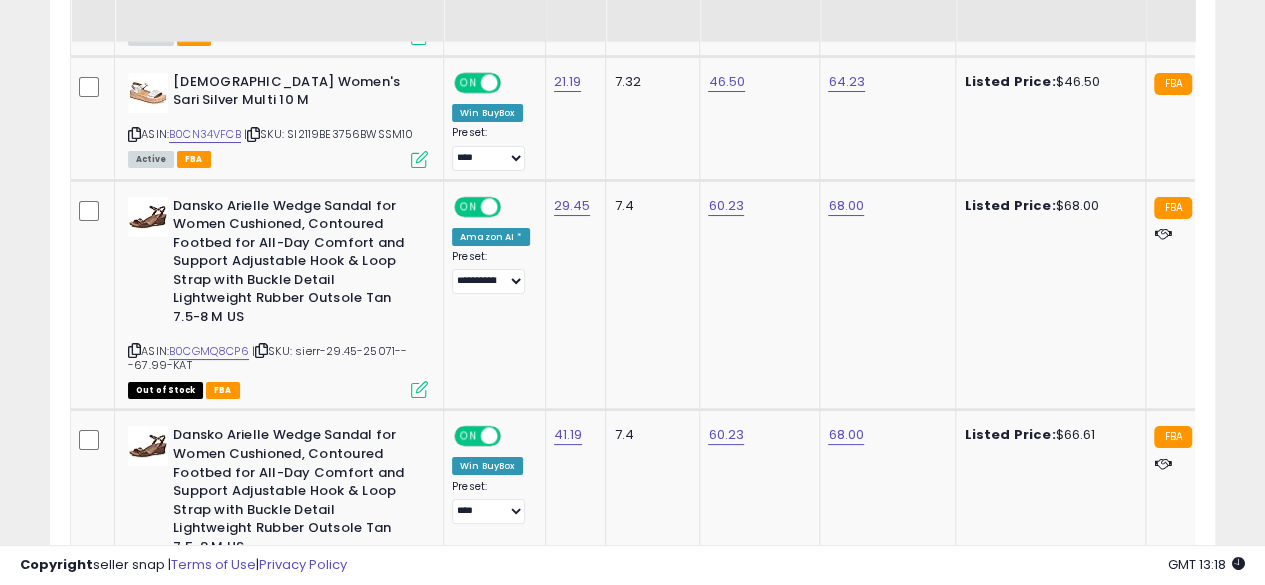 scroll, scrollTop: 3794, scrollLeft: 0, axis: vertical 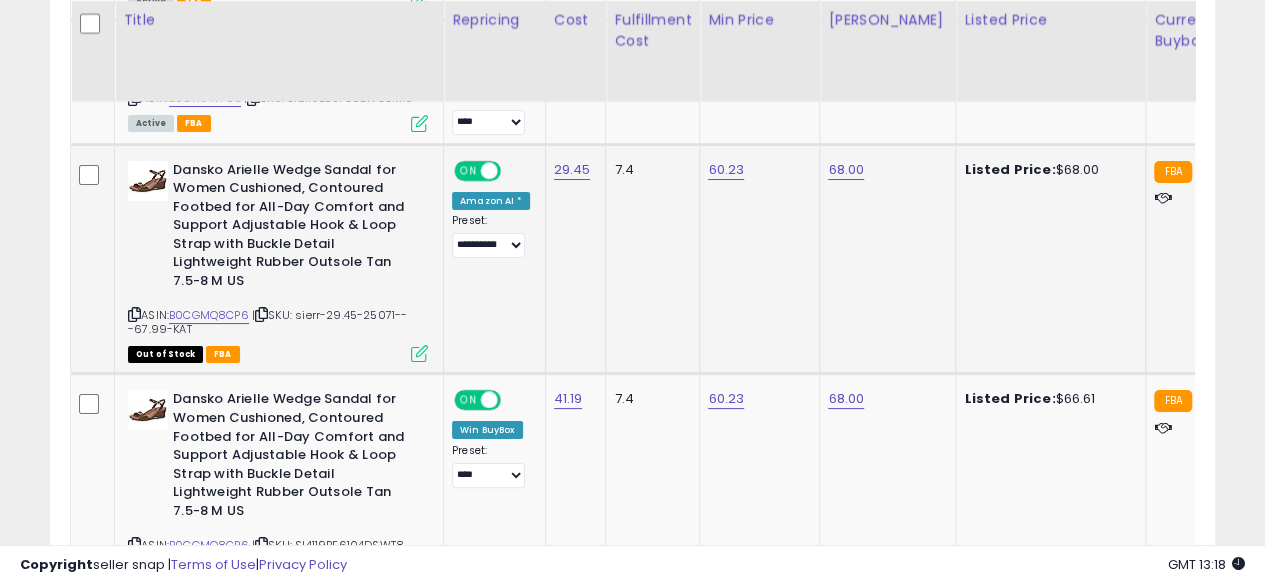 click on "ON" at bounding box center [468, 170] 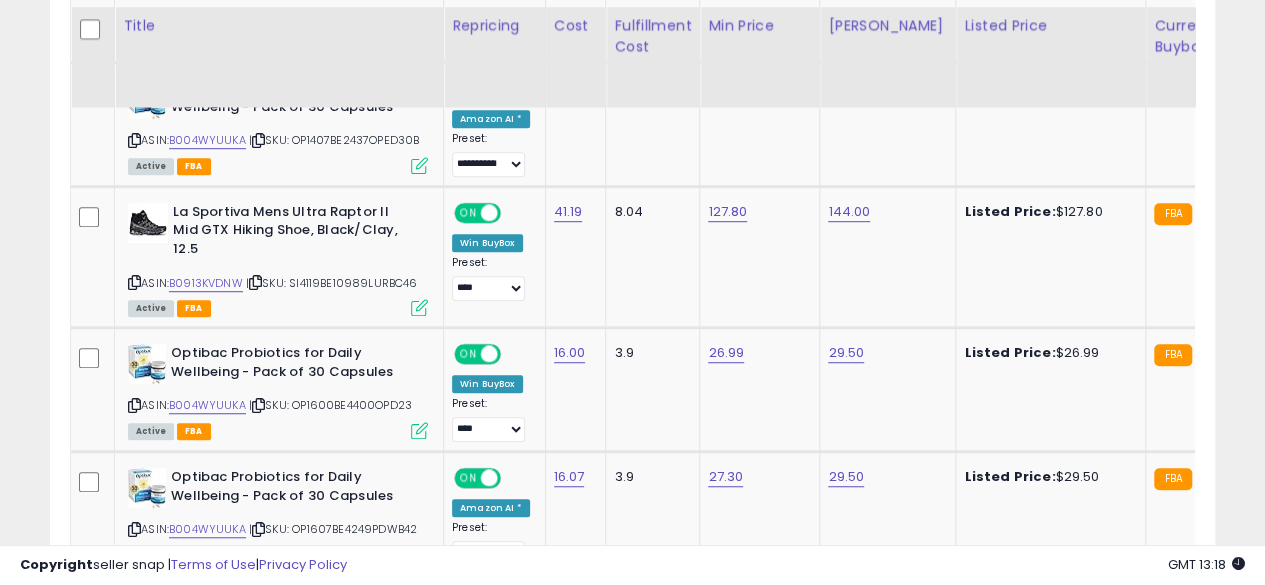 scroll, scrollTop: 4327, scrollLeft: 0, axis: vertical 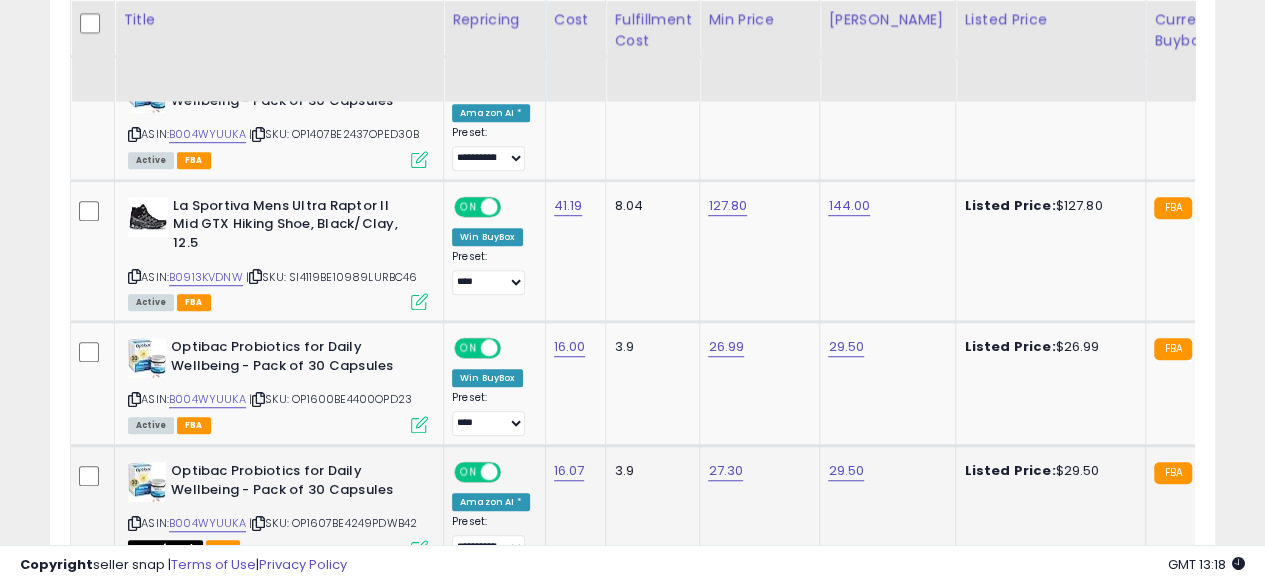 click on "ON" at bounding box center [468, 472] 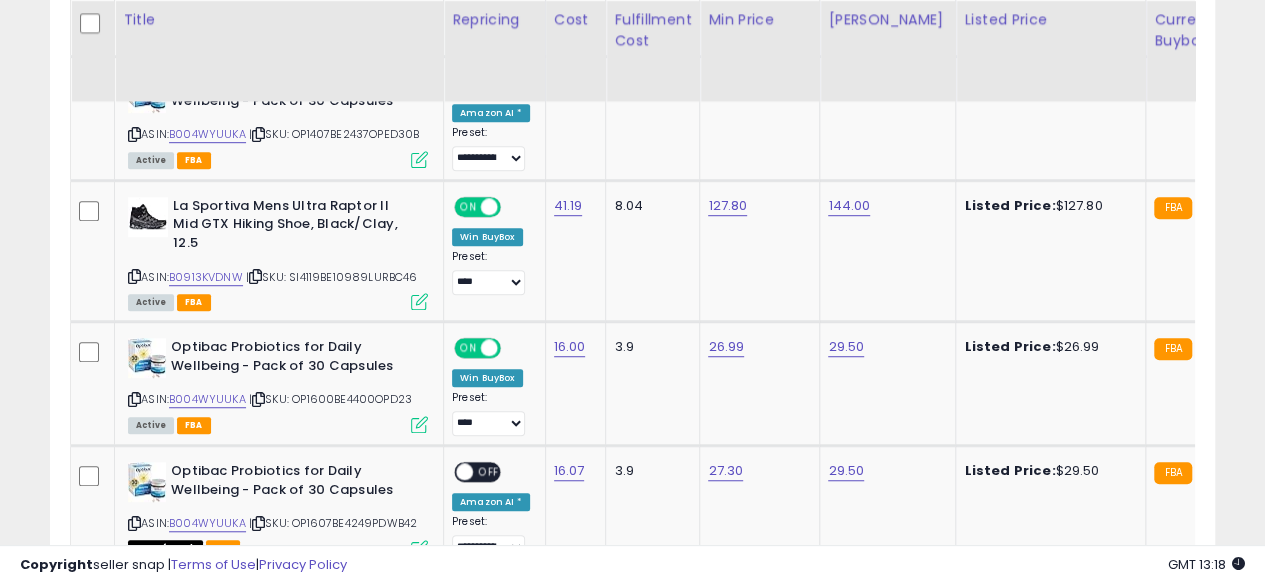 click on "2" 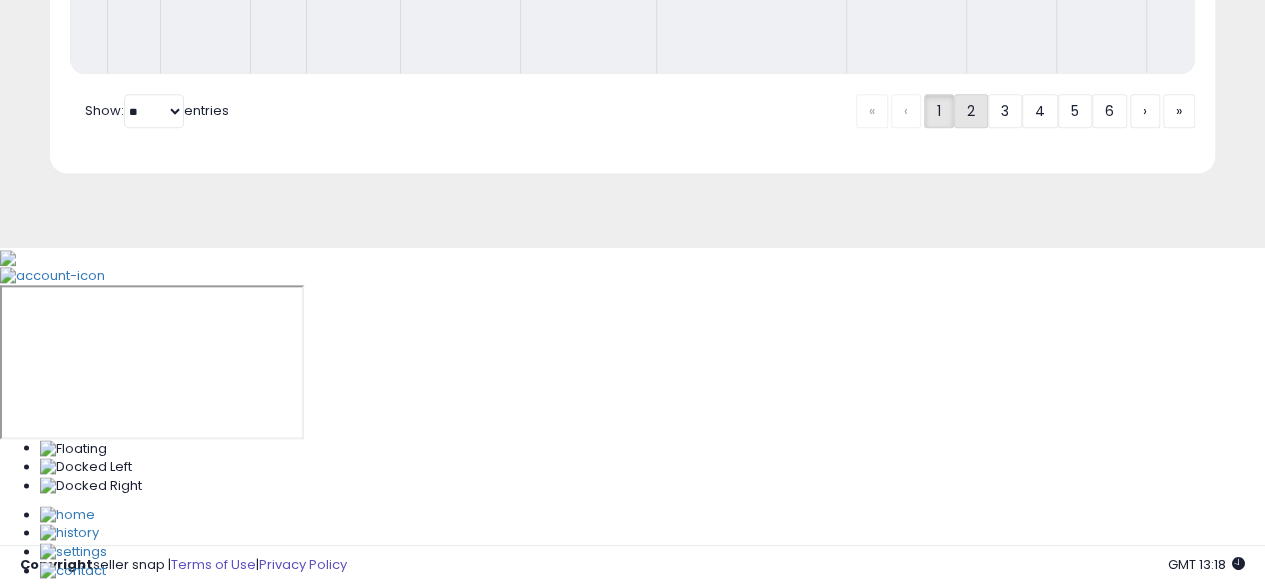 scroll, scrollTop: 674, scrollLeft: 0, axis: vertical 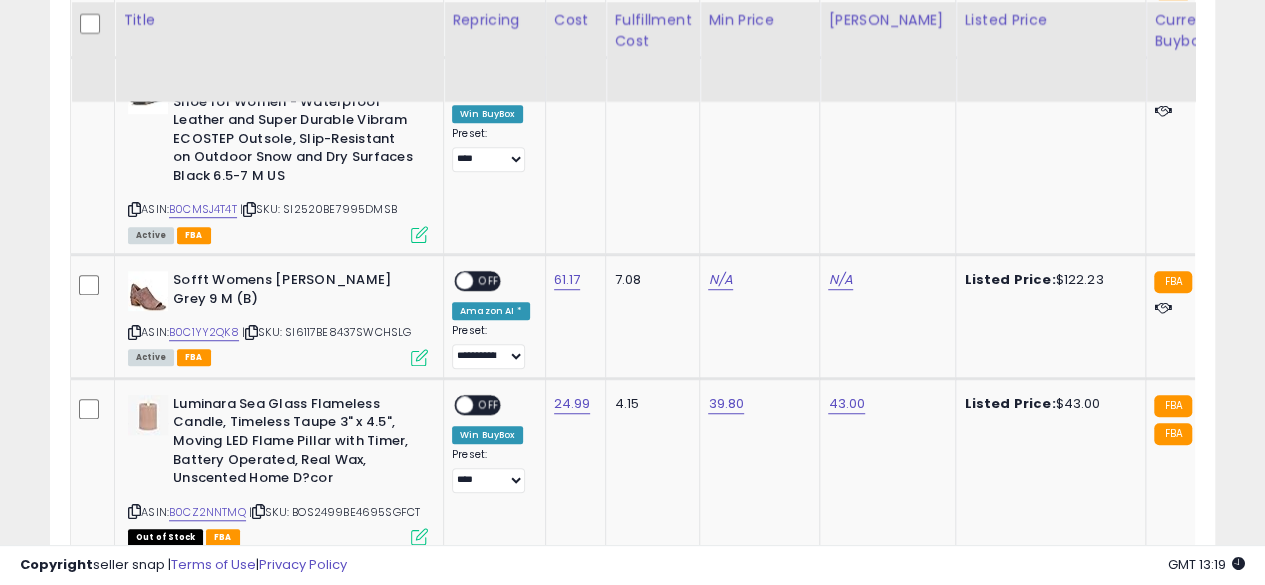 click on "3" 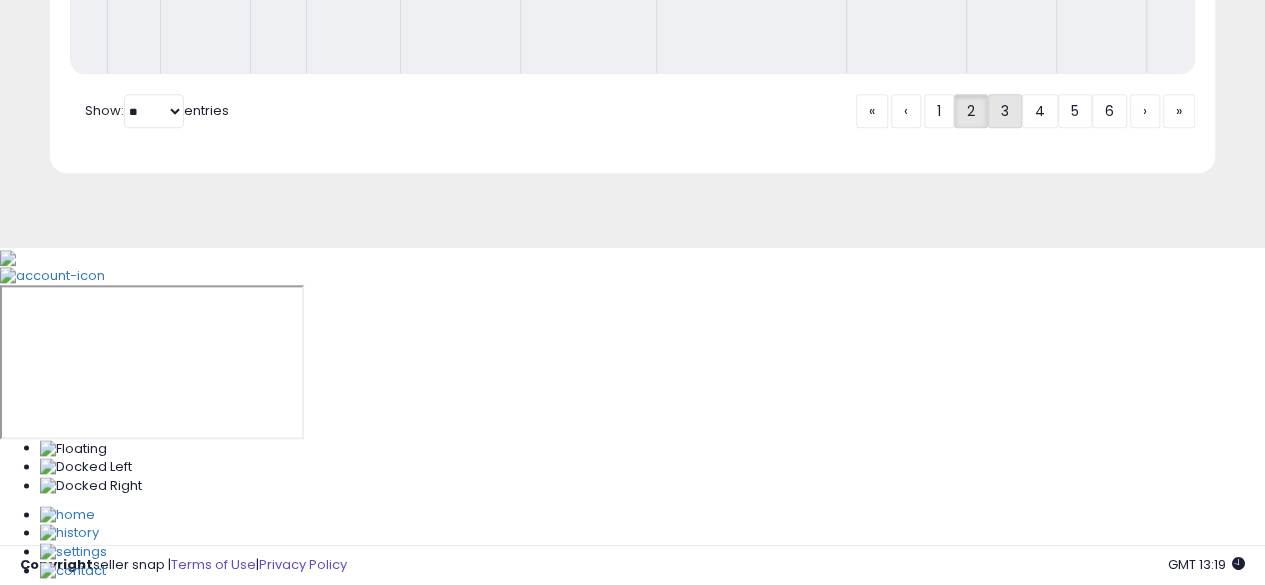 scroll, scrollTop: 674, scrollLeft: 0, axis: vertical 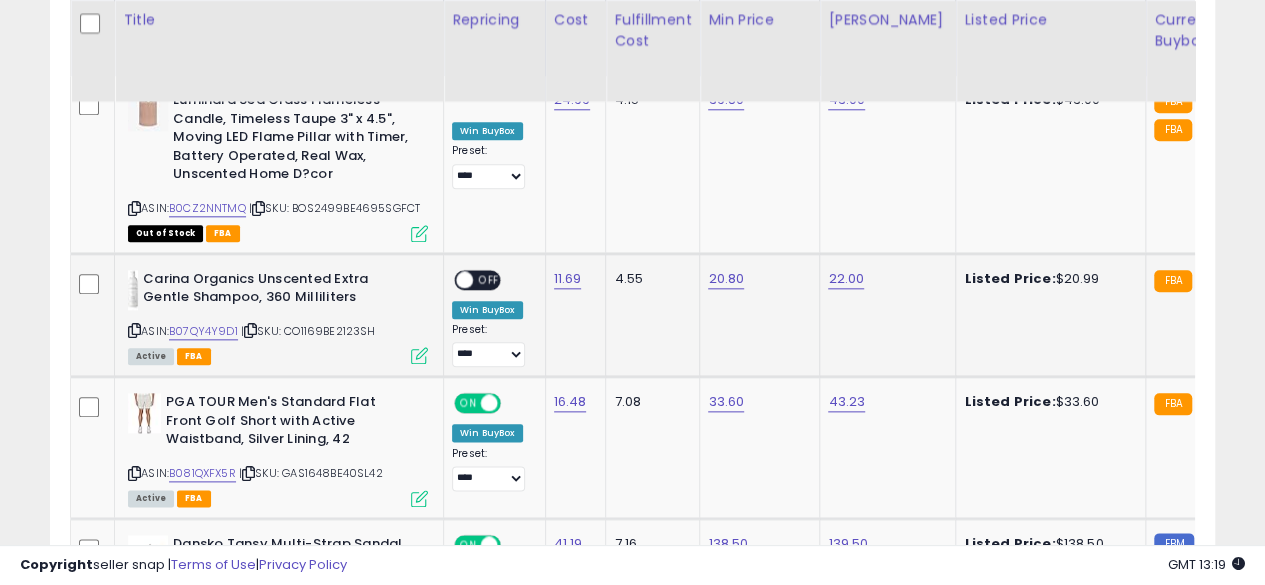 click on "ON   OFF" at bounding box center [477, 279] 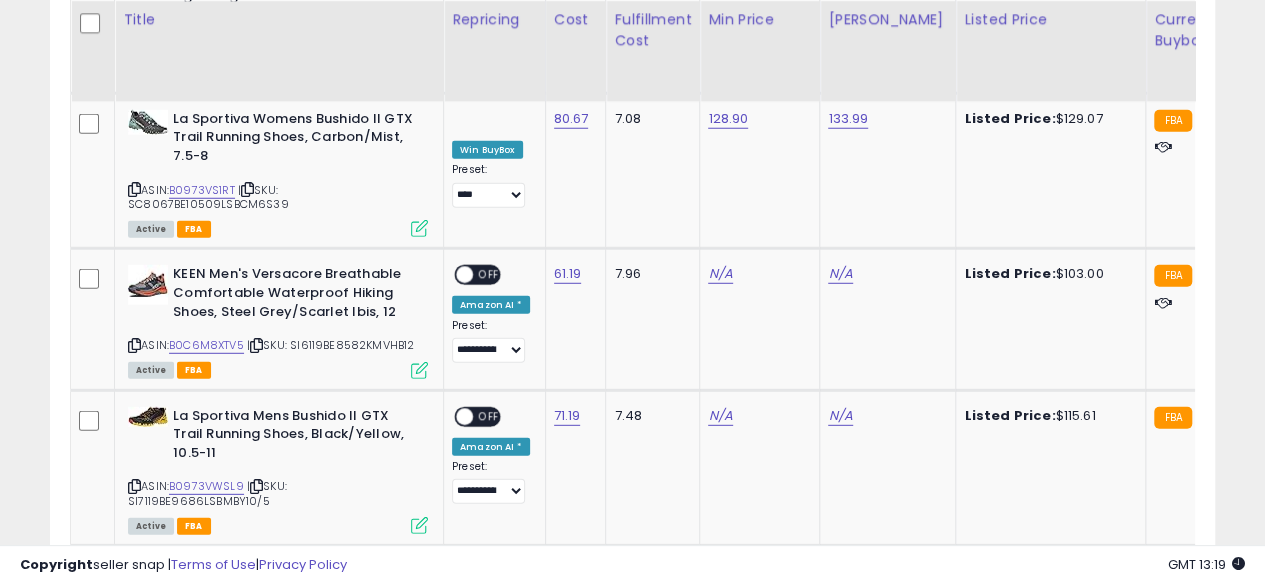 scroll, scrollTop: 2664, scrollLeft: 0, axis: vertical 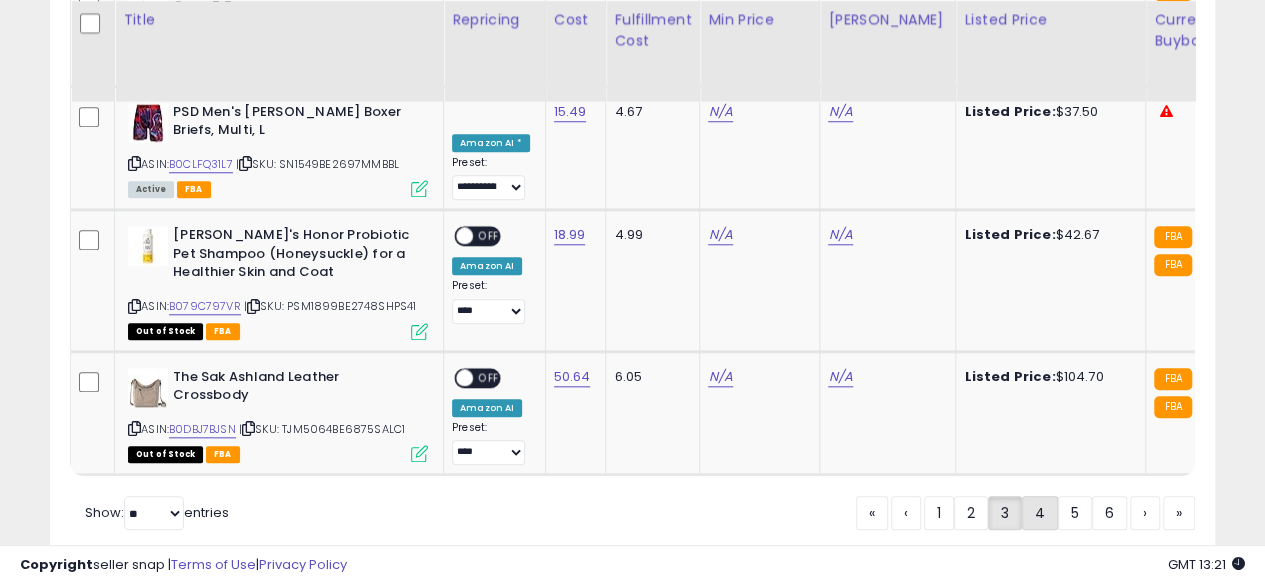 click on "4" 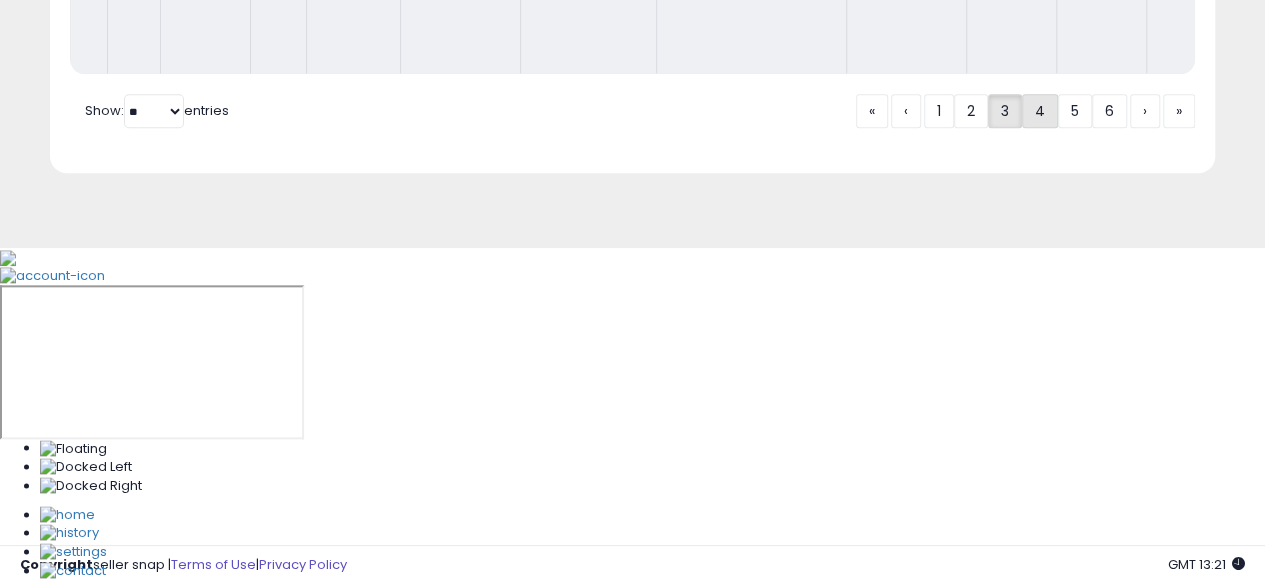 scroll, scrollTop: 674, scrollLeft: 0, axis: vertical 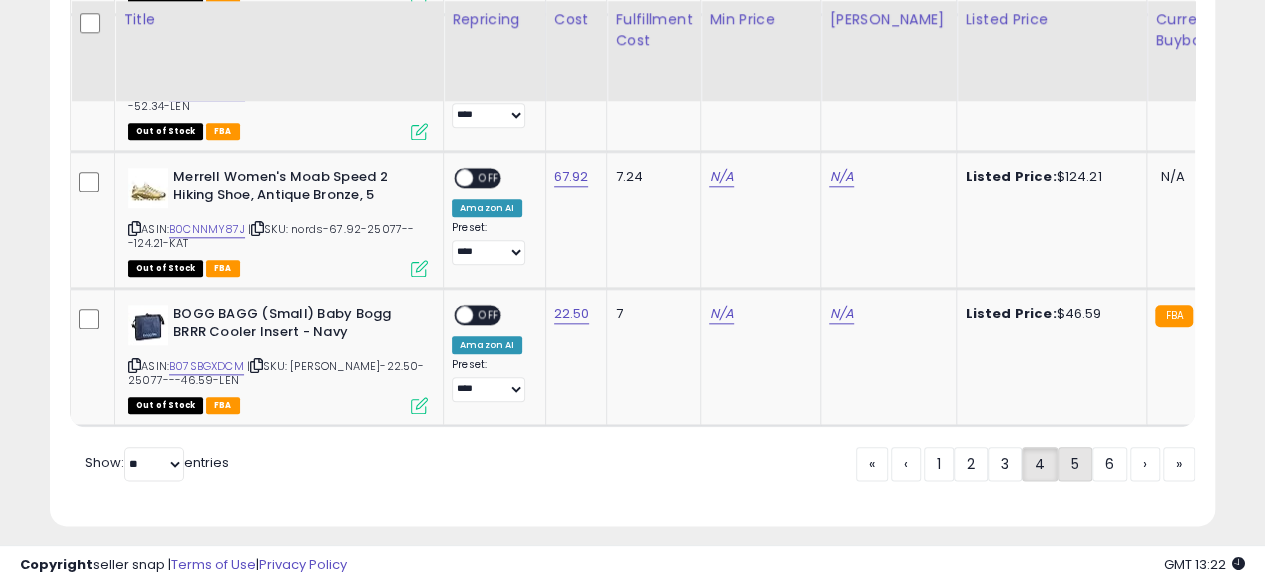 click on "5" 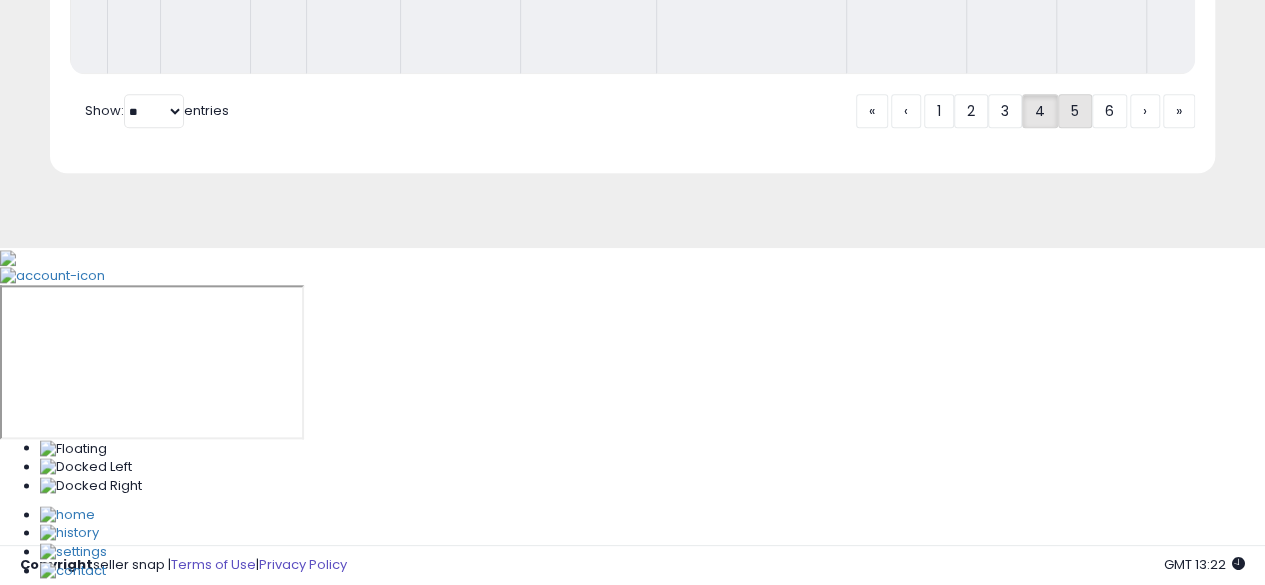 scroll, scrollTop: 674, scrollLeft: 0, axis: vertical 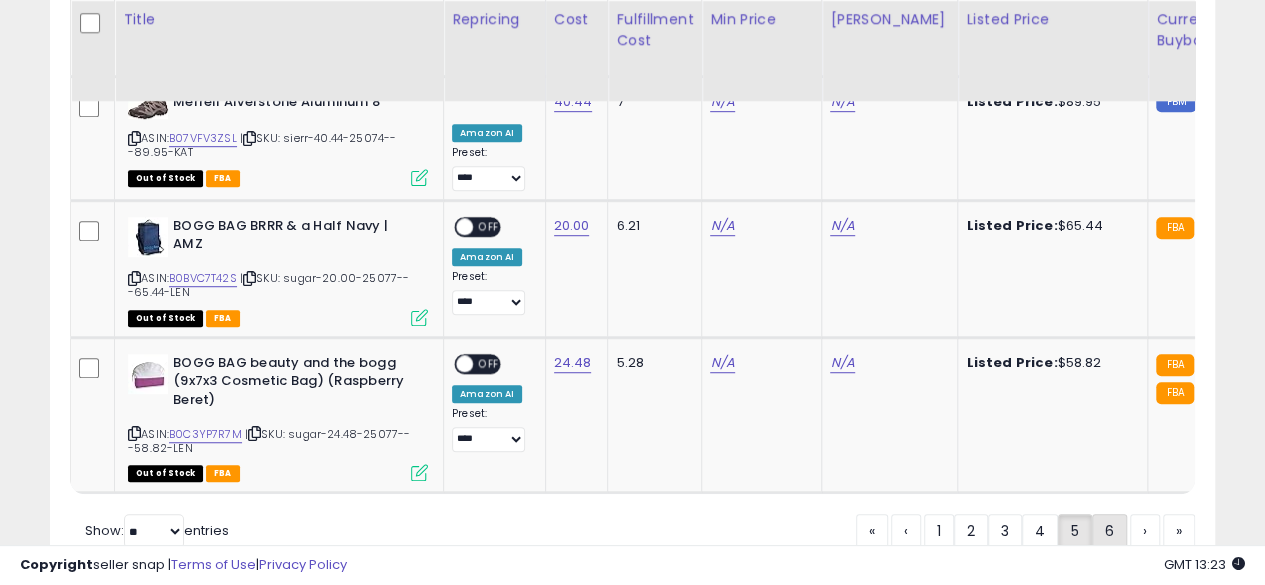 click on "6" 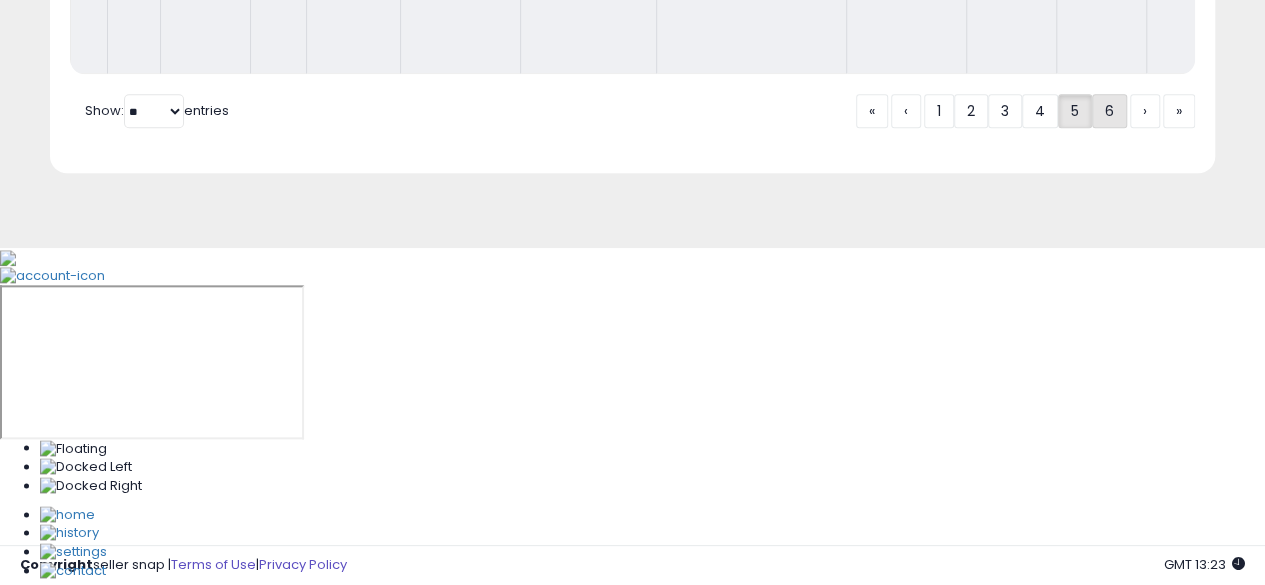 scroll, scrollTop: 674, scrollLeft: 0, axis: vertical 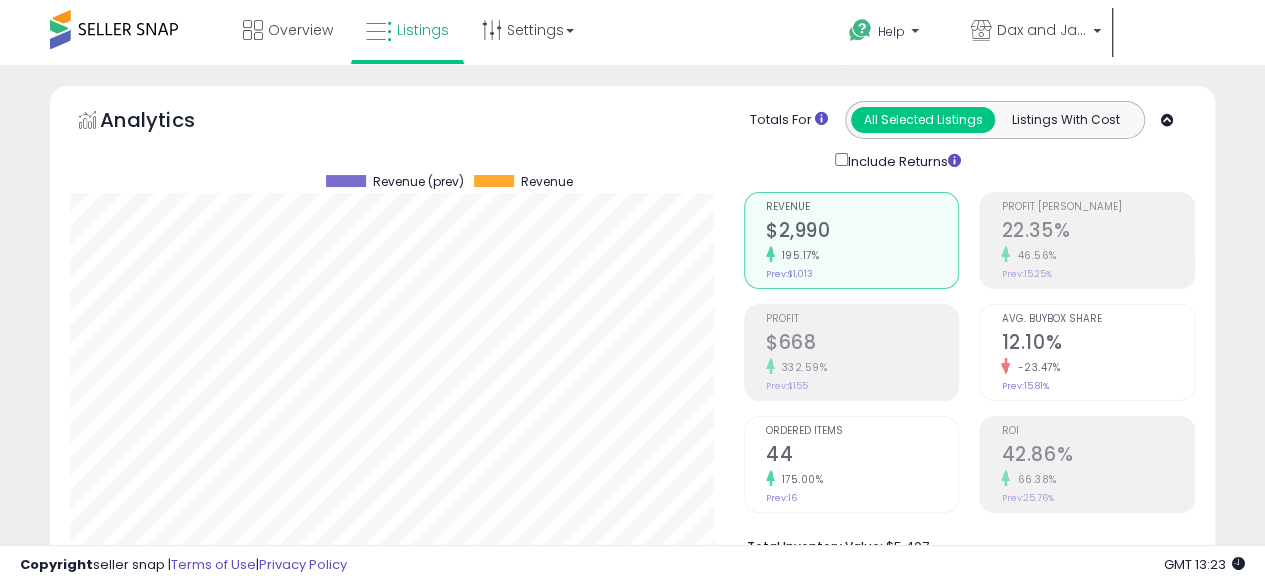 click at bounding box center (114, 29) 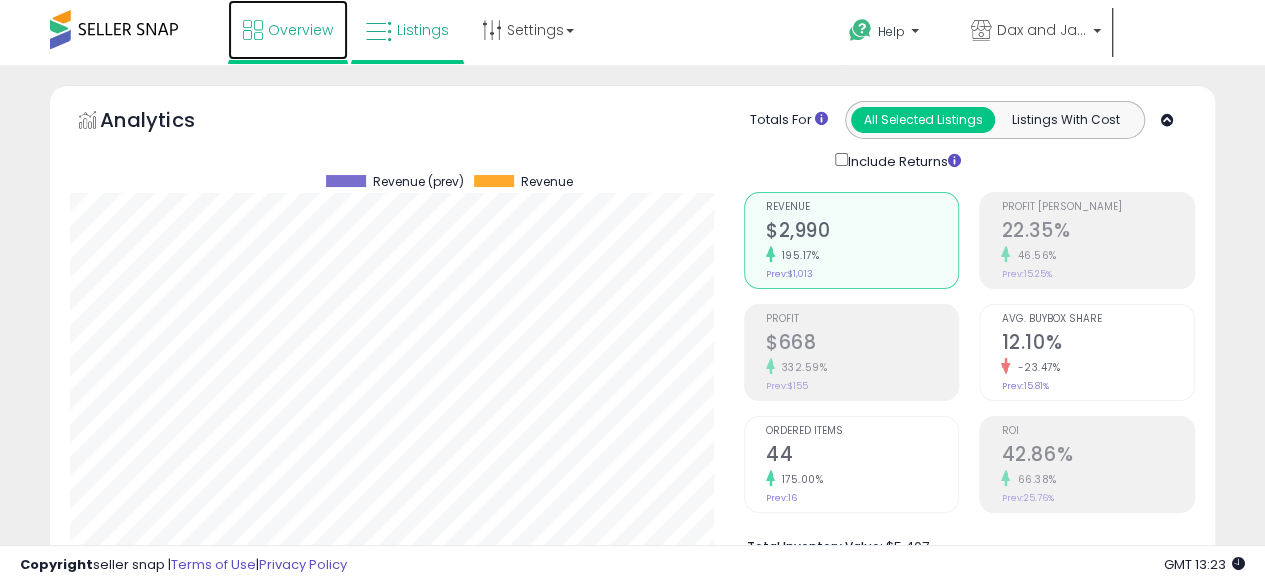 click on "Overview" at bounding box center (288, 30) 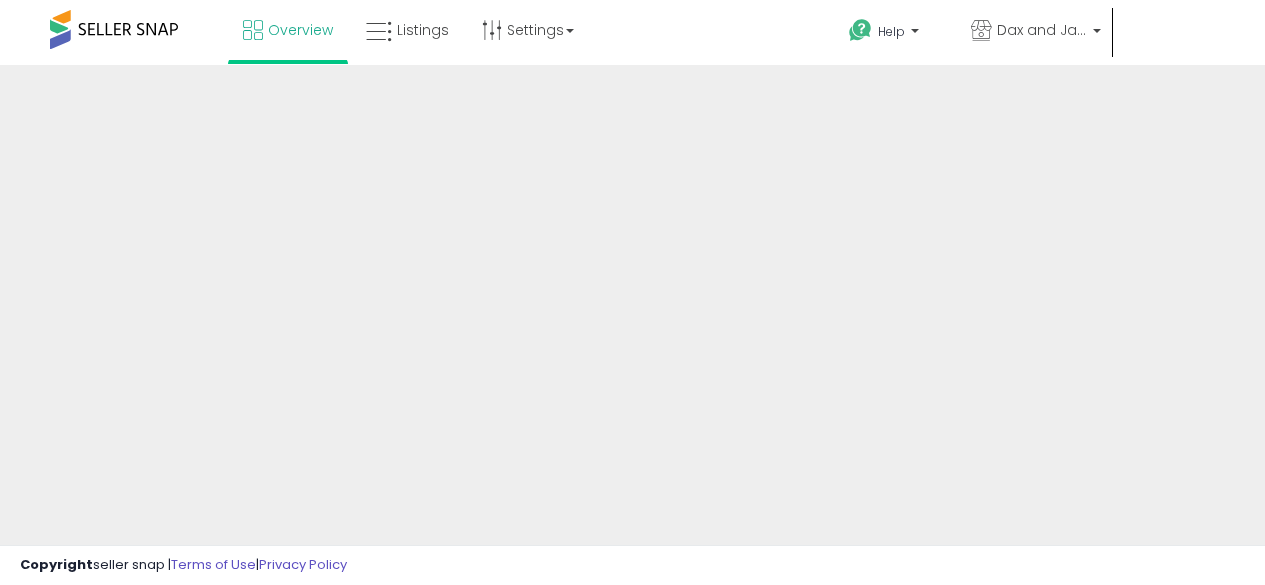 scroll, scrollTop: 0, scrollLeft: 0, axis: both 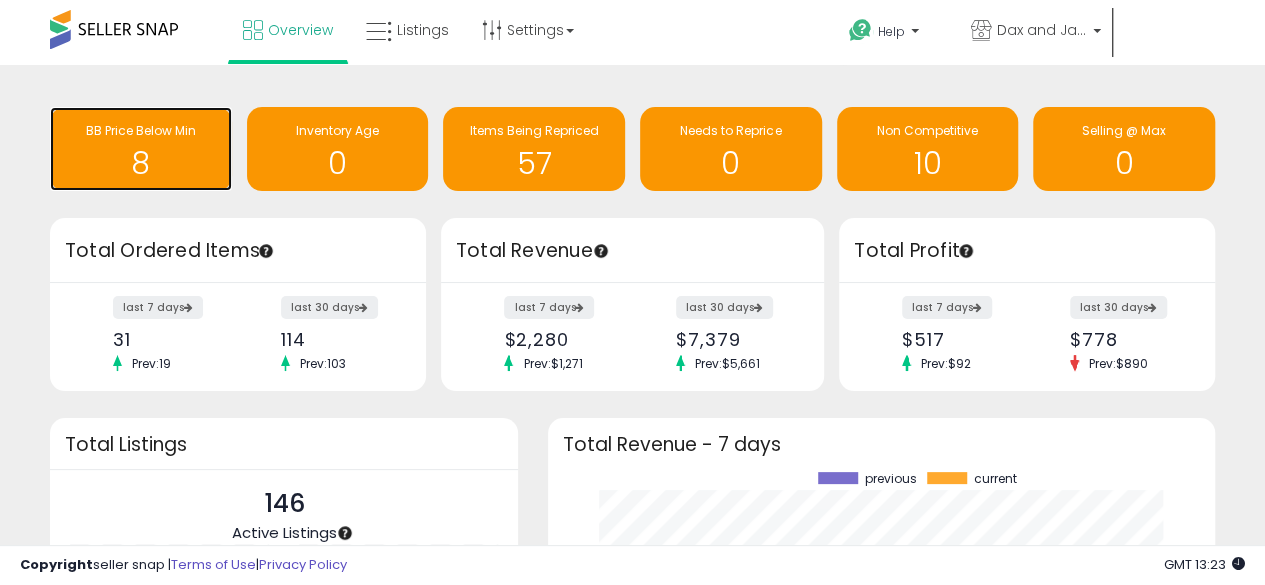 click on "8" at bounding box center (141, 163) 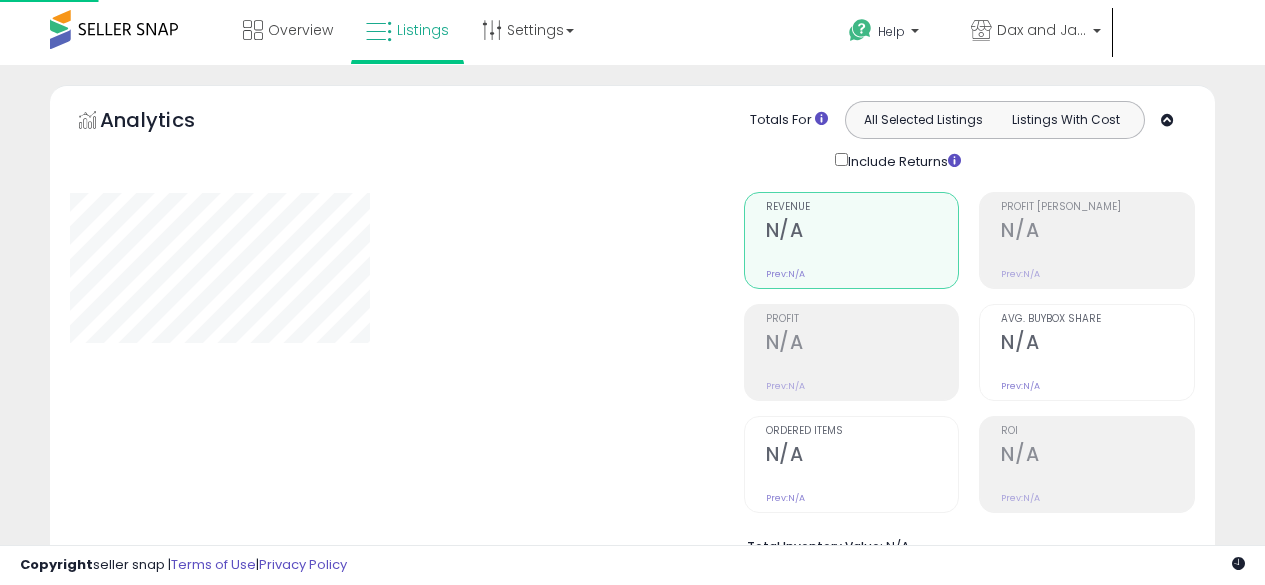 scroll, scrollTop: 0, scrollLeft: 0, axis: both 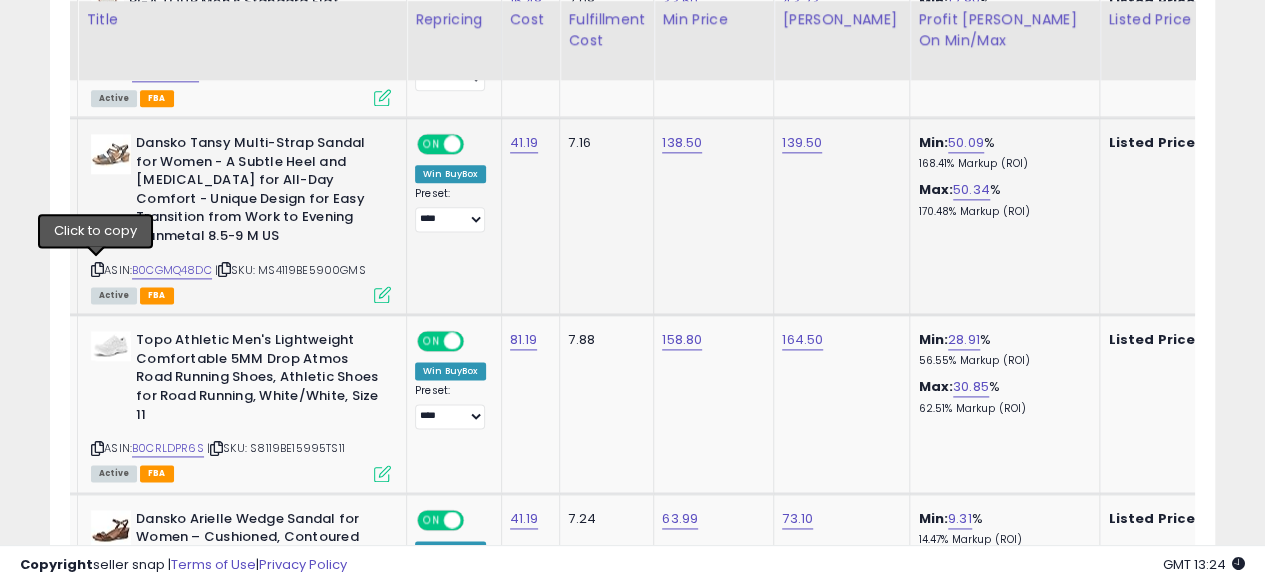 click at bounding box center [97, 269] 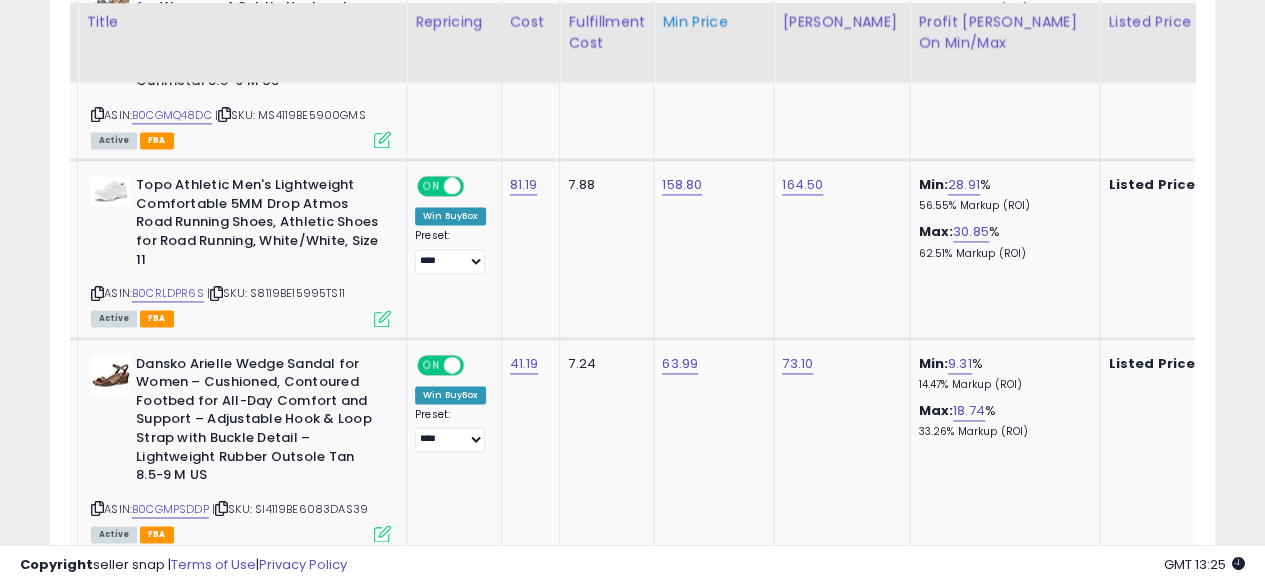 scroll, scrollTop: 1357, scrollLeft: 0, axis: vertical 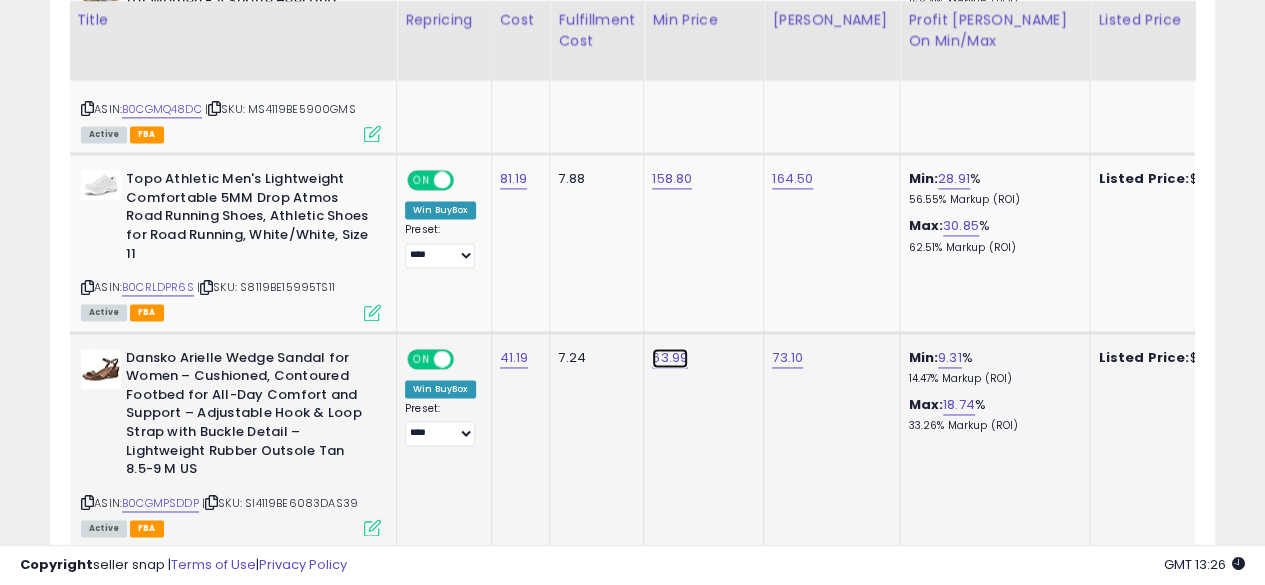click on "63.99" at bounding box center [670, -283] 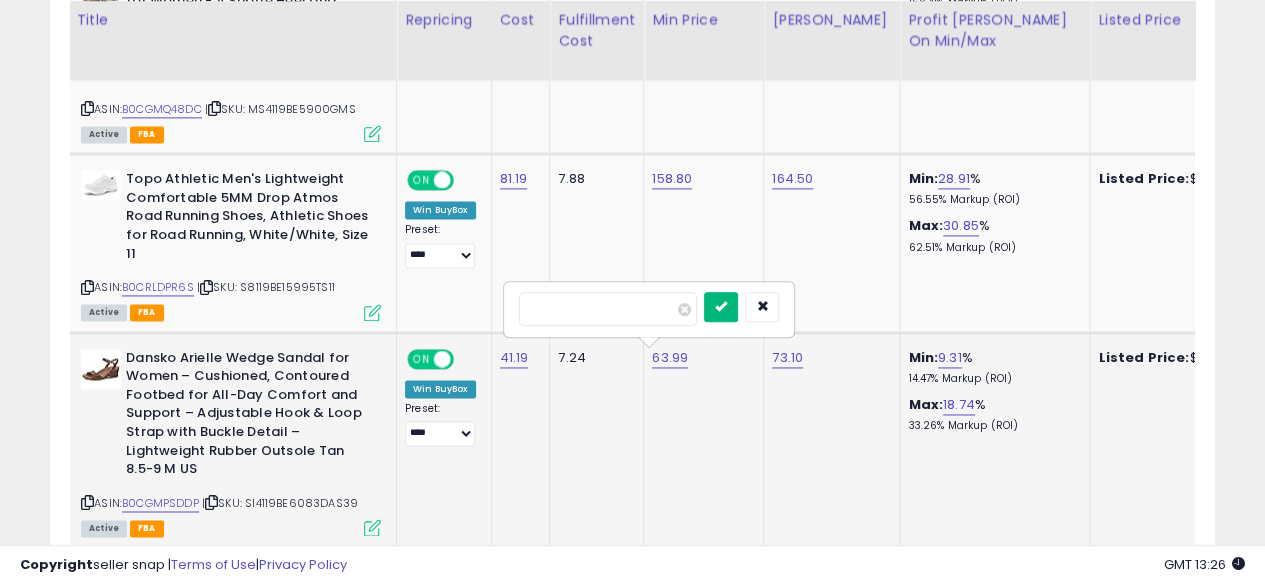 type on "*****" 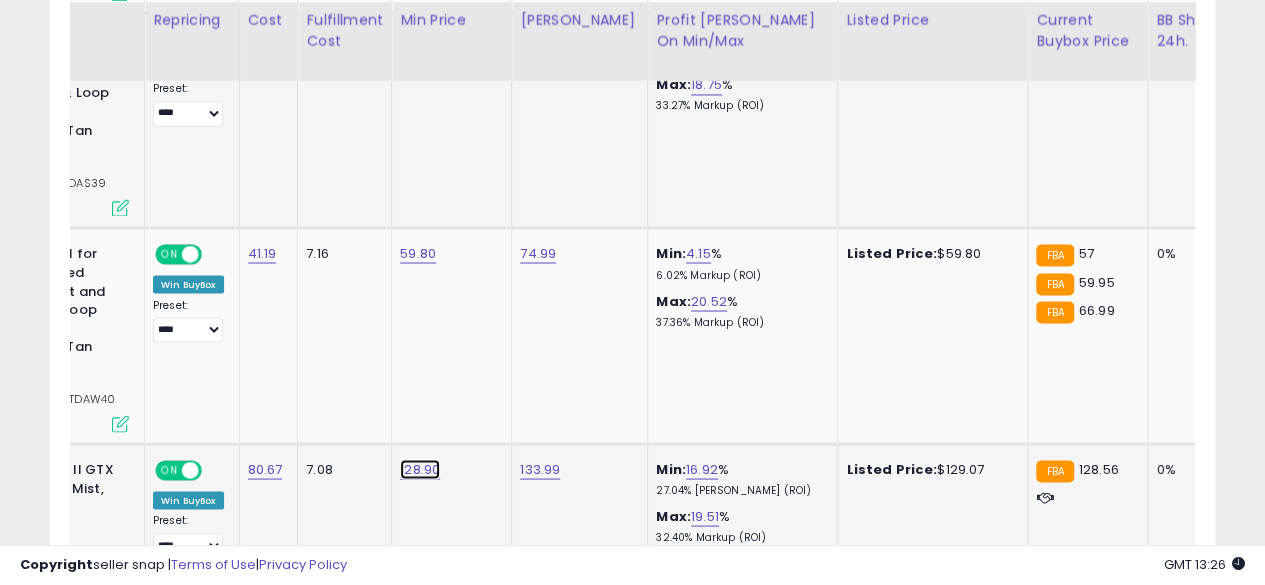 click on "128.90" at bounding box center [418, -603] 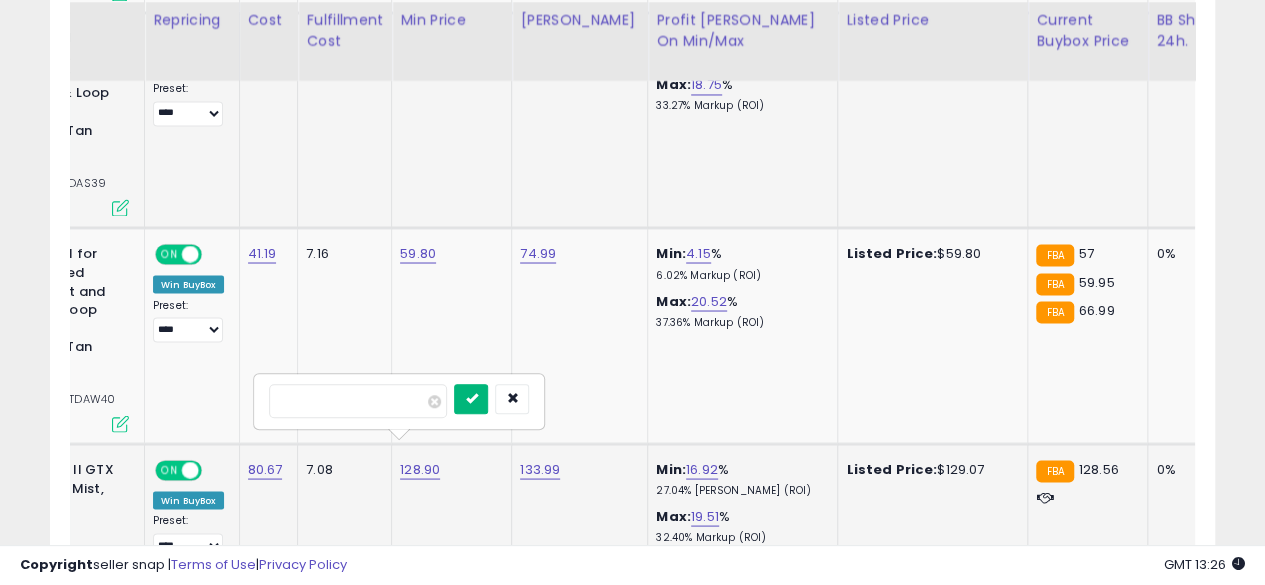 type on "******" 